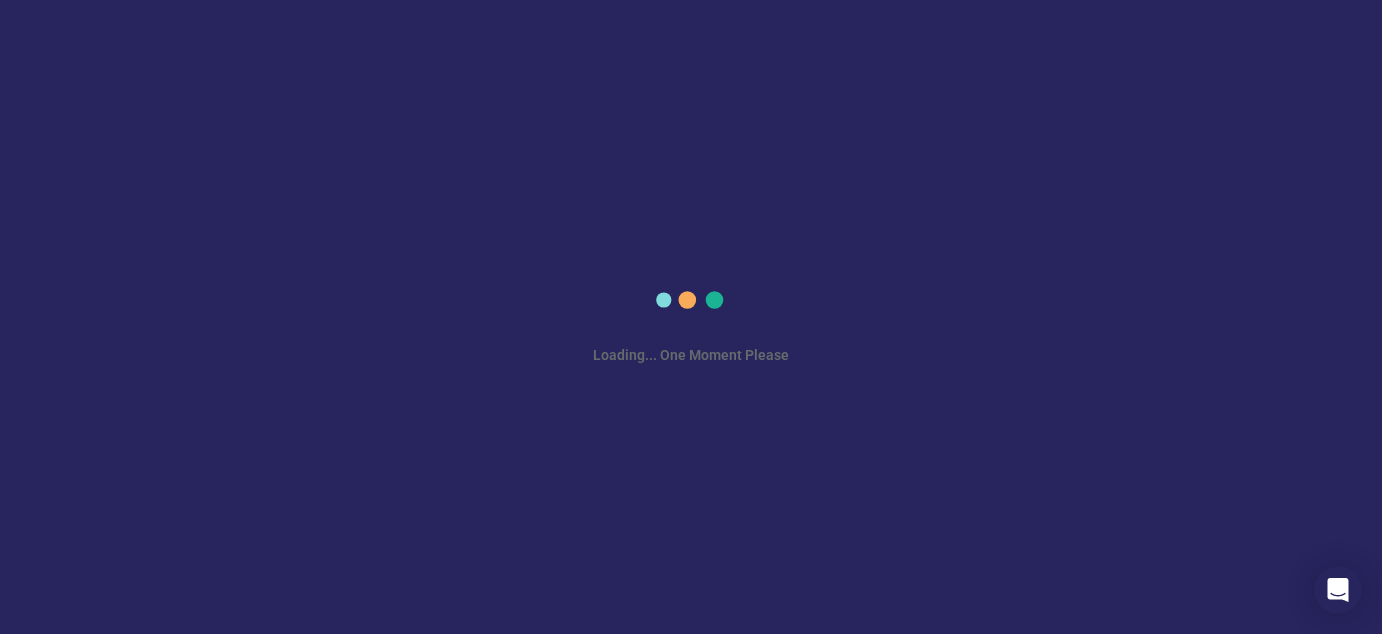 scroll, scrollTop: 0, scrollLeft: 0, axis: both 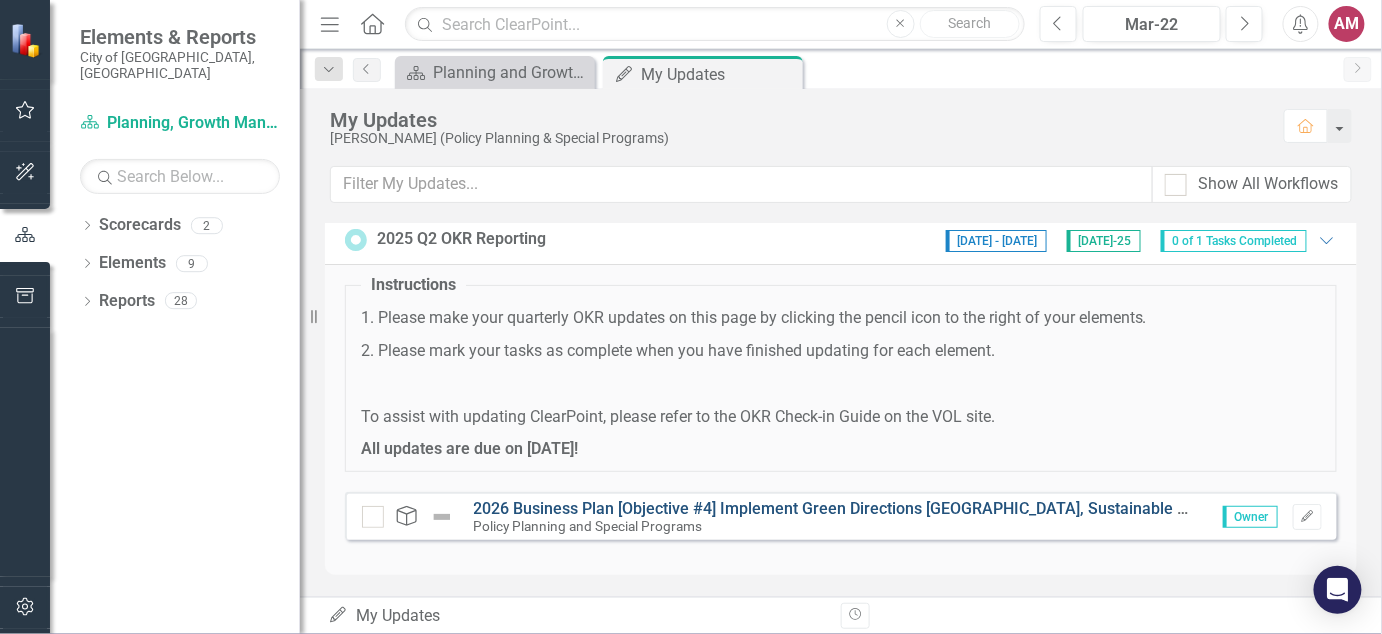 click on "2026 Business Plan [Objective #4] Implement Green Directions [GEOGRAPHIC_DATA], Sustainable Neighbourhood Action Plan and climate change initiatives" at bounding box center (1033, 508) 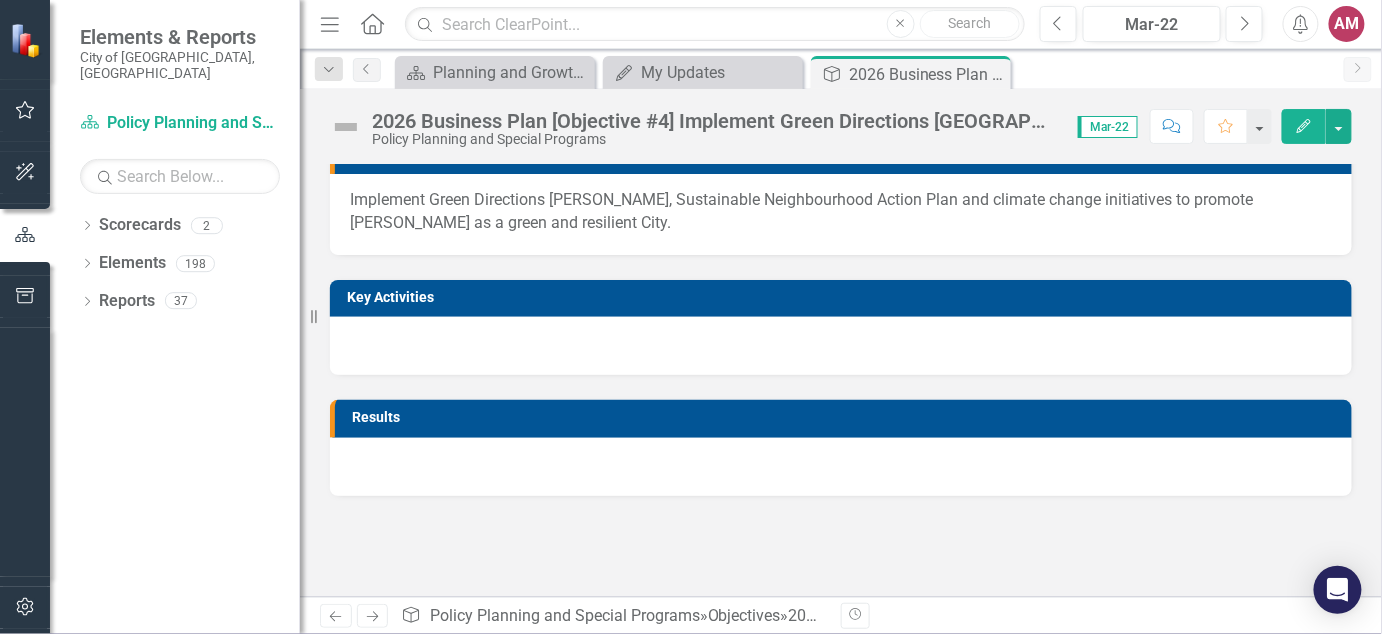 scroll, scrollTop: 0, scrollLeft: 0, axis: both 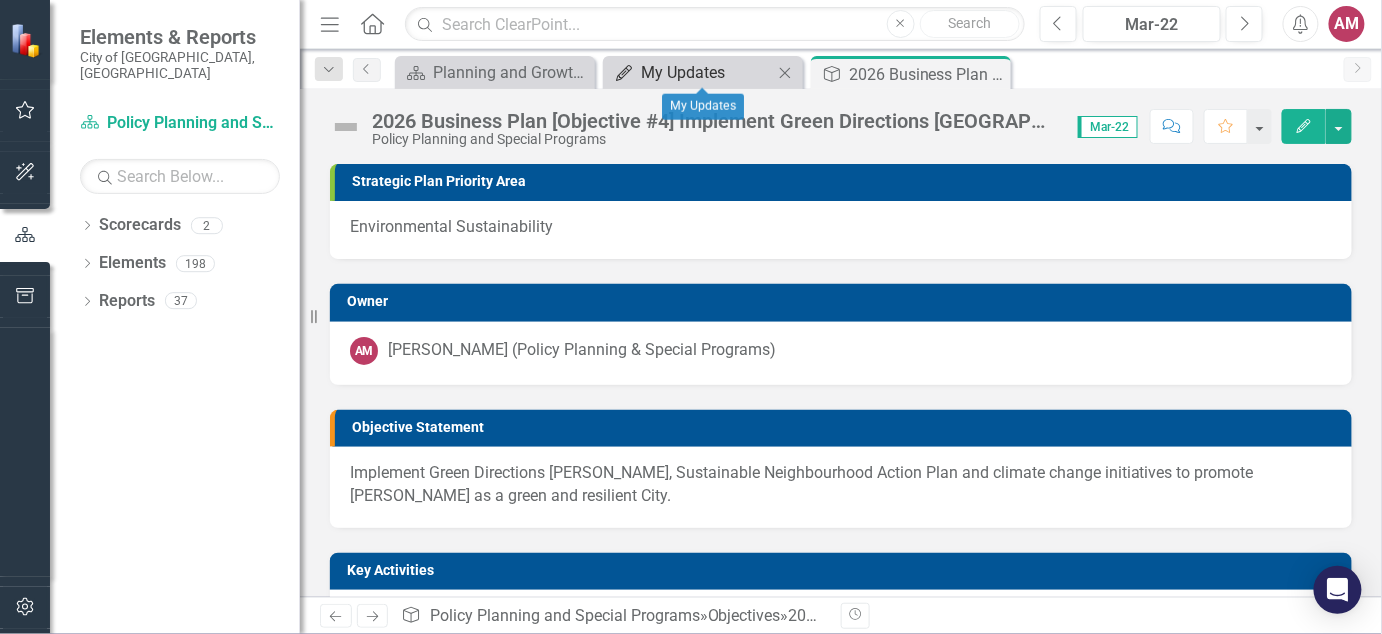 click on "My Updates" at bounding box center (707, 72) 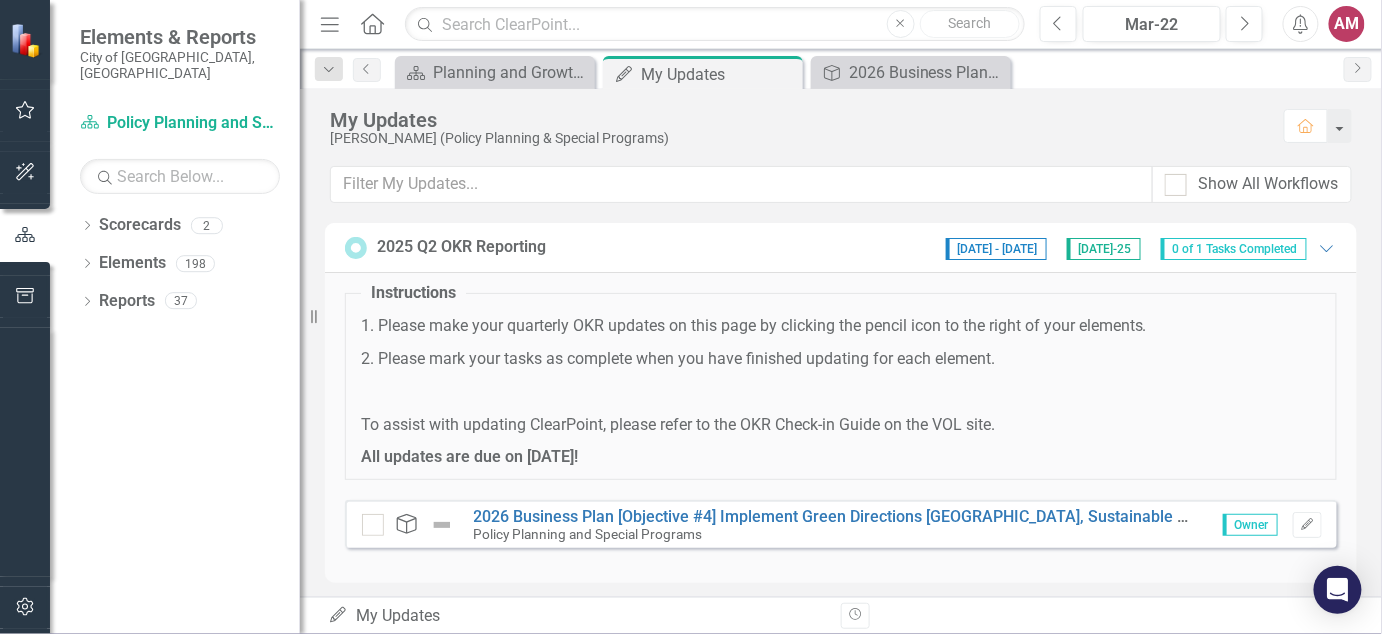 scroll, scrollTop: 1, scrollLeft: 0, axis: vertical 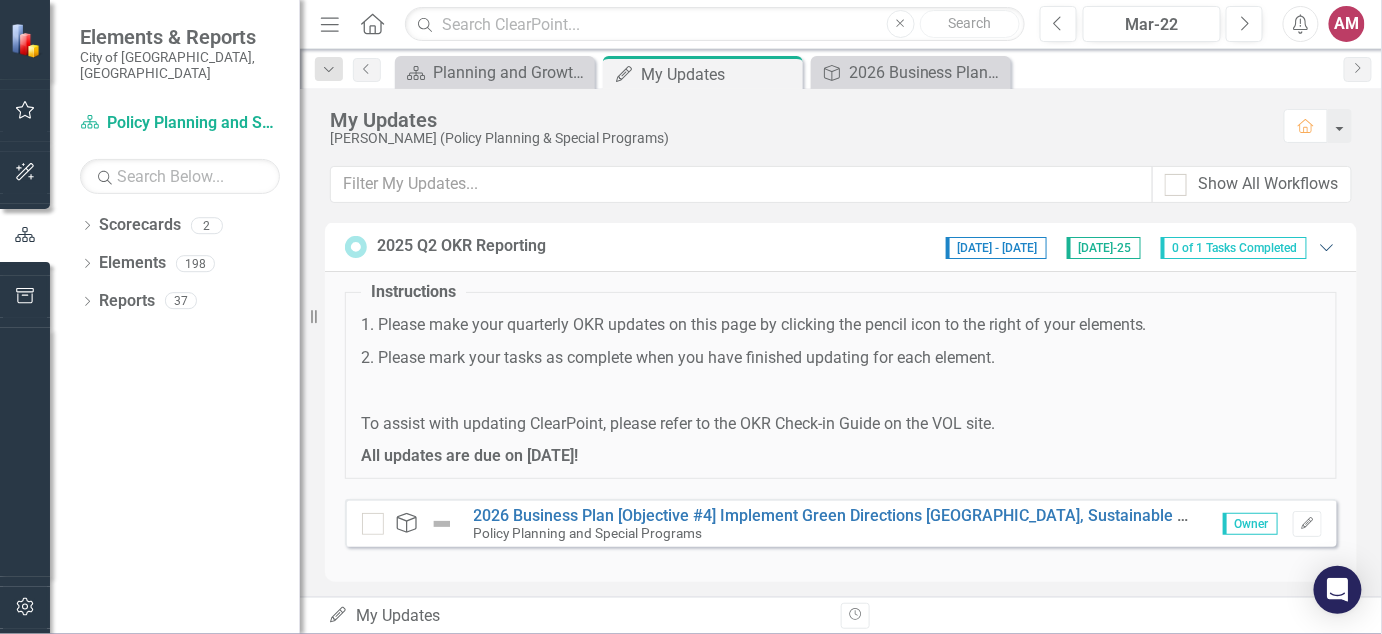 click on "Expanded" 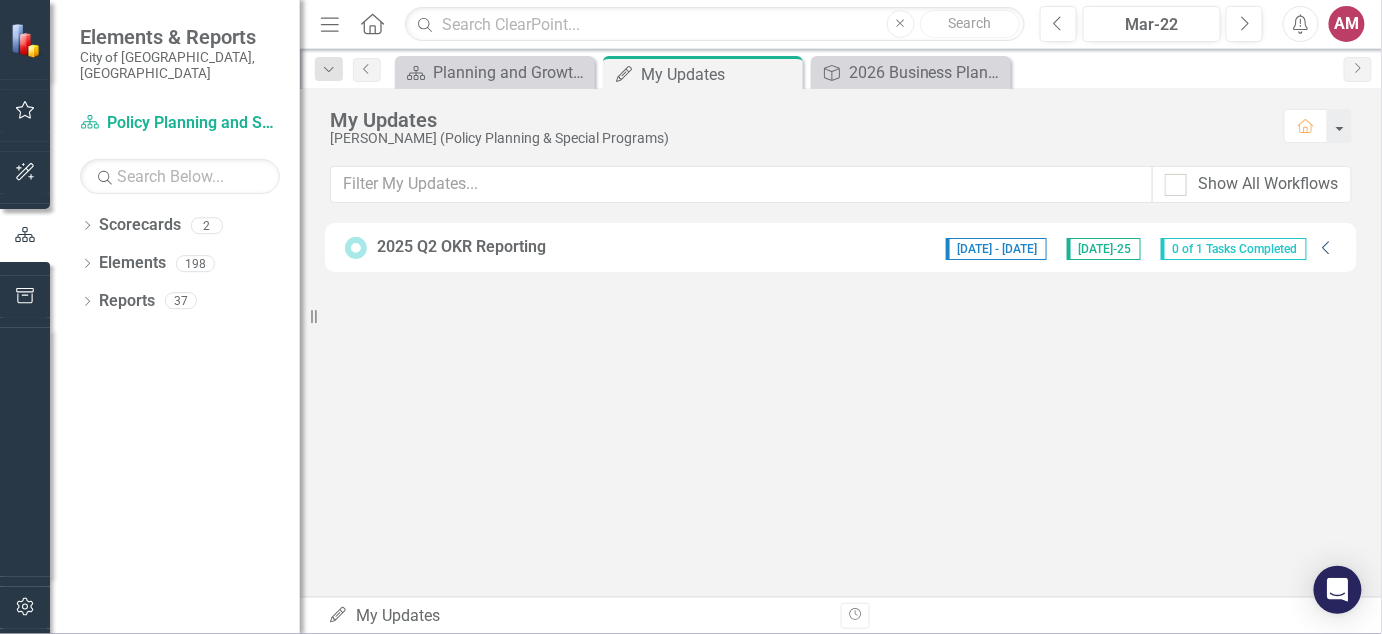 click on "[DATE] - [DATE] [DATE]-25 0 of 1 Tasks Completed" at bounding box center [1126, 247] 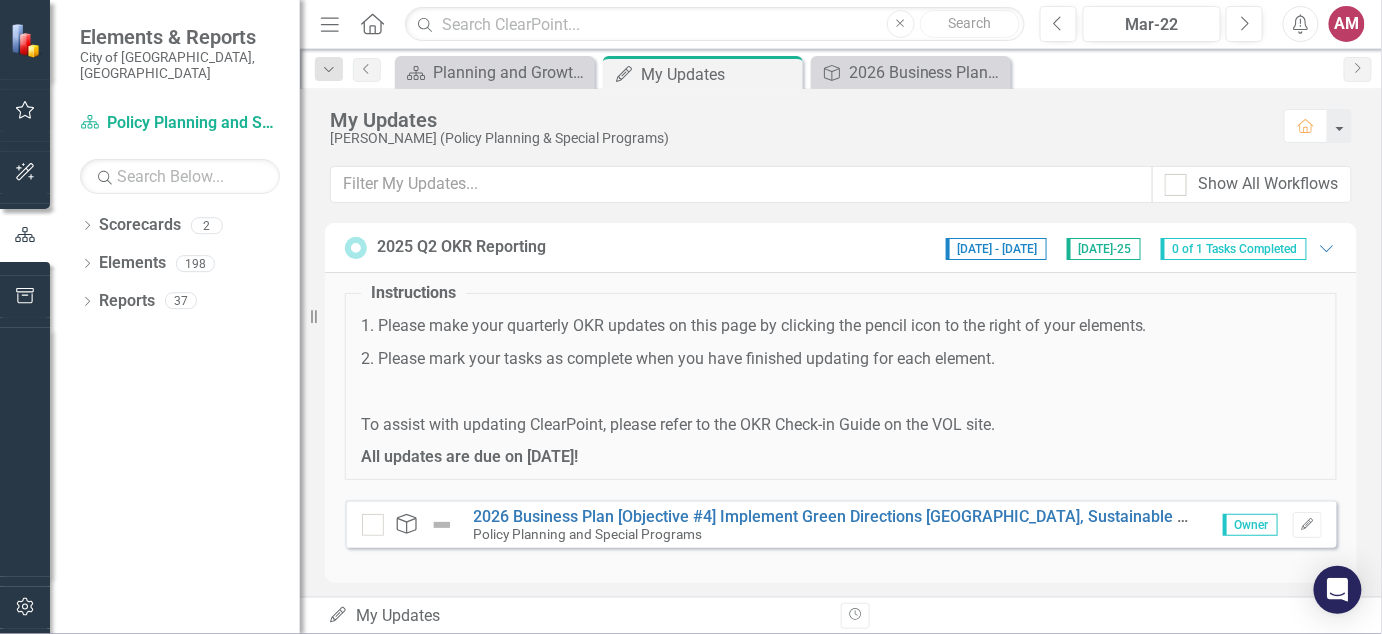 scroll, scrollTop: 8, scrollLeft: 0, axis: vertical 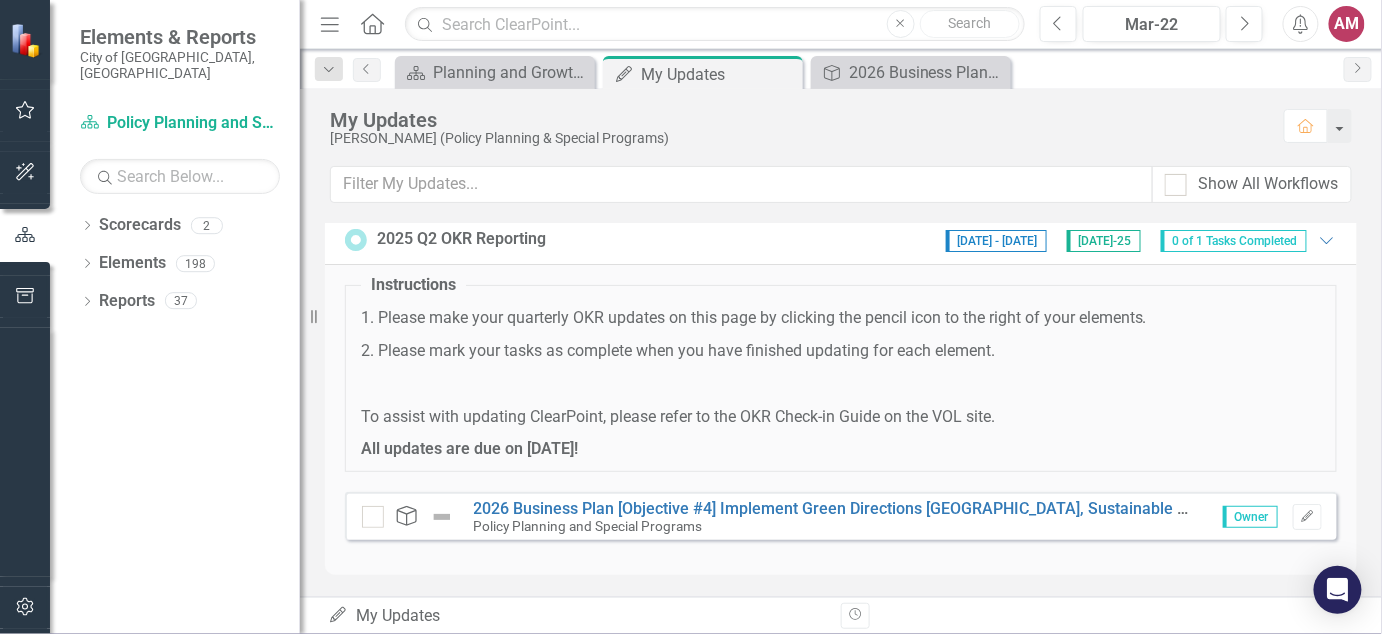 click on "To assist with updating ClearPoint, please refer to the OKR Check-in Guide on the VOL site." at bounding box center (841, 417) 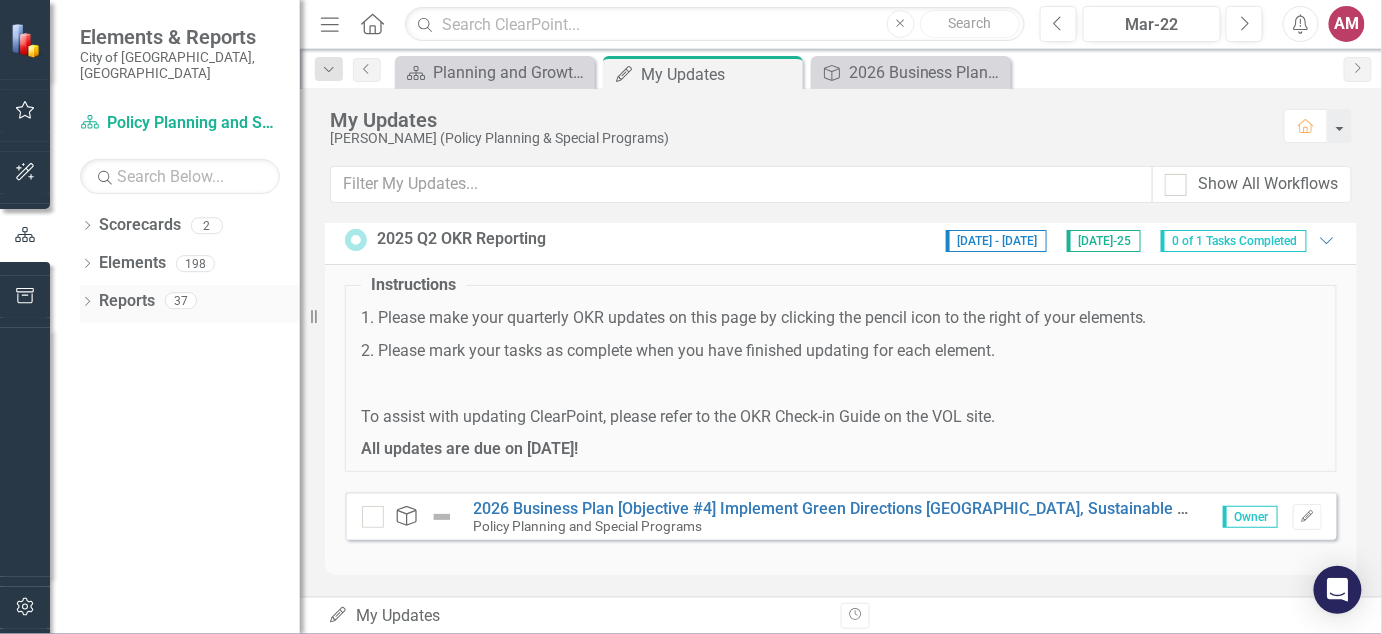 click on "Dropdown" 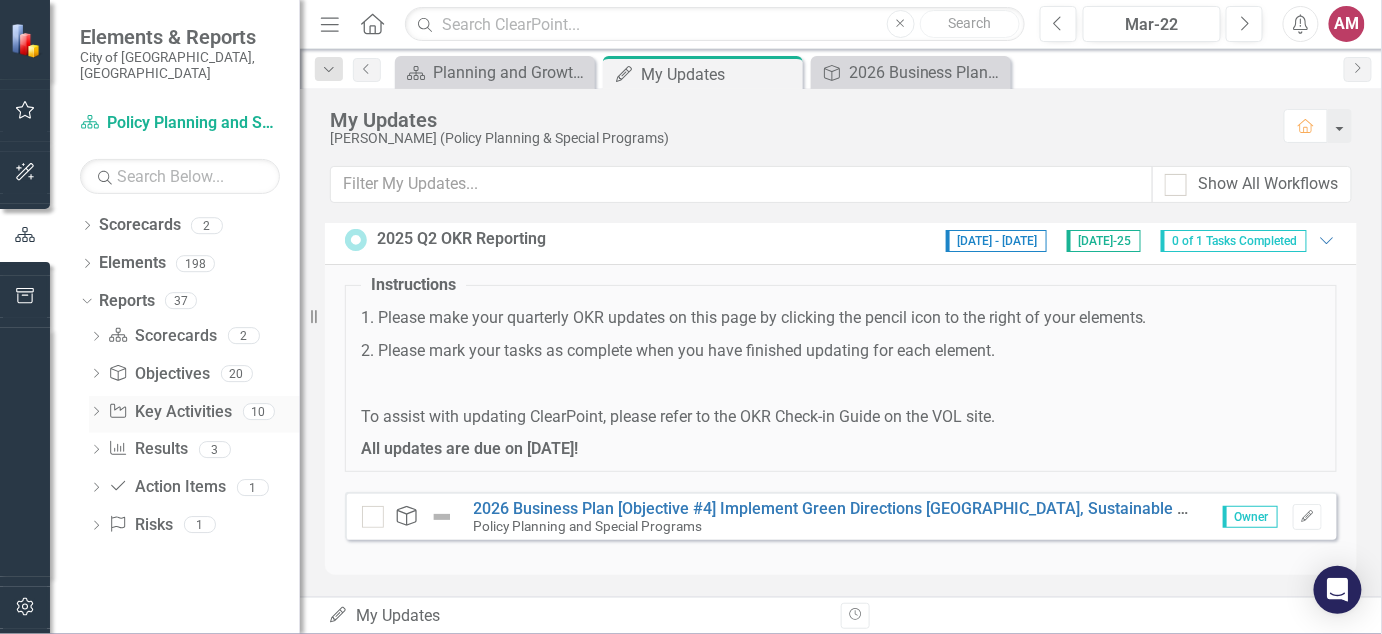 click on "Dropdown" 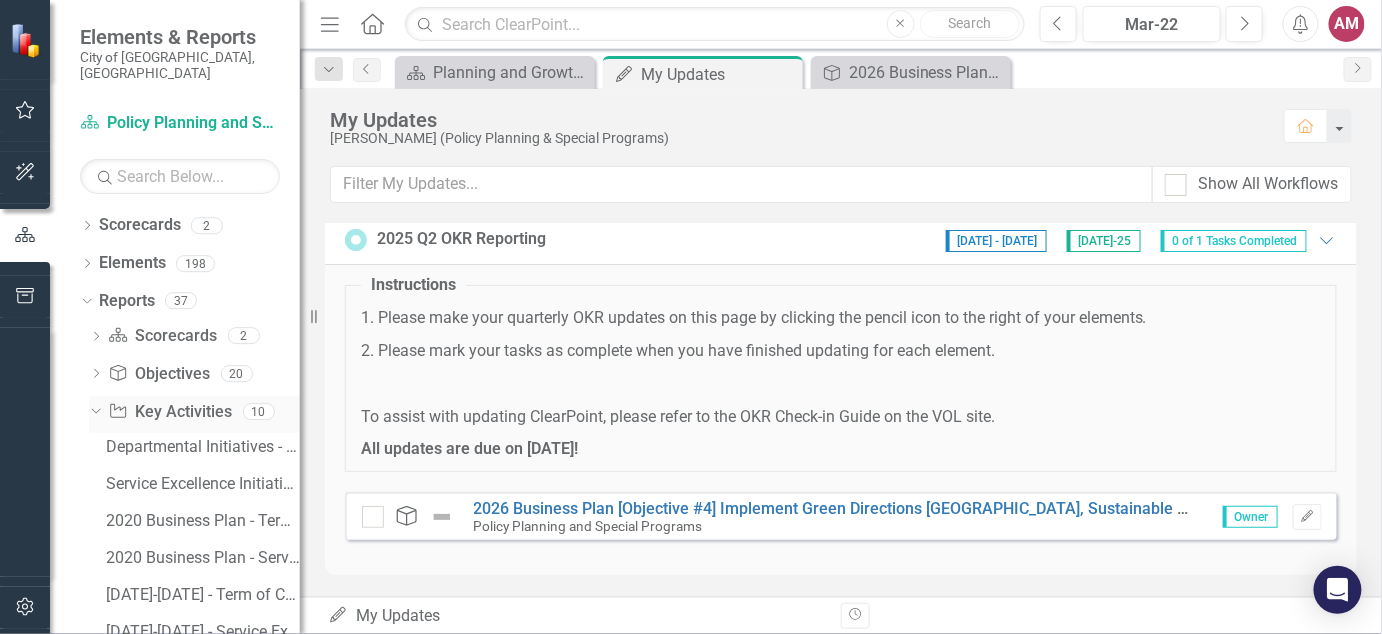 click on "Dropdown" 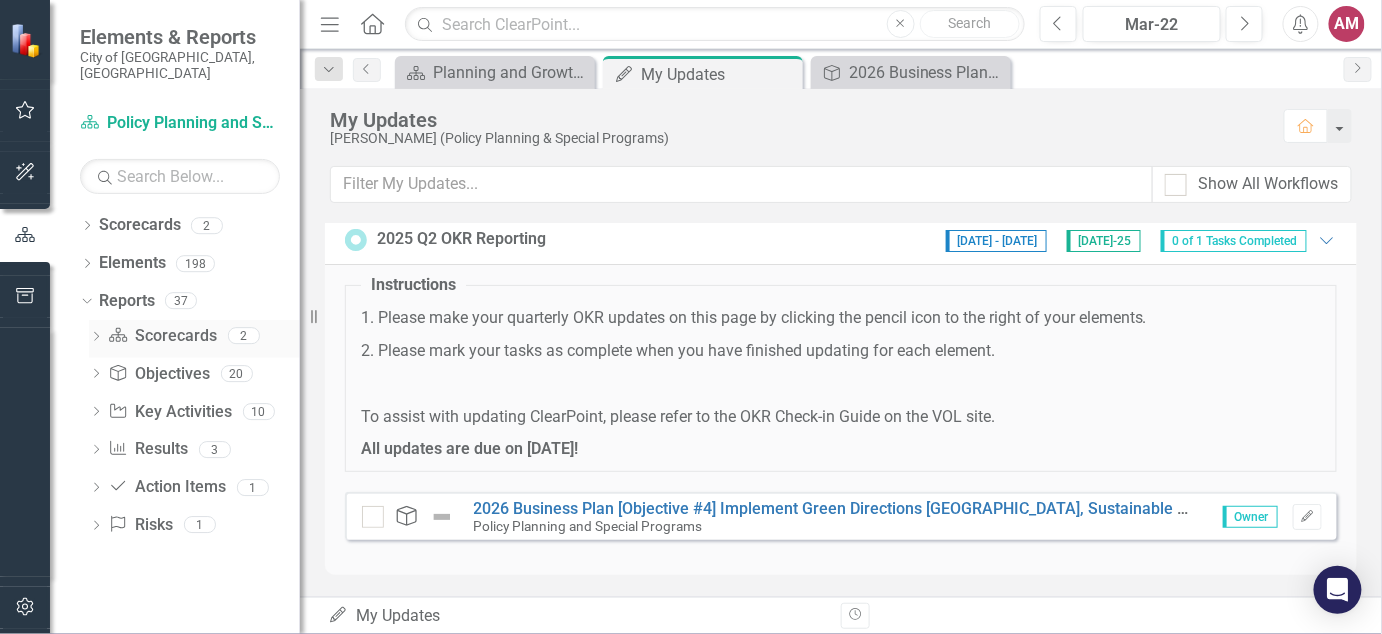 click on "Dropdown" 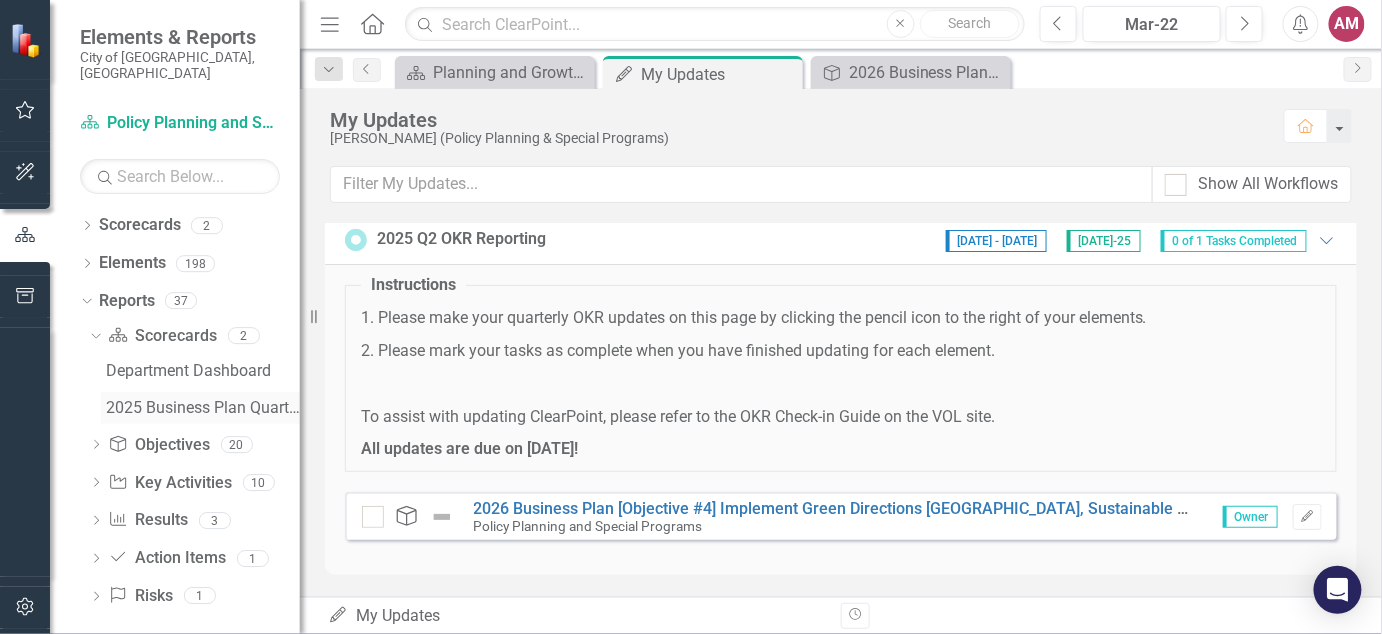 click on "2025 Business Plan Quarterly Dashboard" at bounding box center (203, 408) 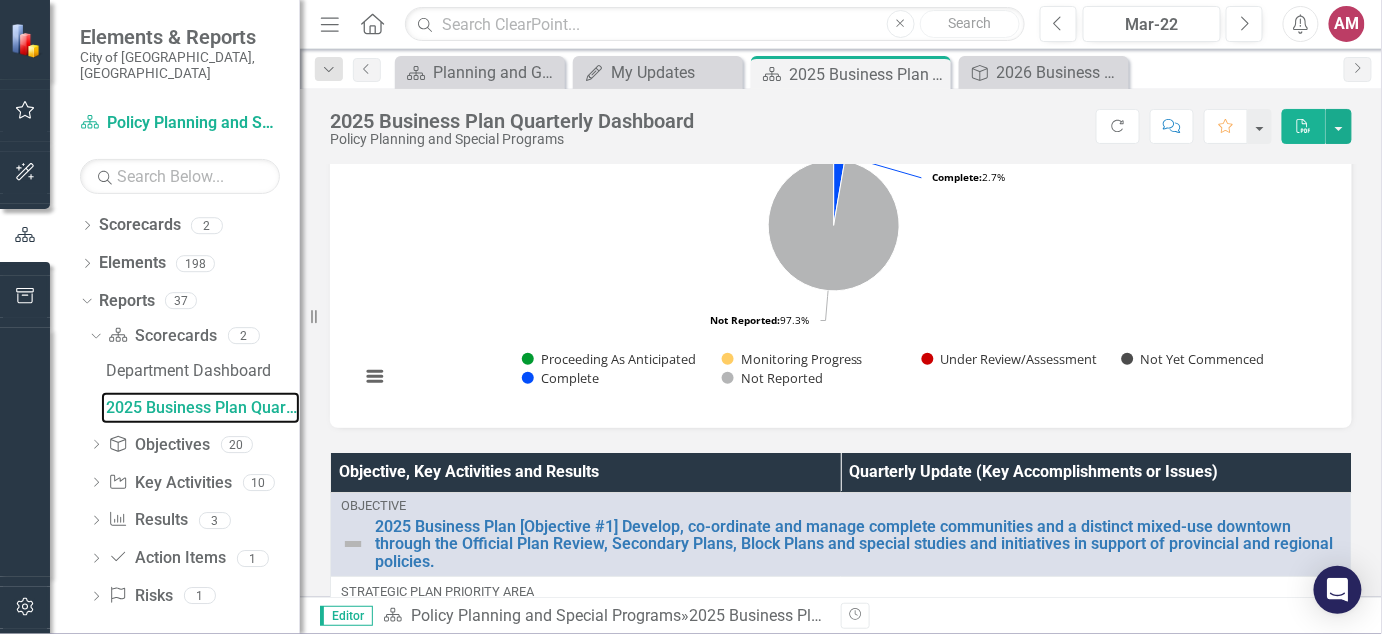 scroll, scrollTop: 171, scrollLeft: 0, axis: vertical 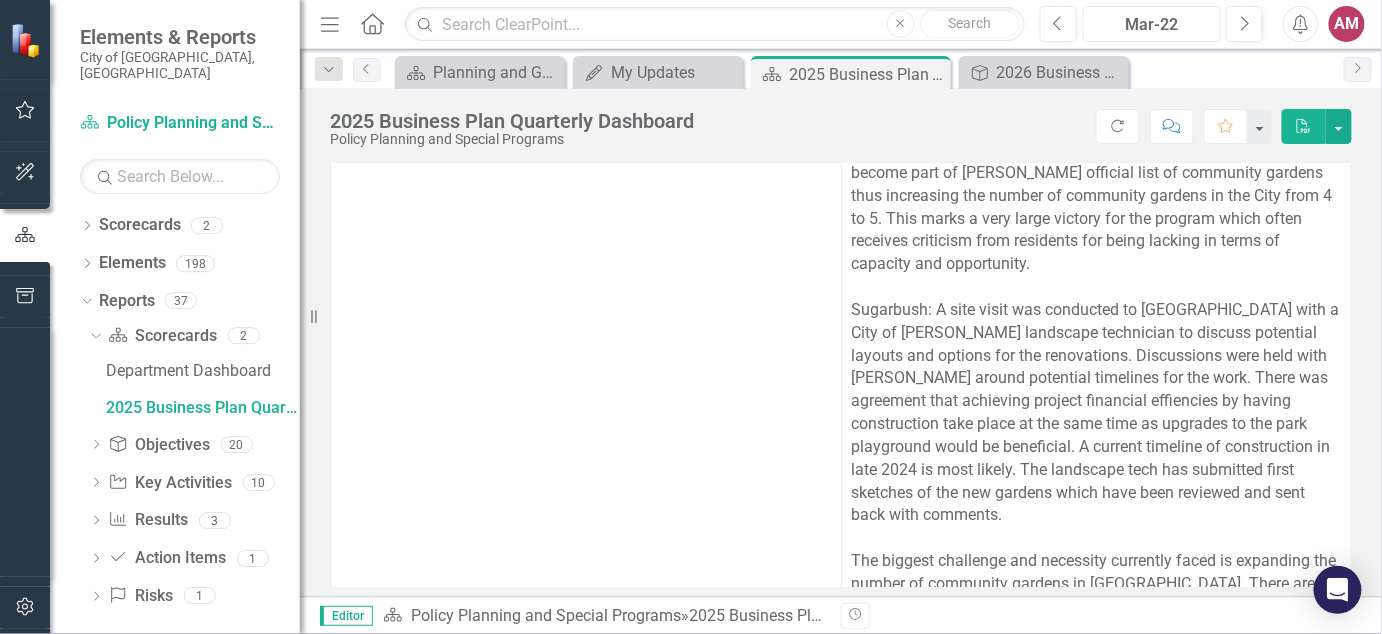 click on "Mar-22" at bounding box center [1152, 25] 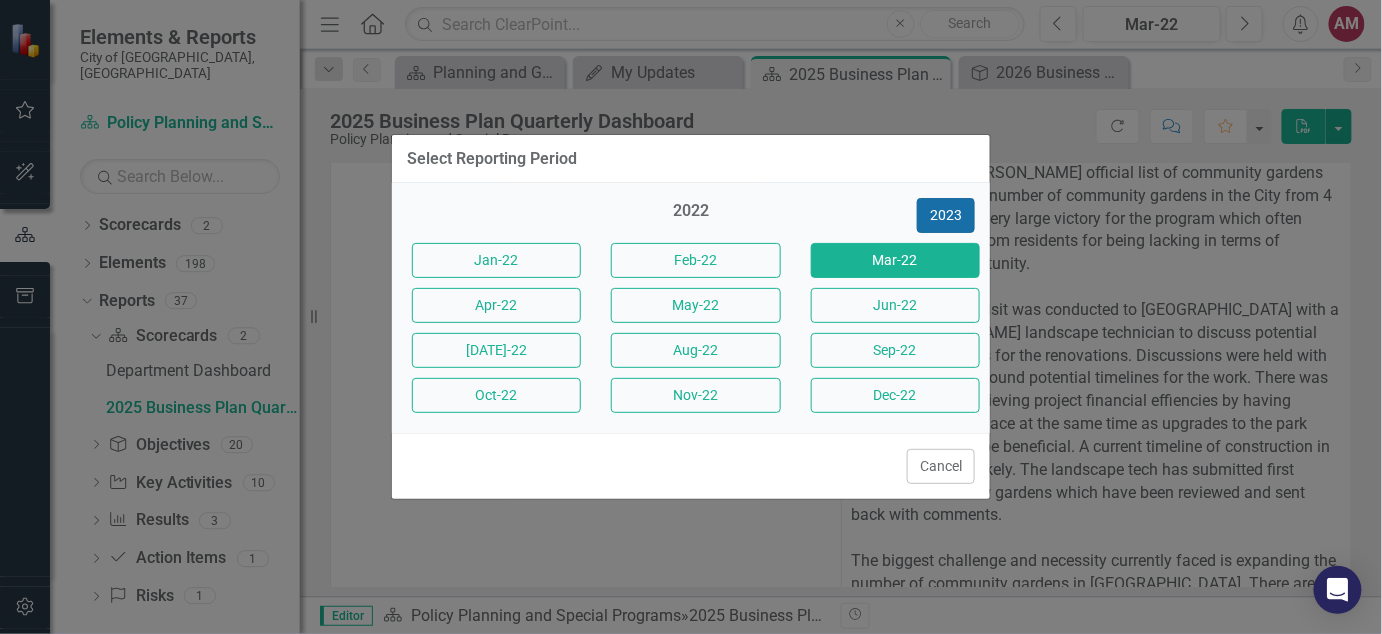 click on "2023" at bounding box center [946, 215] 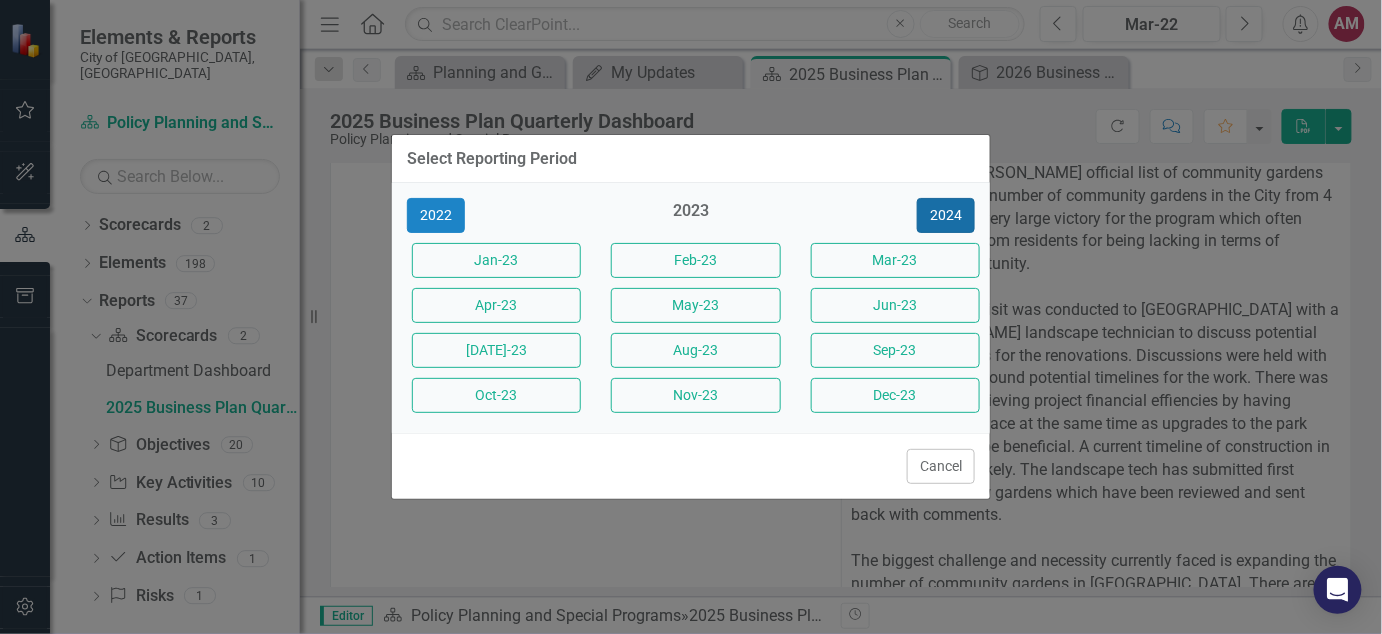 click on "2024" at bounding box center [946, 215] 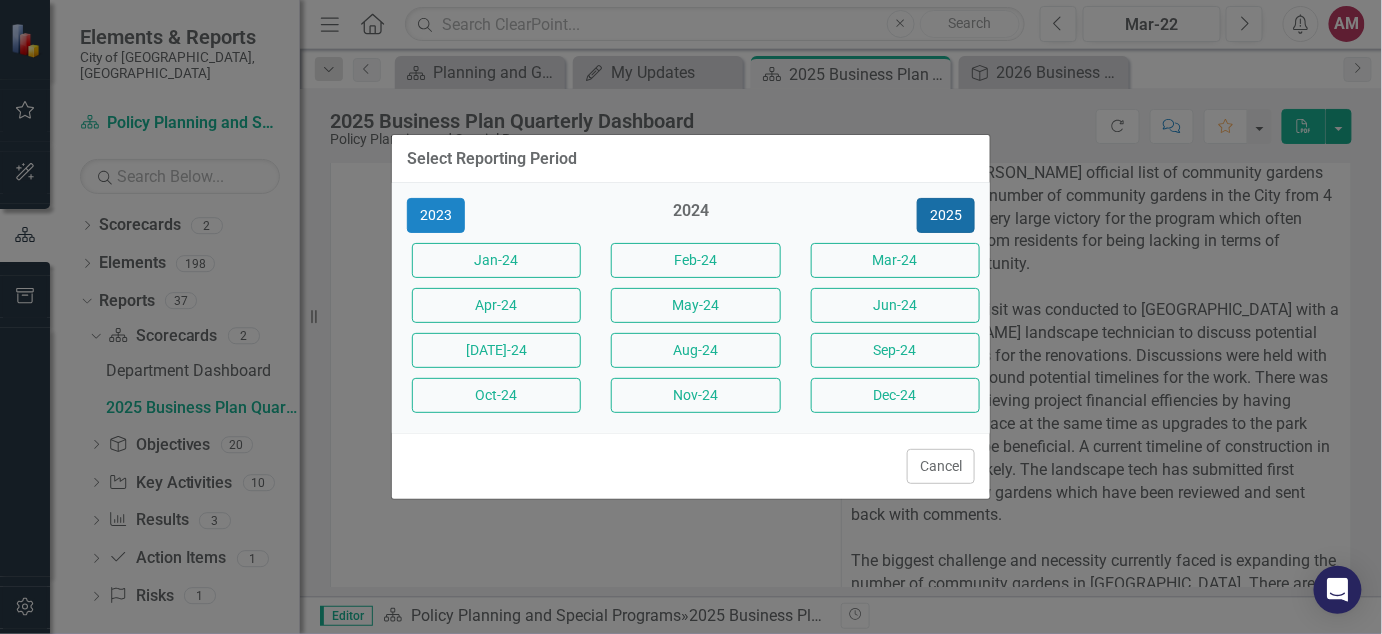 click on "2025" at bounding box center (946, 215) 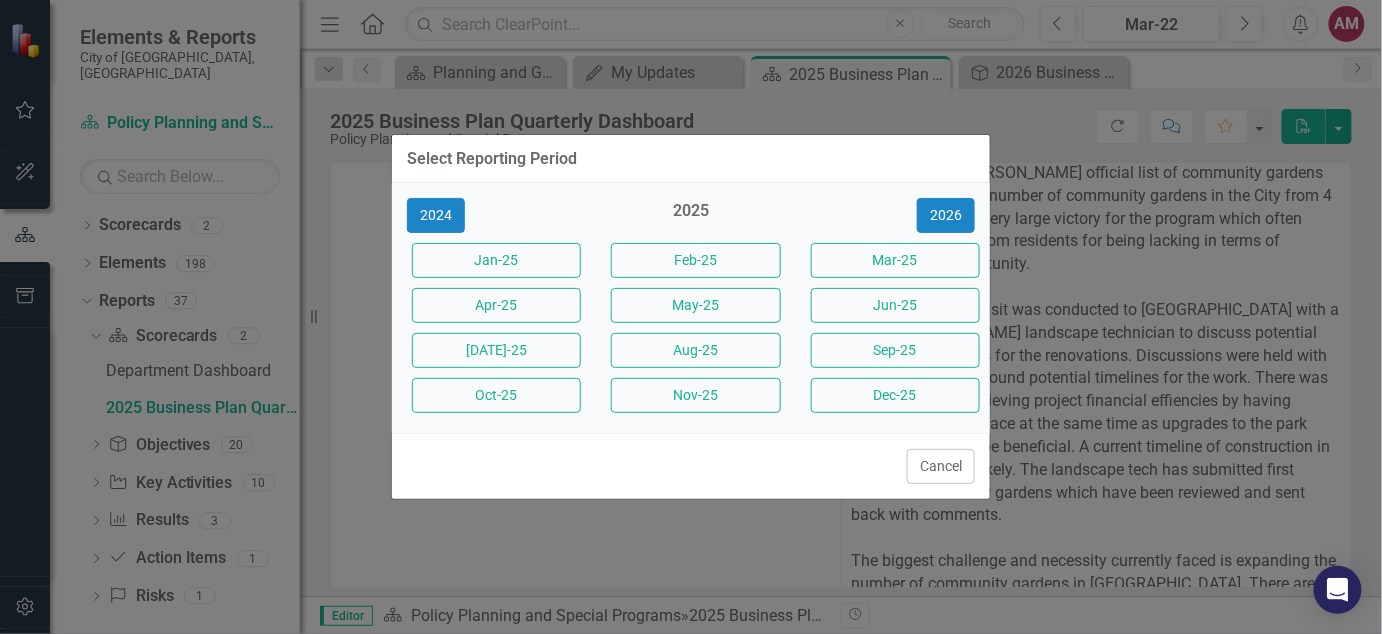 click on "2025" at bounding box center [690, 216] 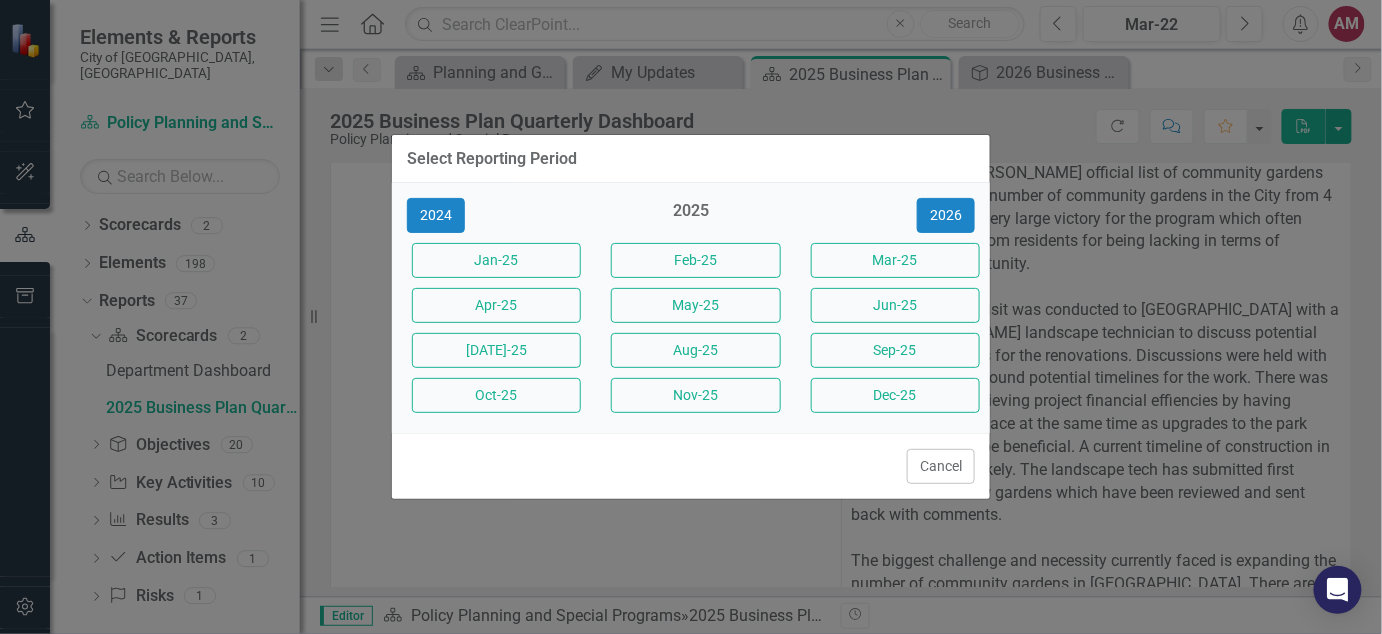 click on "2025" at bounding box center [690, 216] 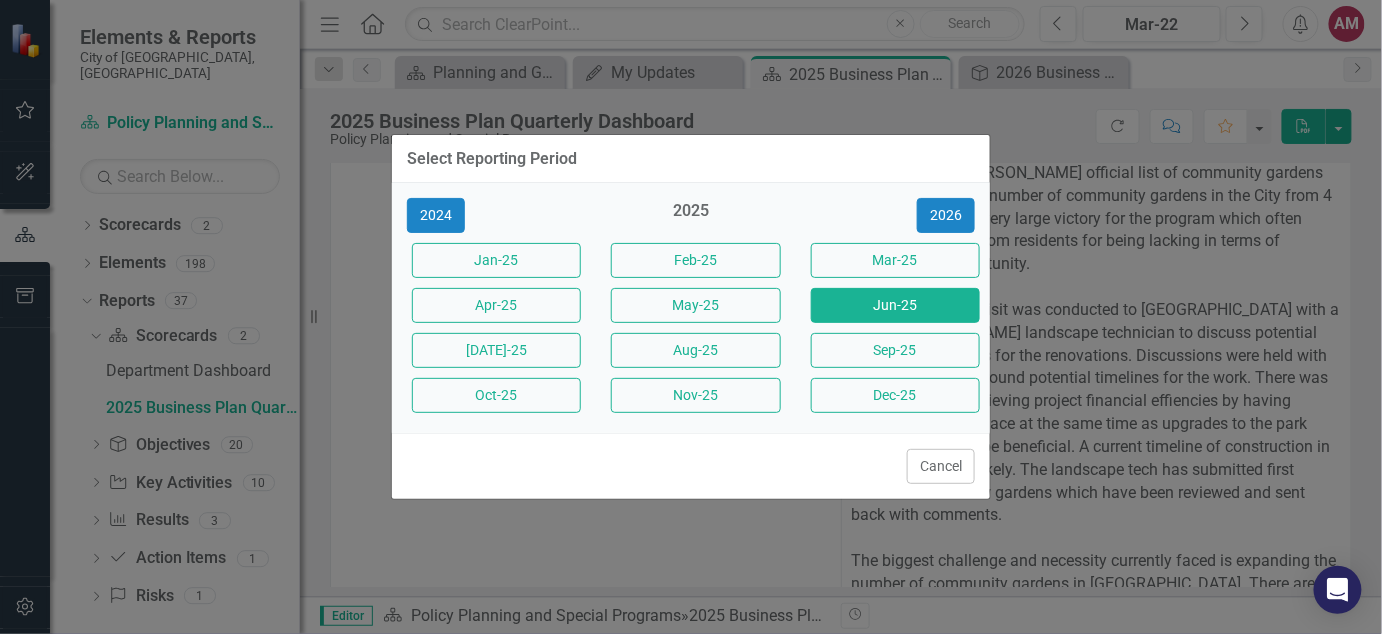 click on "Jun-25" at bounding box center [895, 305] 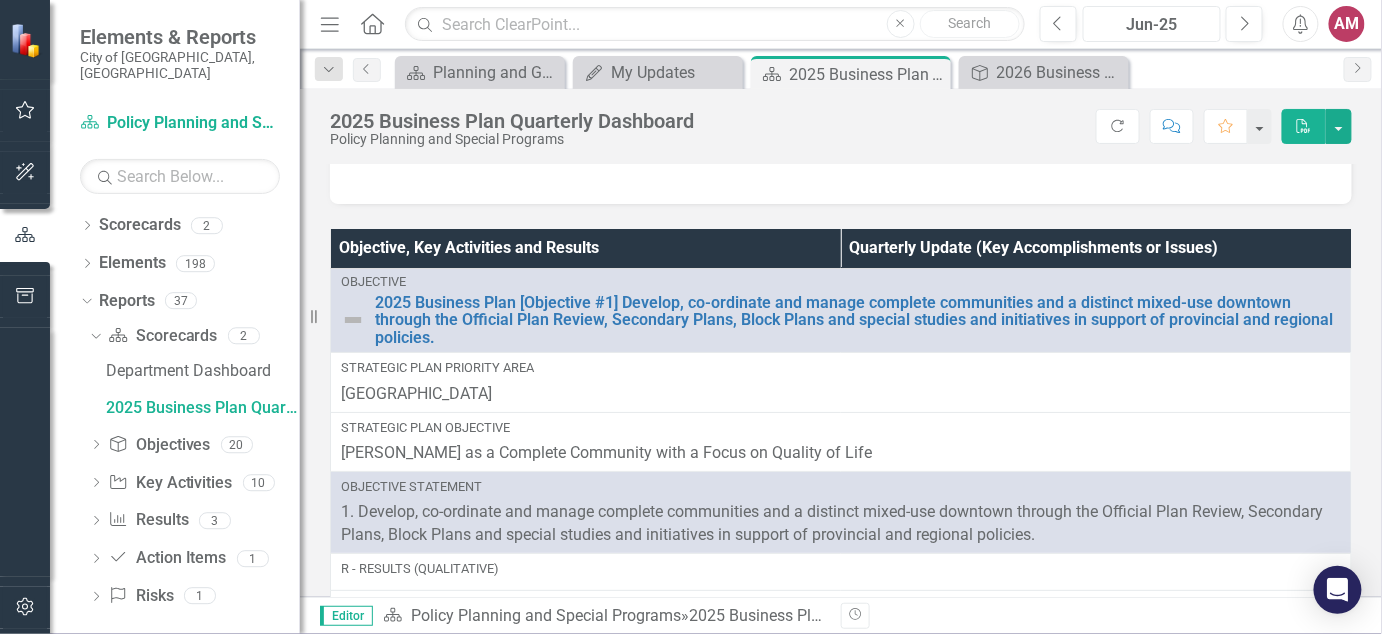 scroll, scrollTop: 350, scrollLeft: 0, axis: vertical 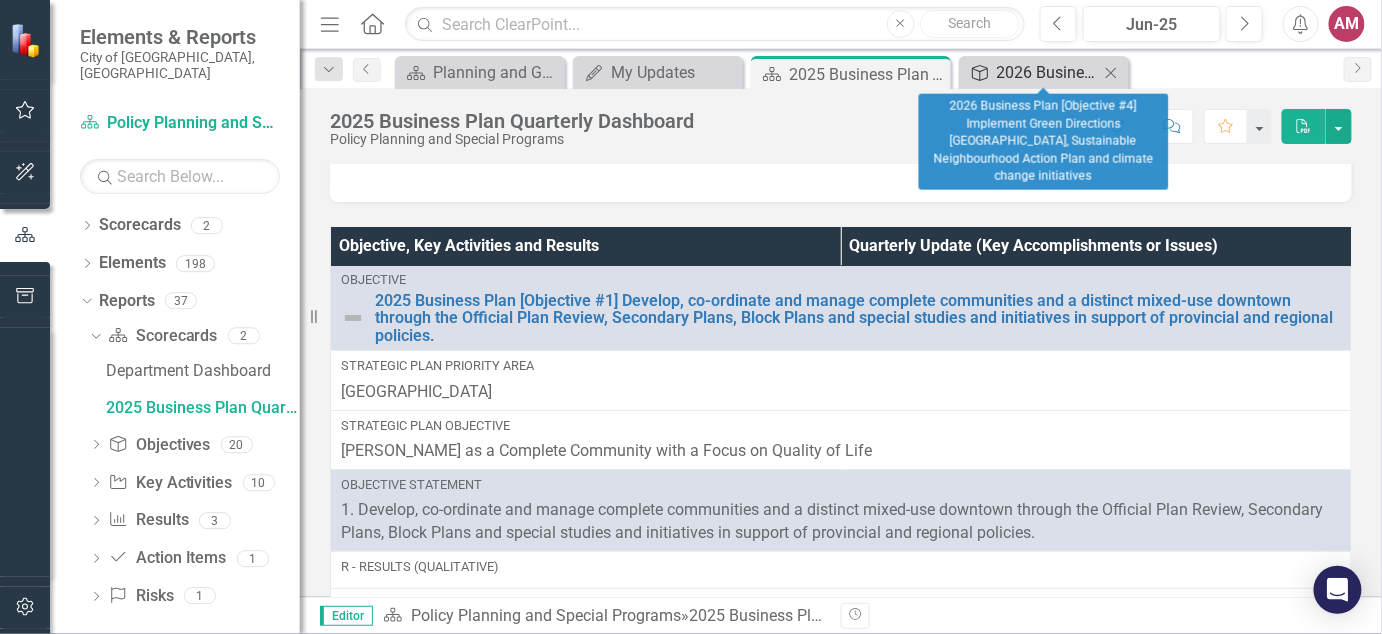click on "2026 Business Plan [Objective #4] Implement Green Directions [GEOGRAPHIC_DATA], Sustainable Neighbourhood Action Plan and climate change initiatives" at bounding box center (1048, 72) 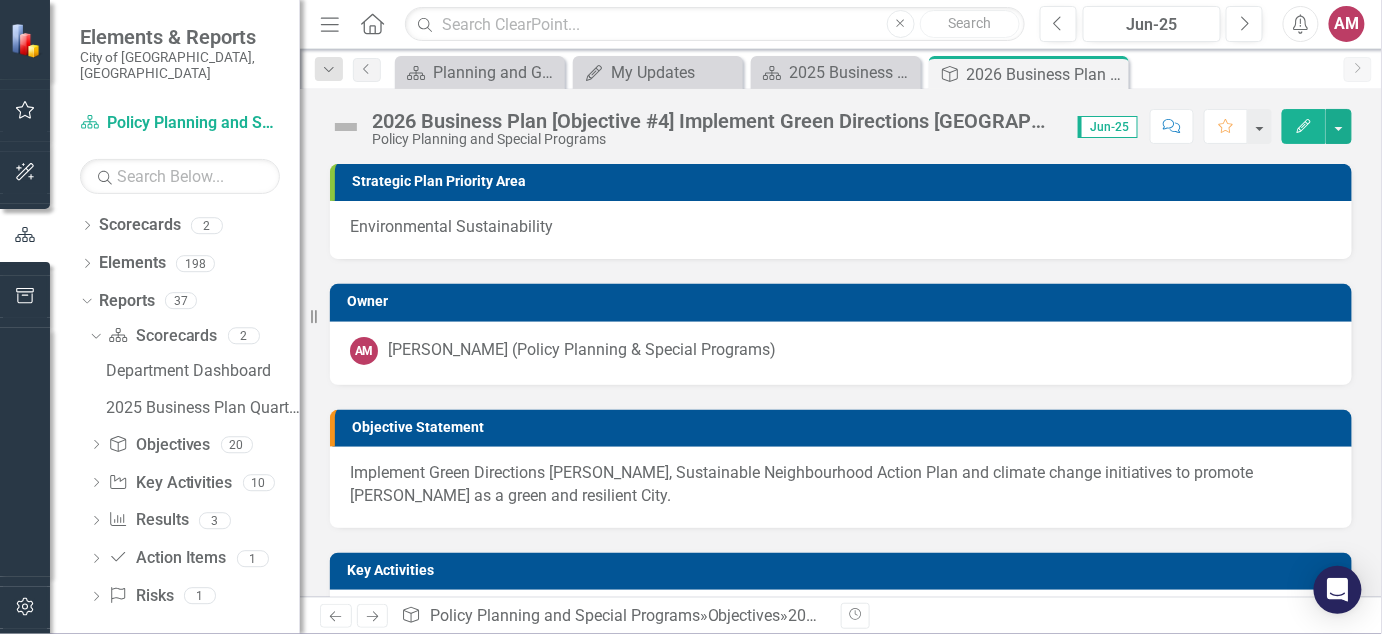 click on "Implement Green Directions [PERSON_NAME], Sustainable Neighbourhood Action Plan and climate change initiatives to promote [PERSON_NAME] as a green and resilient City." at bounding box center [841, 485] 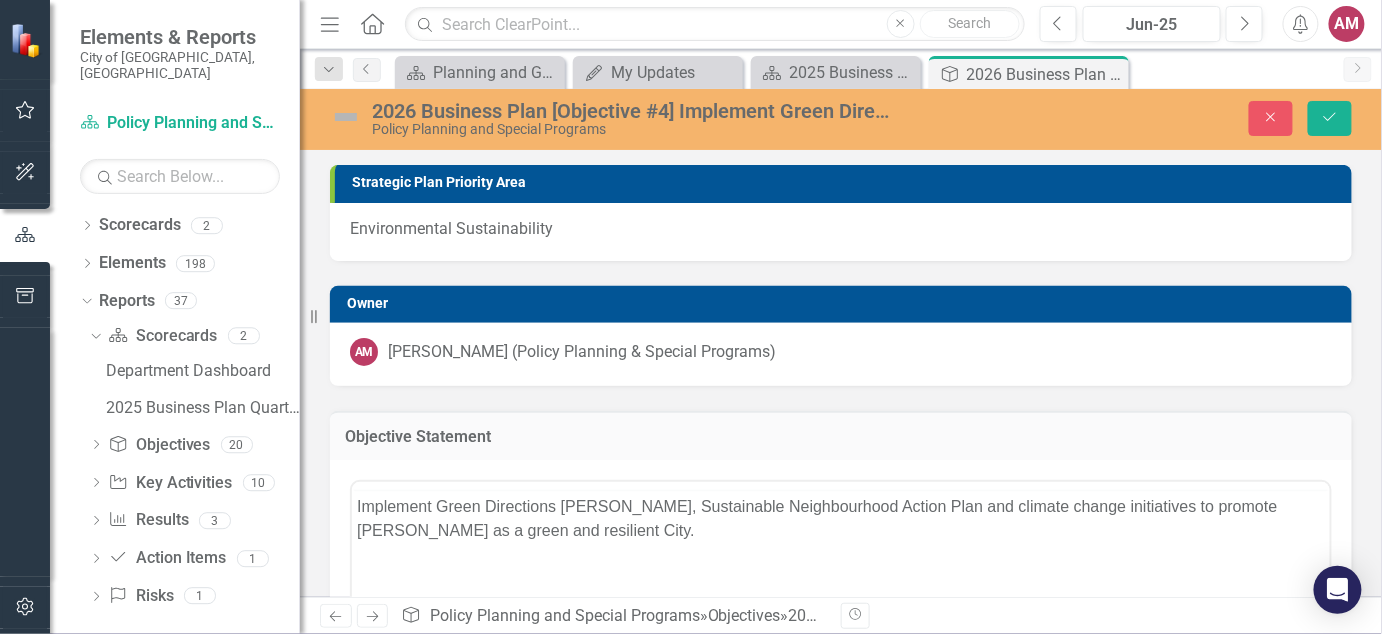 scroll, scrollTop: 0, scrollLeft: 0, axis: both 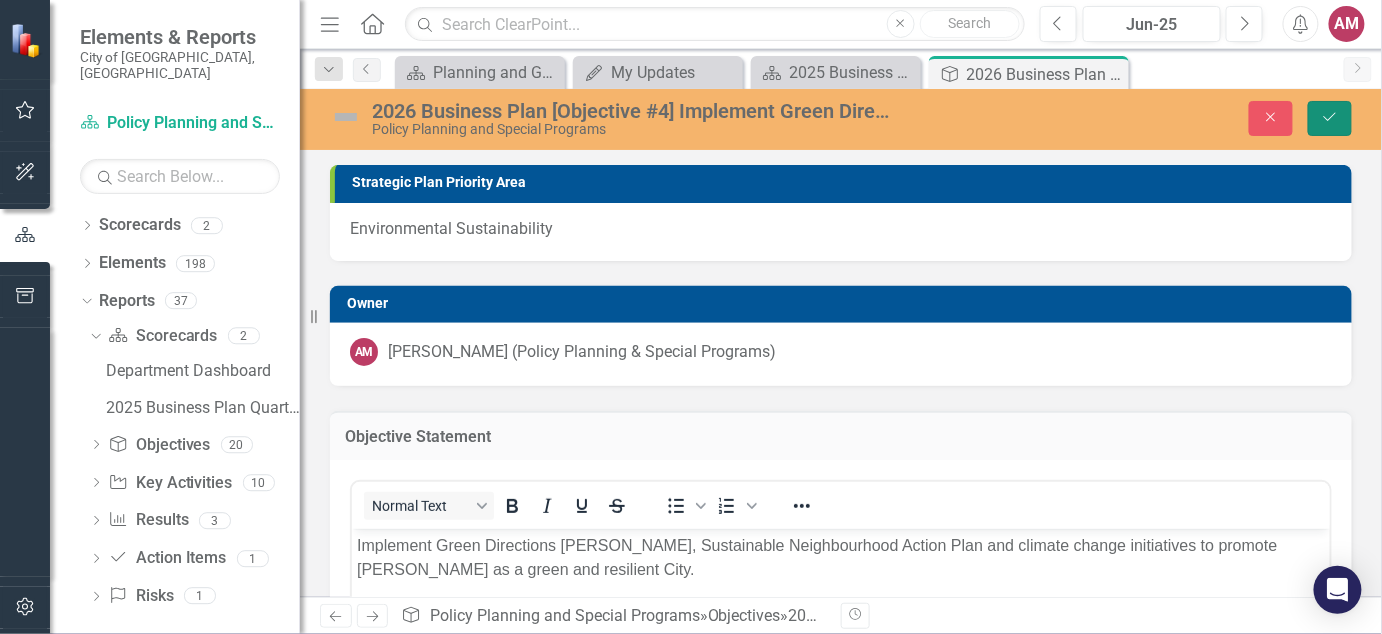 click on "Save" 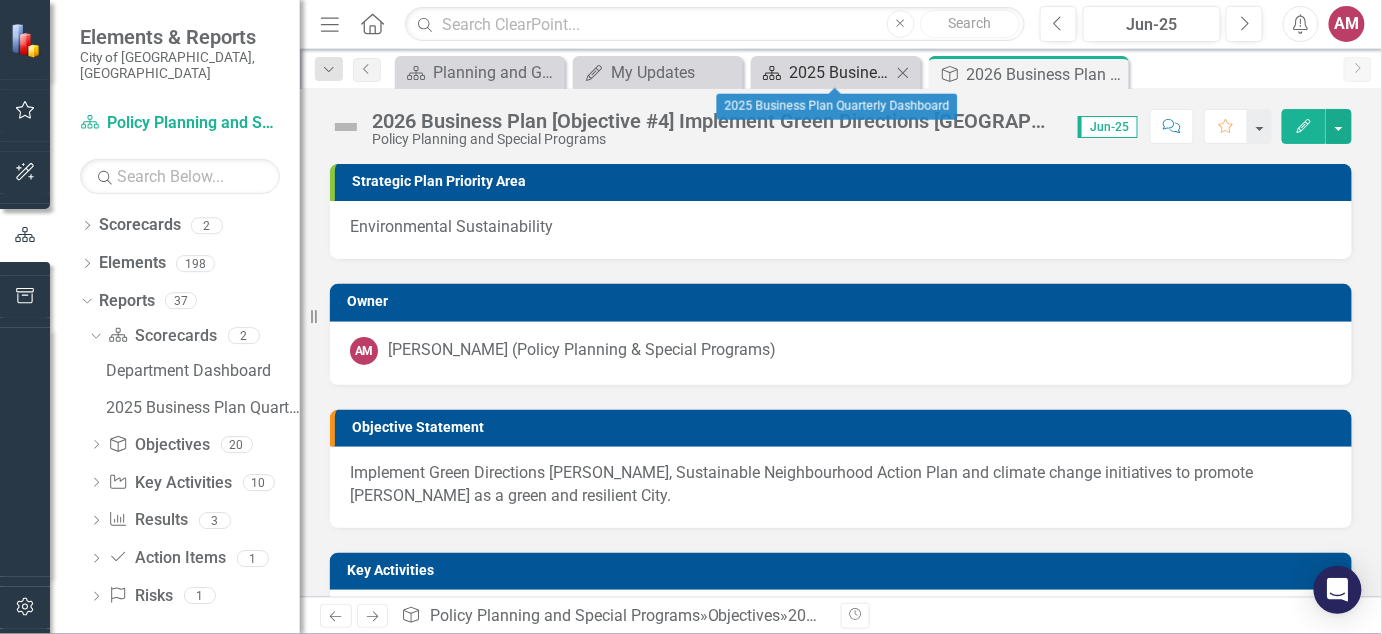 click on "2025 Business Plan Quarterly Dashboard" at bounding box center (840, 72) 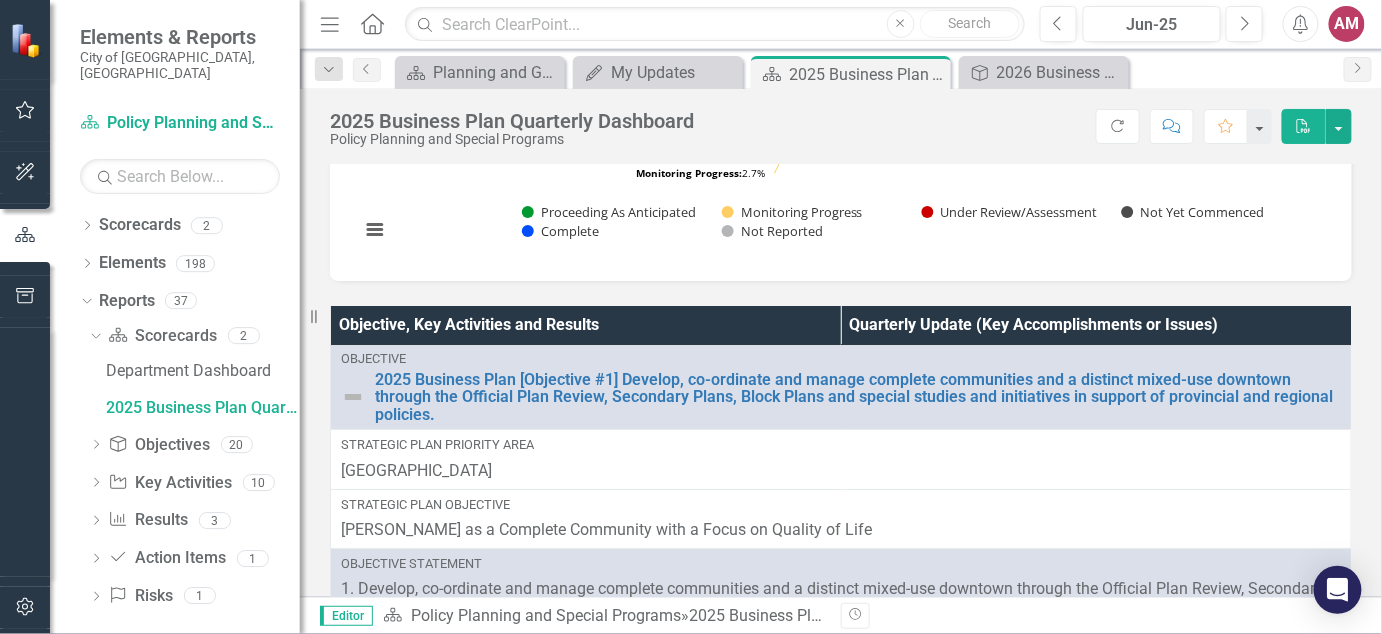 scroll, scrollTop: 0, scrollLeft: 0, axis: both 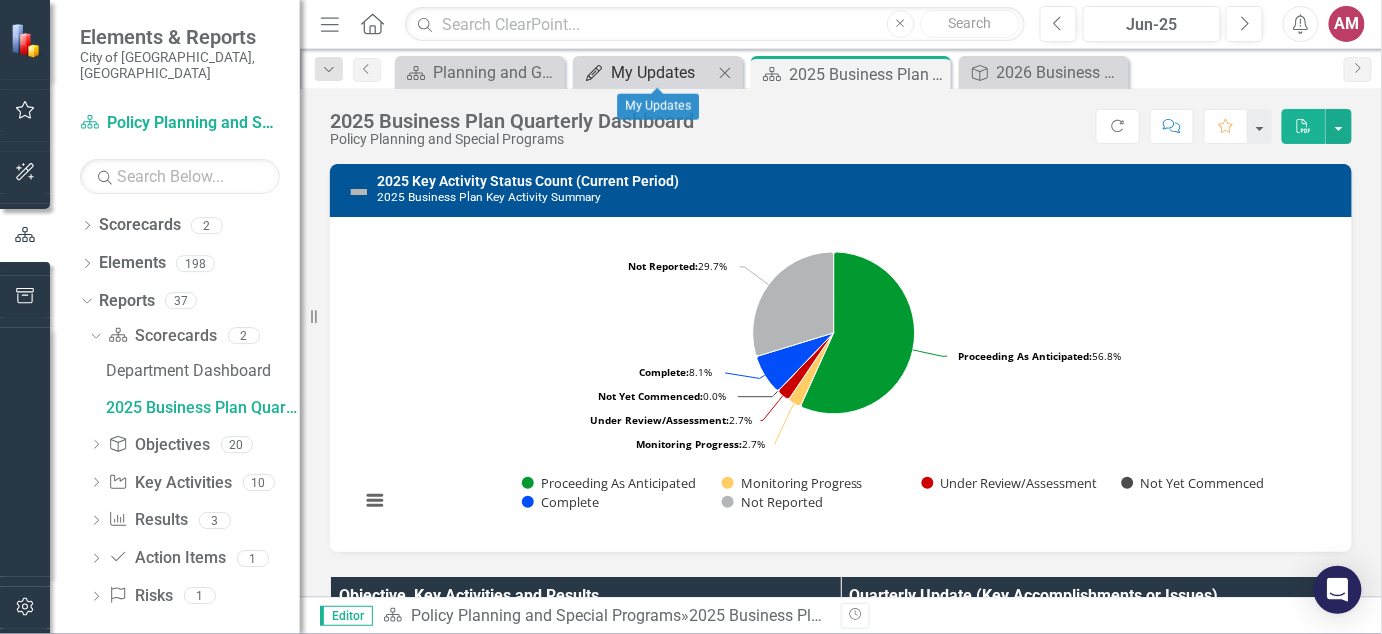 click on "My Updates" at bounding box center [662, 72] 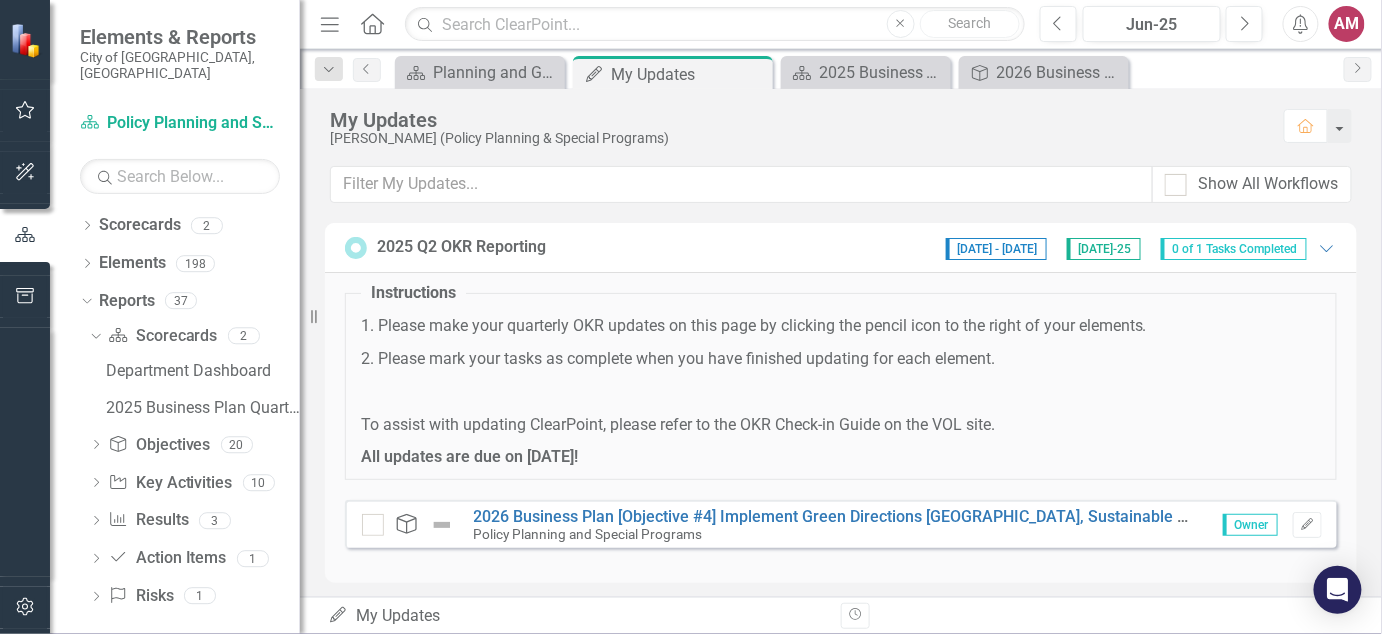 scroll, scrollTop: 8, scrollLeft: 0, axis: vertical 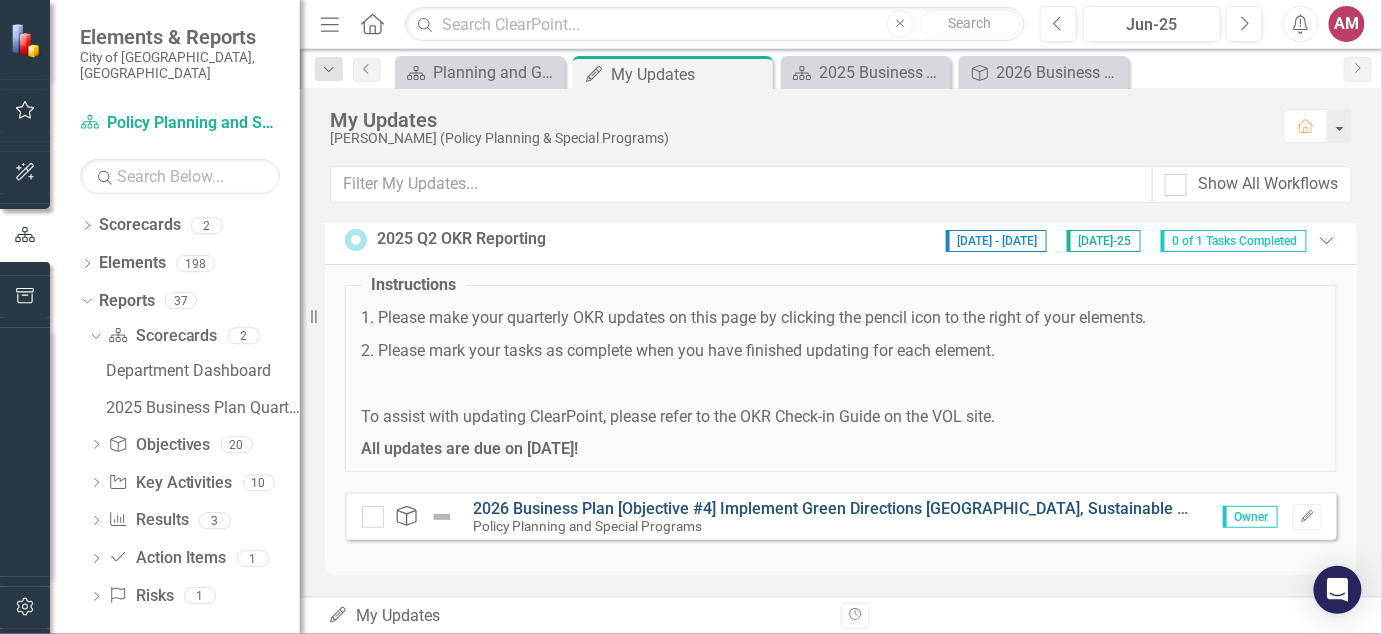 click on "2026 Business Plan [Objective #4] Implement Green Directions [GEOGRAPHIC_DATA], Sustainable Neighbourhood Action Plan and climate change initiatives" at bounding box center (1033, 508) 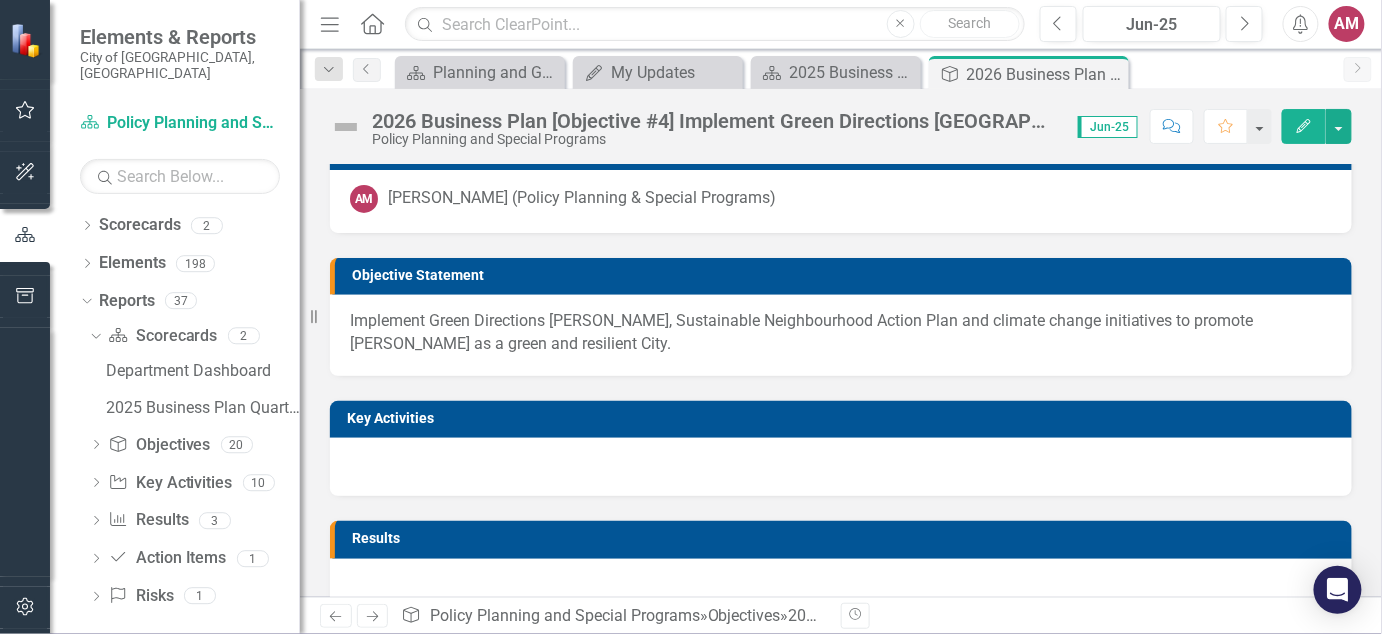 scroll, scrollTop: 45, scrollLeft: 0, axis: vertical 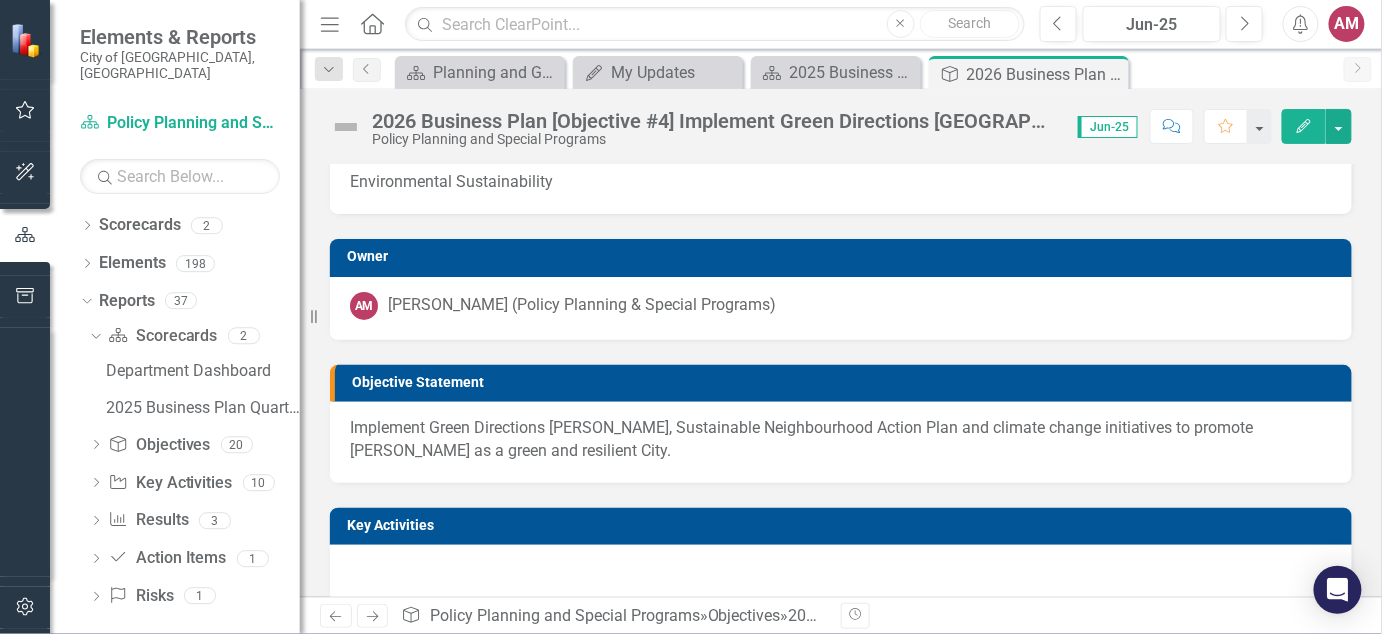 click at bounding box center (841, 574) 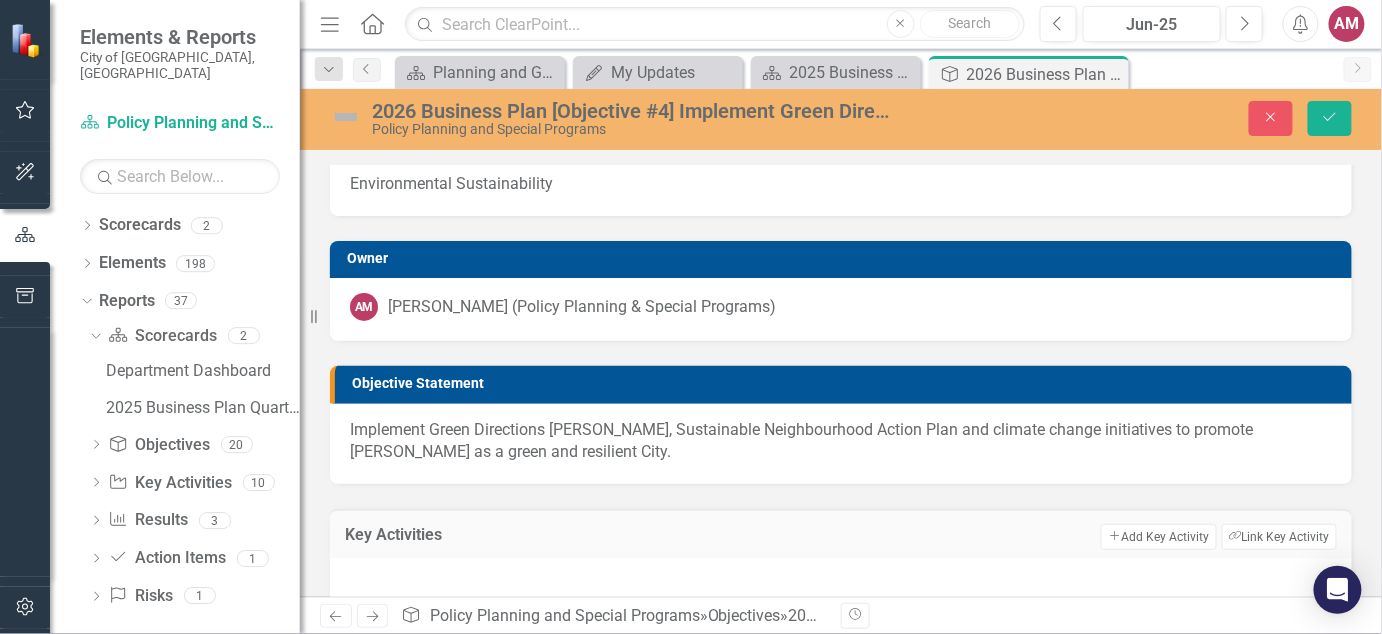 click at bounding box center (841, 587) 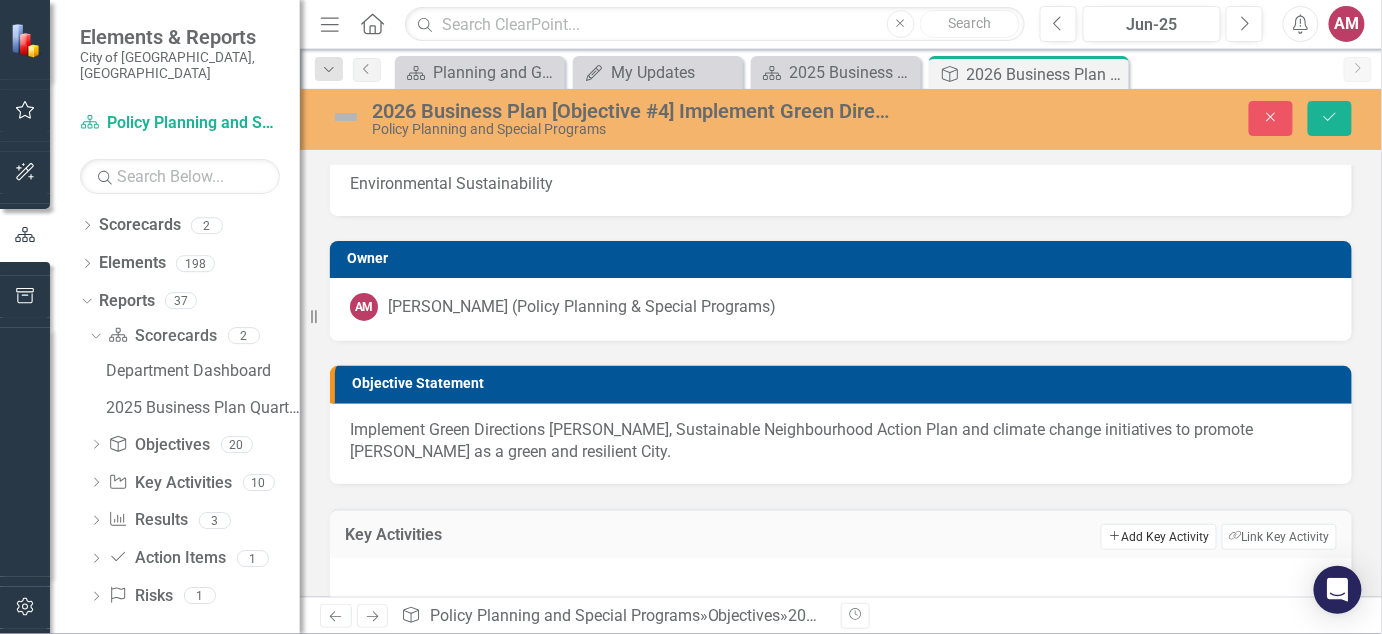 click on "Add  Add Key Activity" at bounding box center (1158, 537) 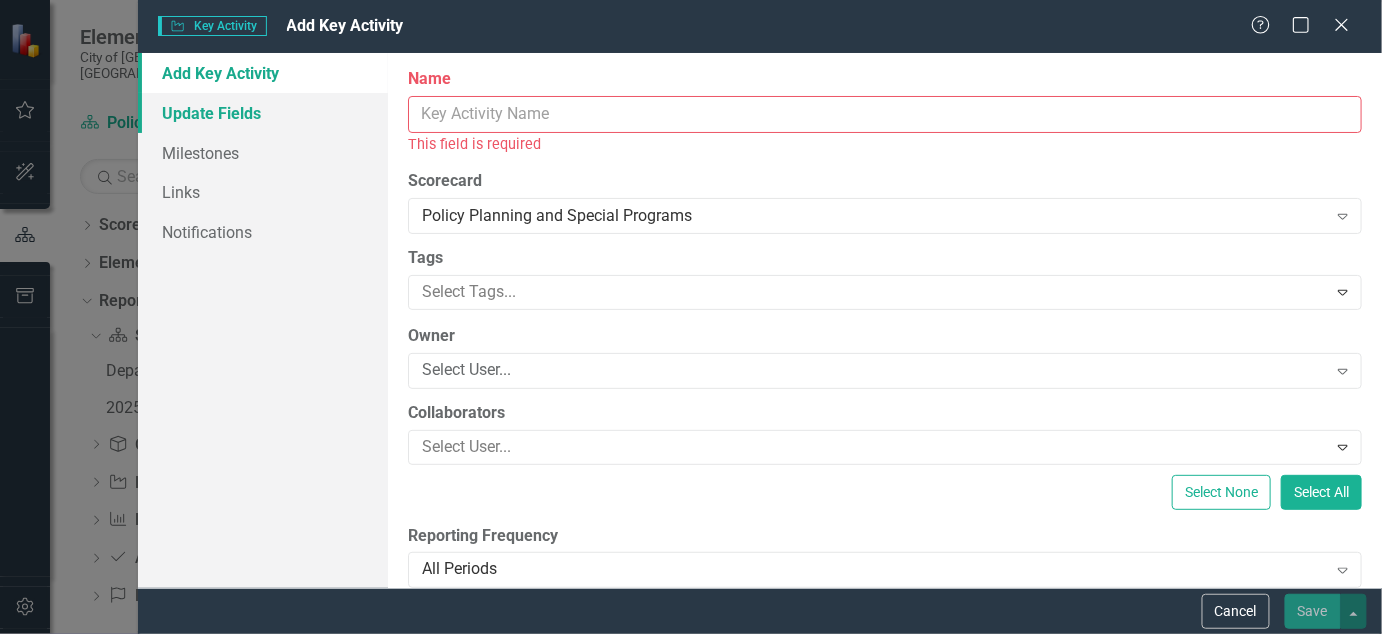 click on "Update Fields" at bounding box center [263, 113] 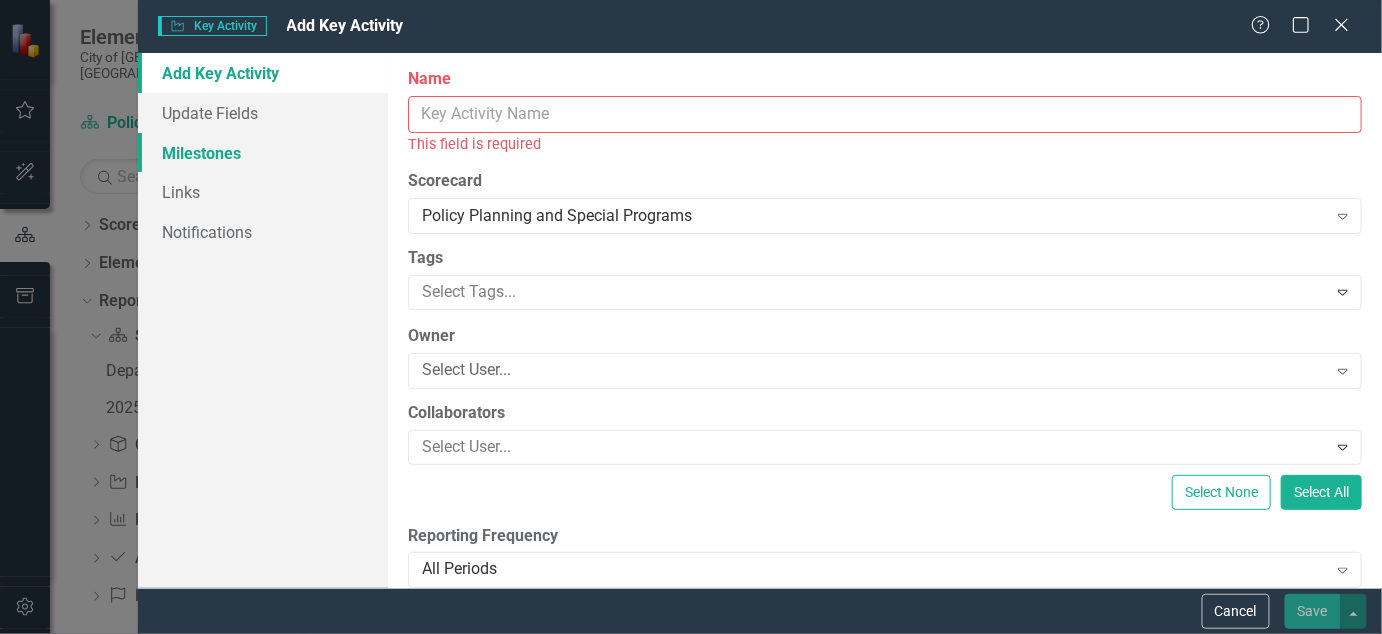 click on "Milestones" at bounding box center [263, 153] 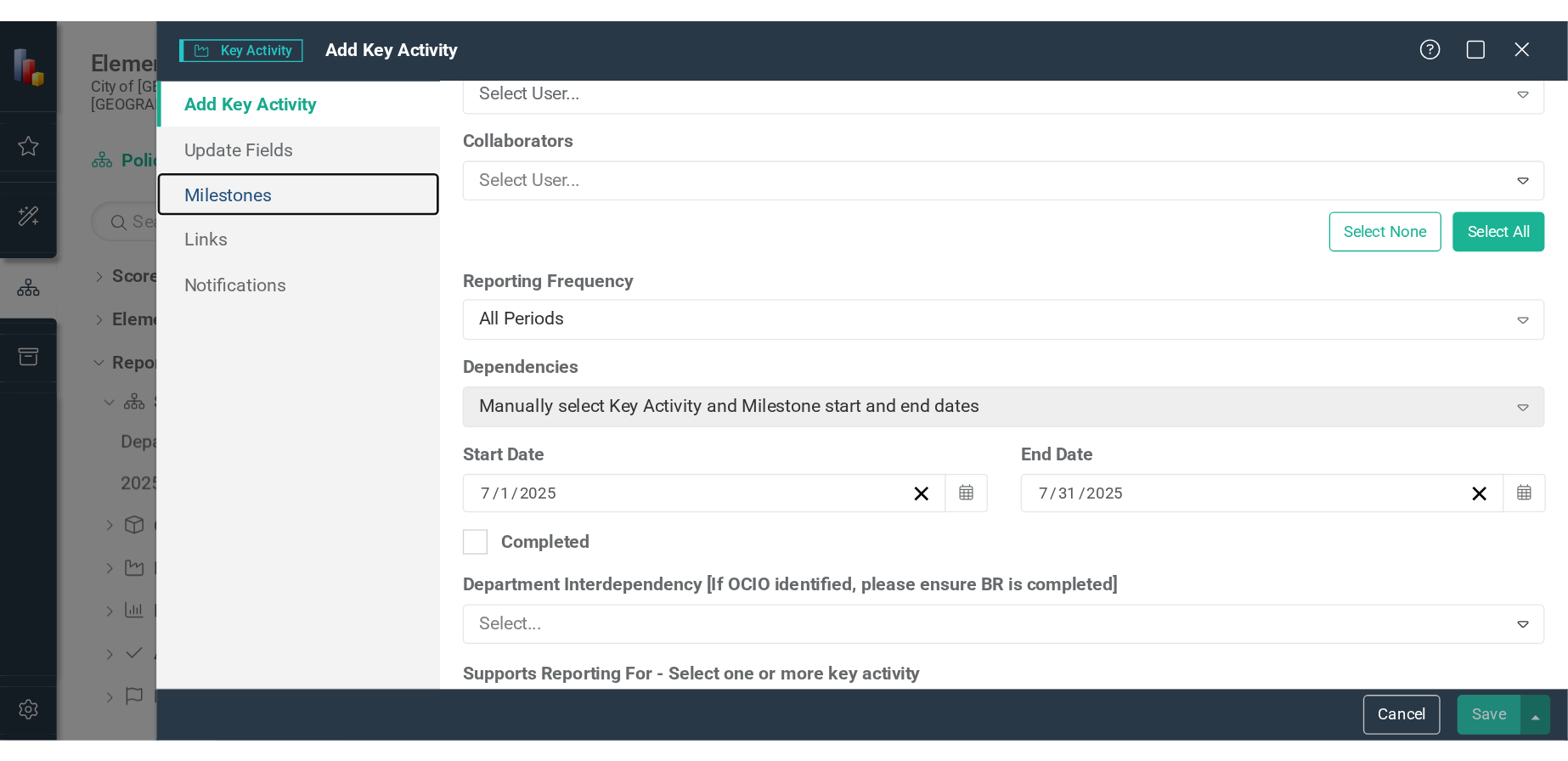 scroll, scrollTop: 0, scrollLeft: 0, axis: both 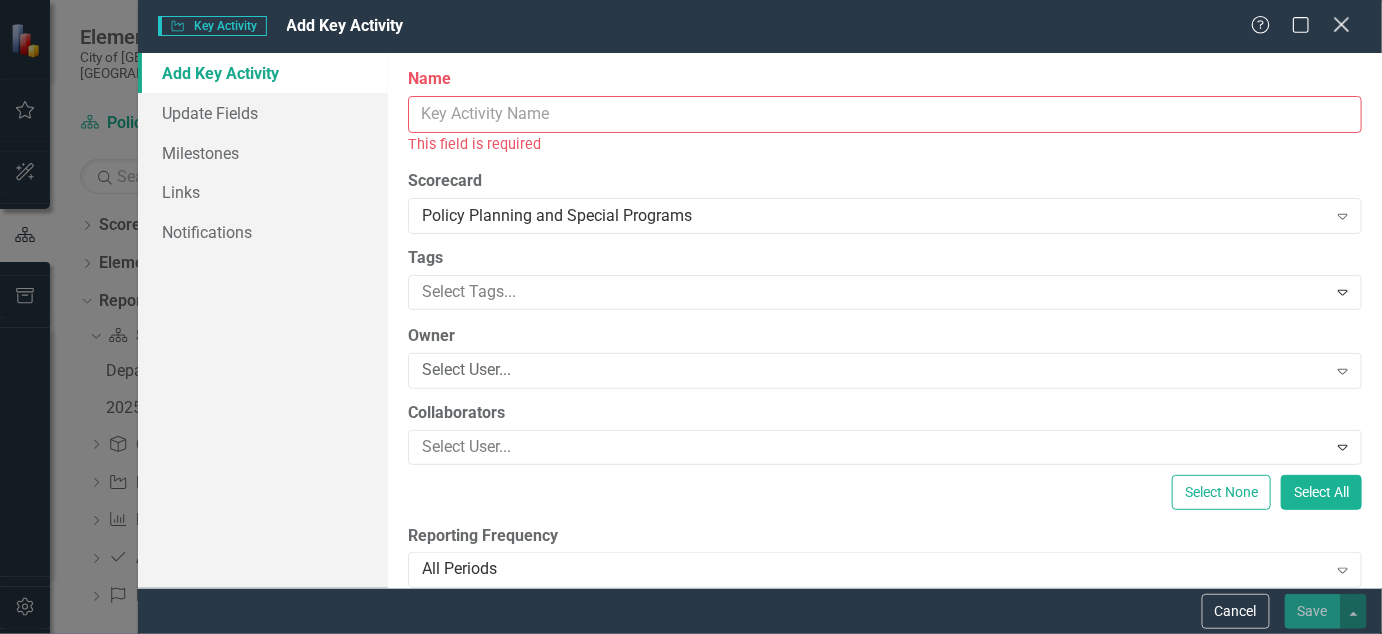 click on "Close" 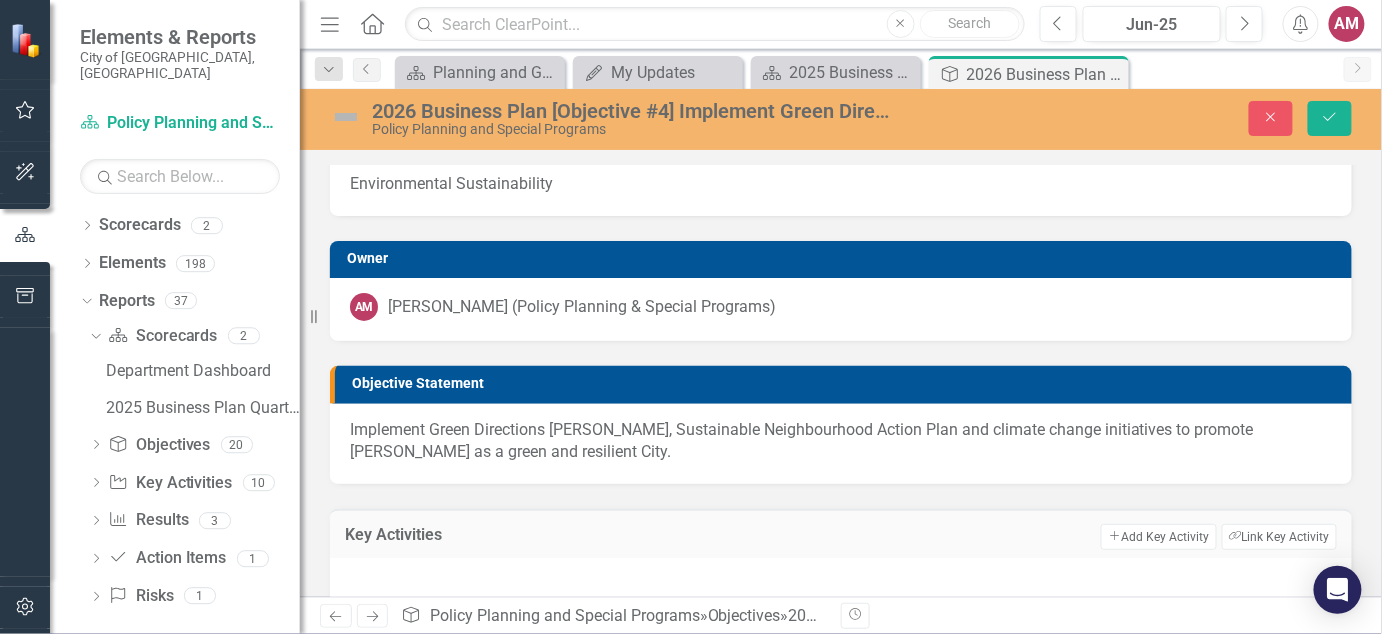 type 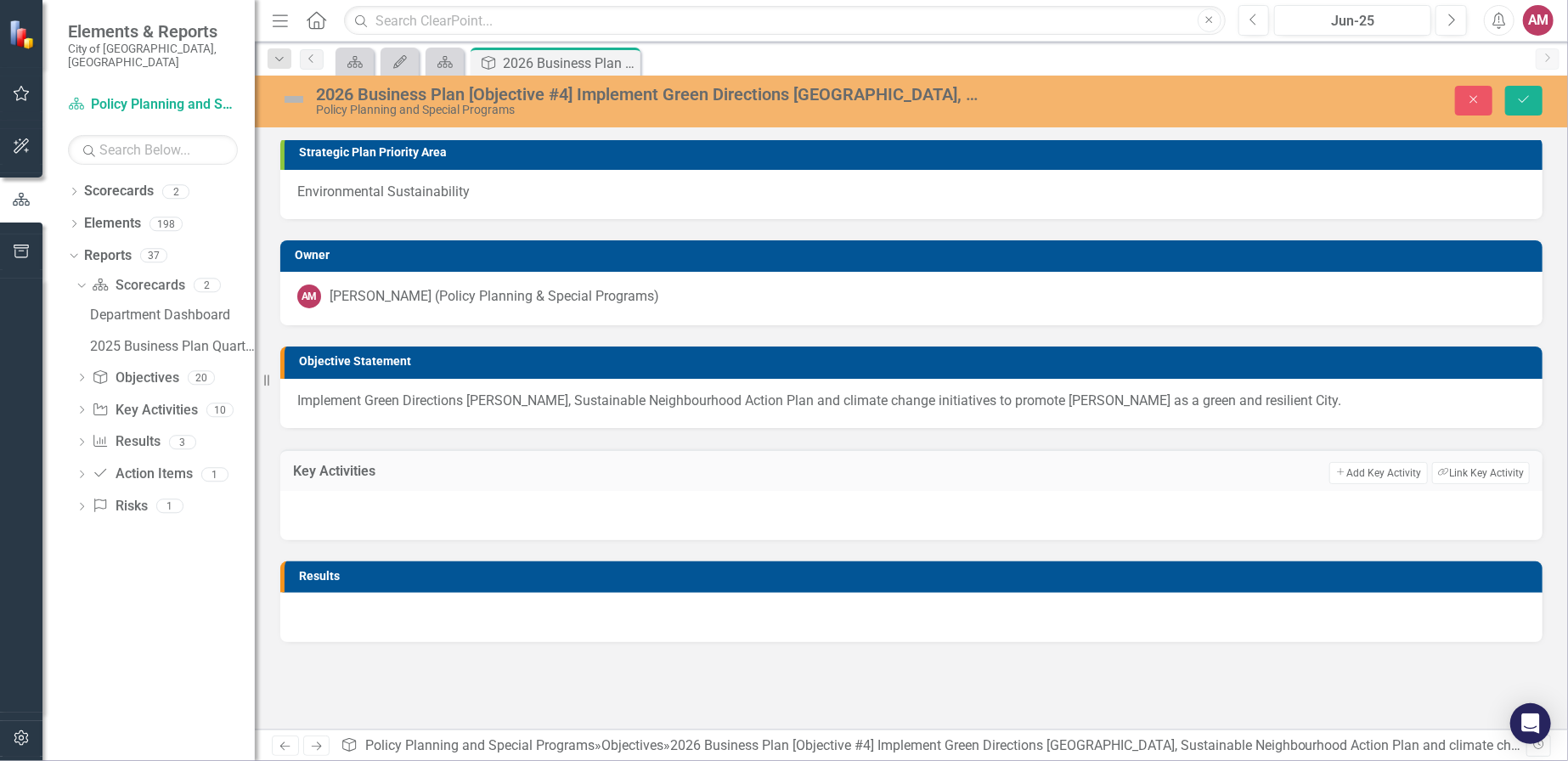 scroll, scrollTop: 1, scrollLeft: 0, axis: vertical 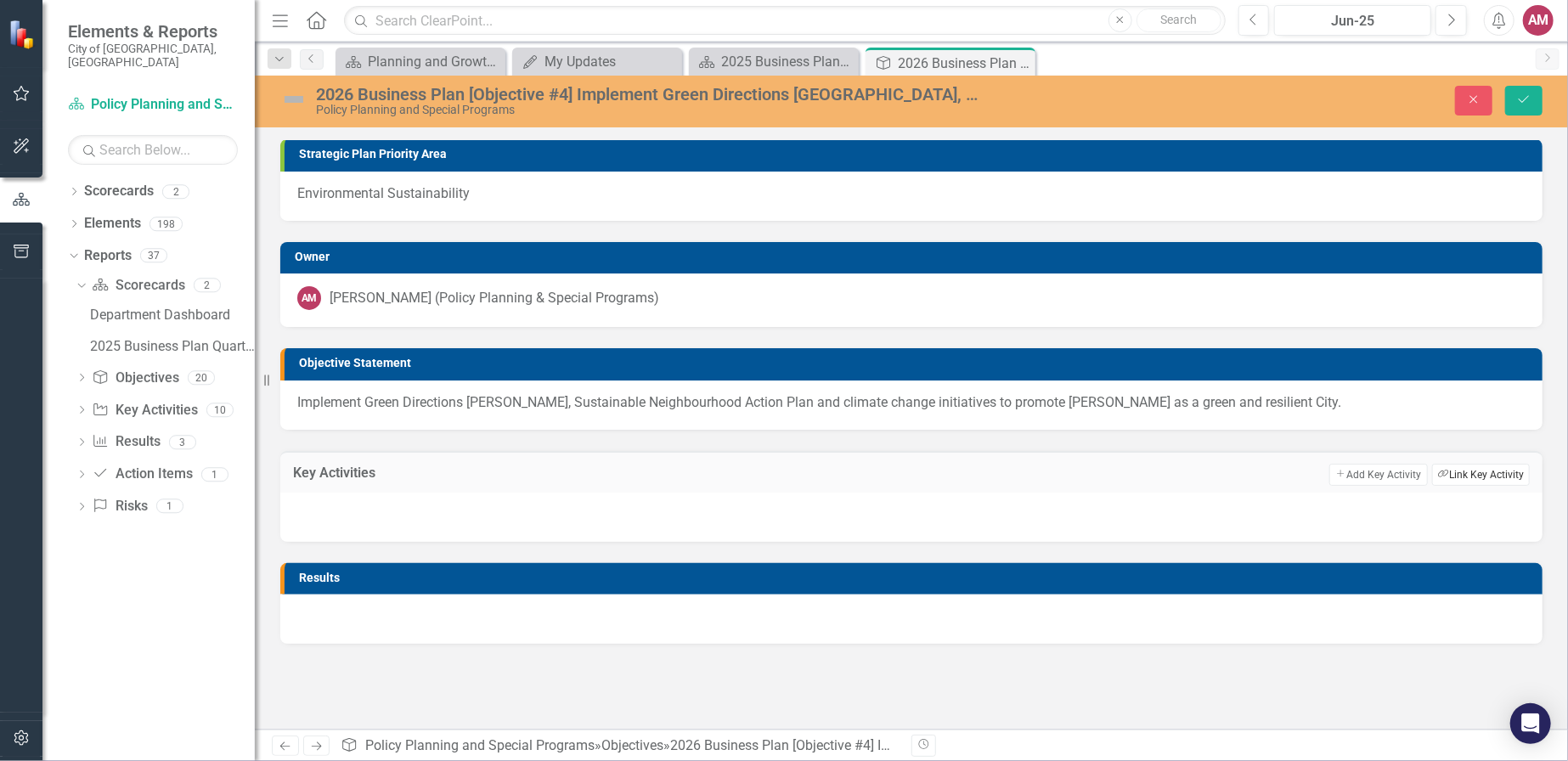 click on "Link Tag  Link Key Activity" at bounding box center (1481, 475) 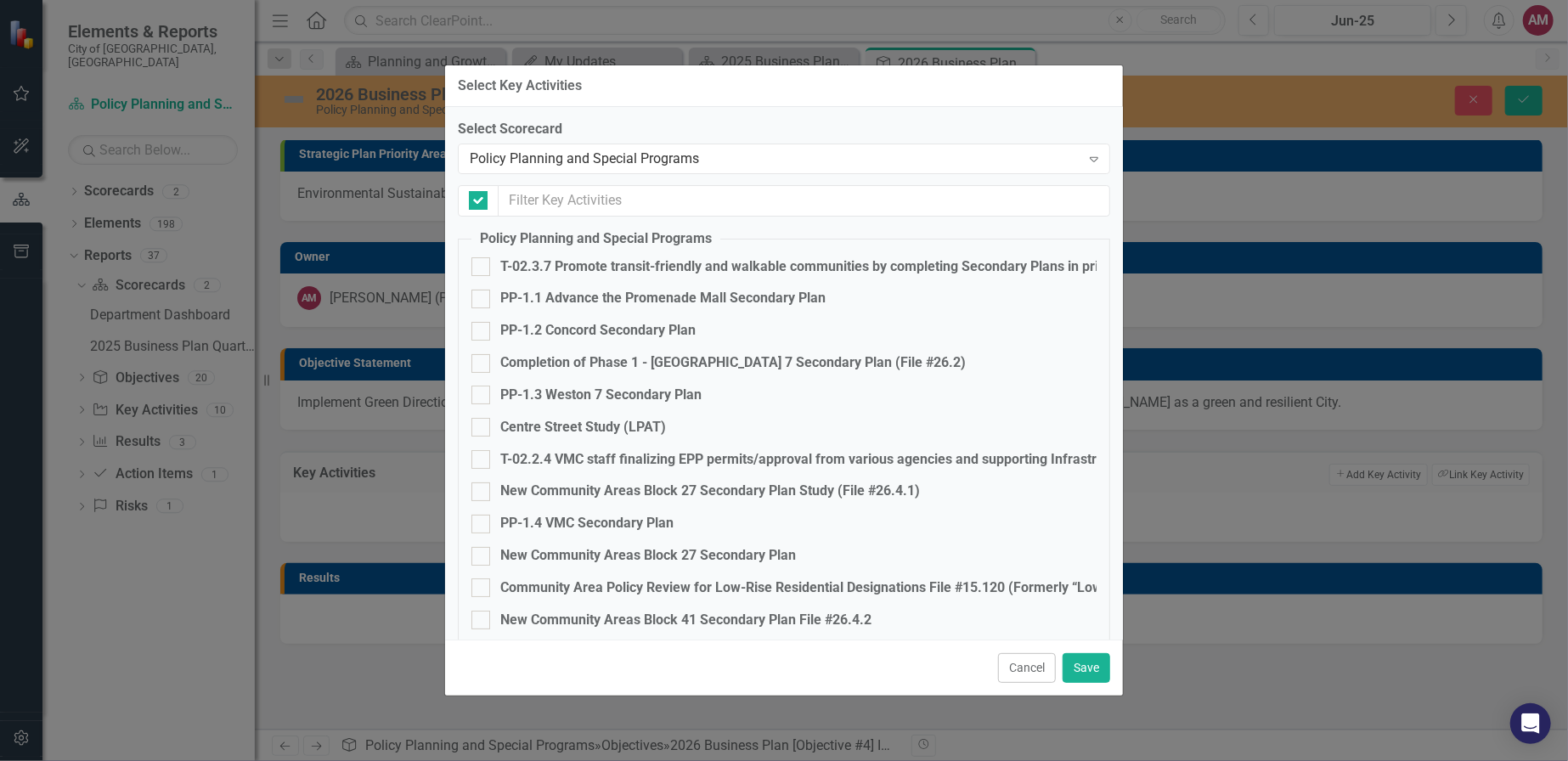 checkbox on "false" 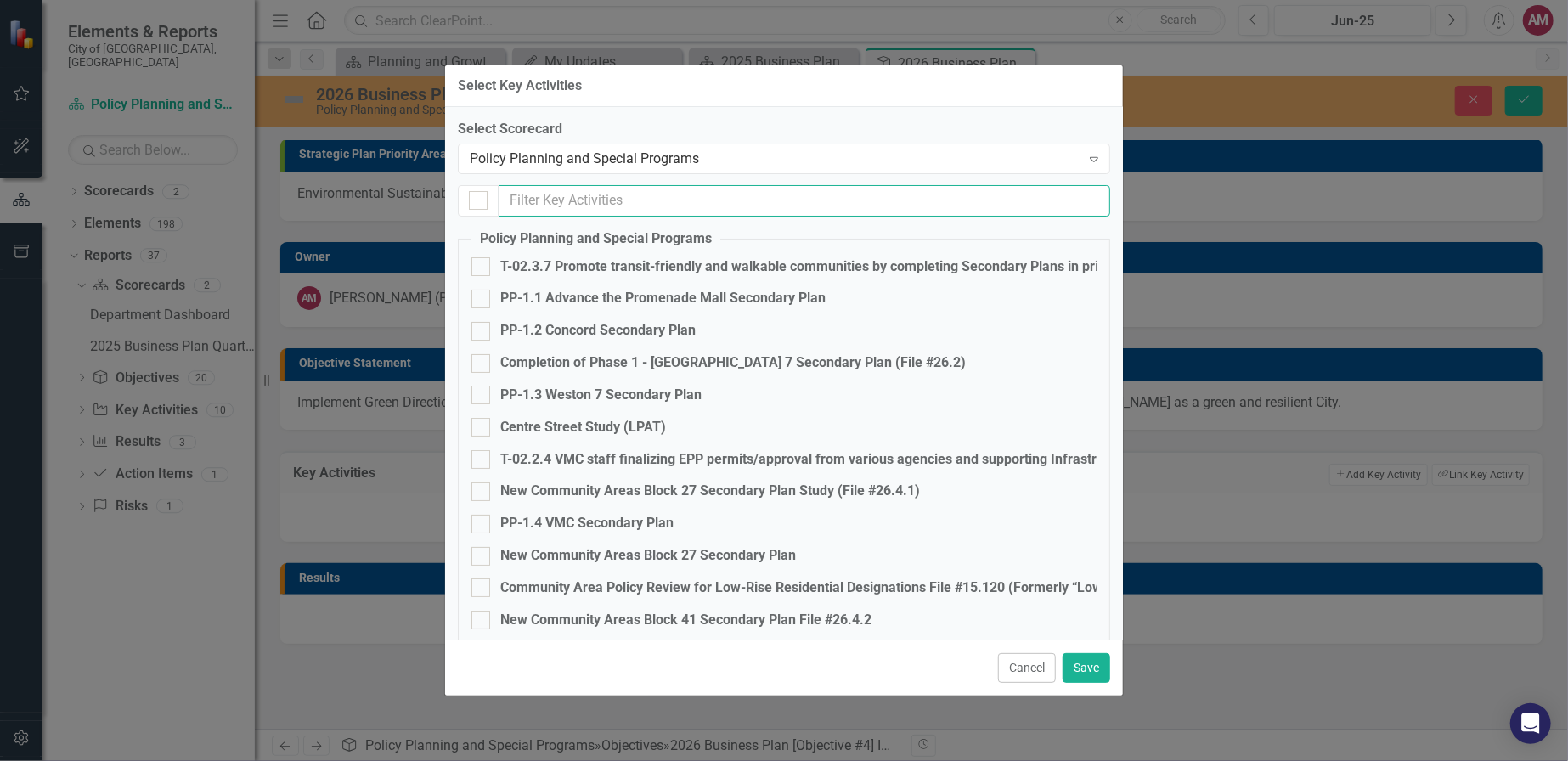 click at bounding box center (804, 200) 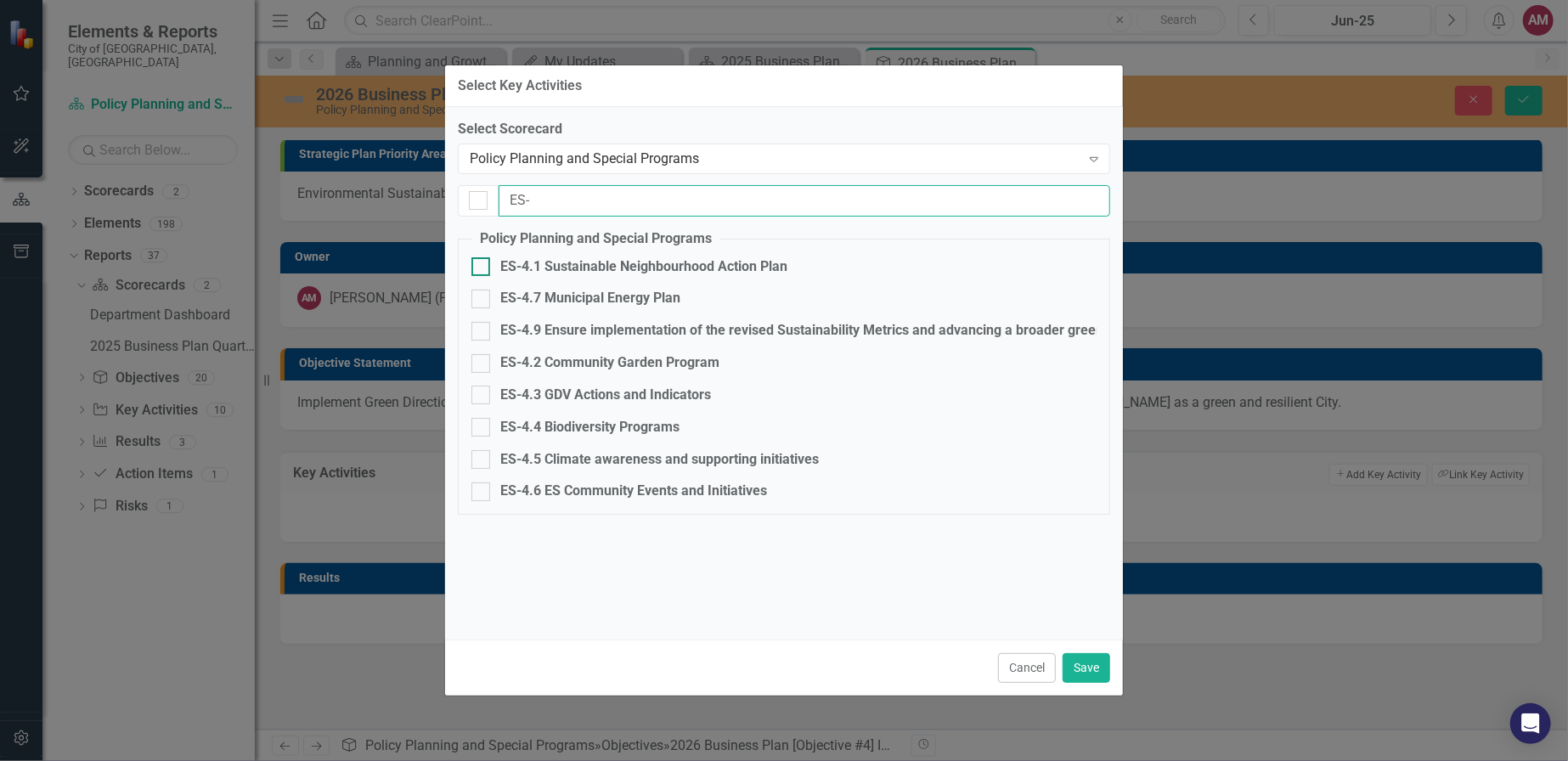 type on "ES-" 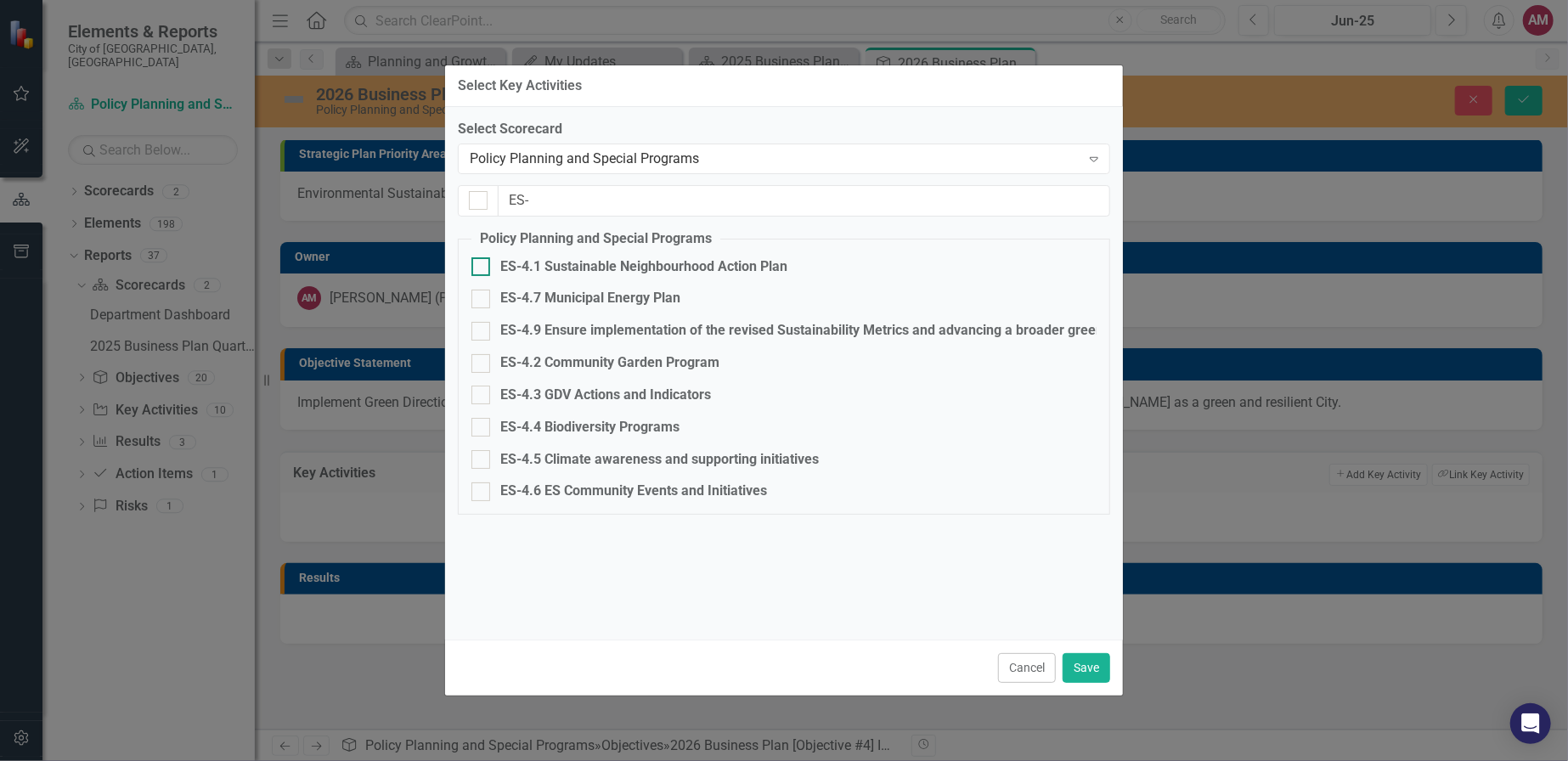 click on "ES-4.1 Sustainable Neighbourhood Action Plan" at bounding box center [477, 262] 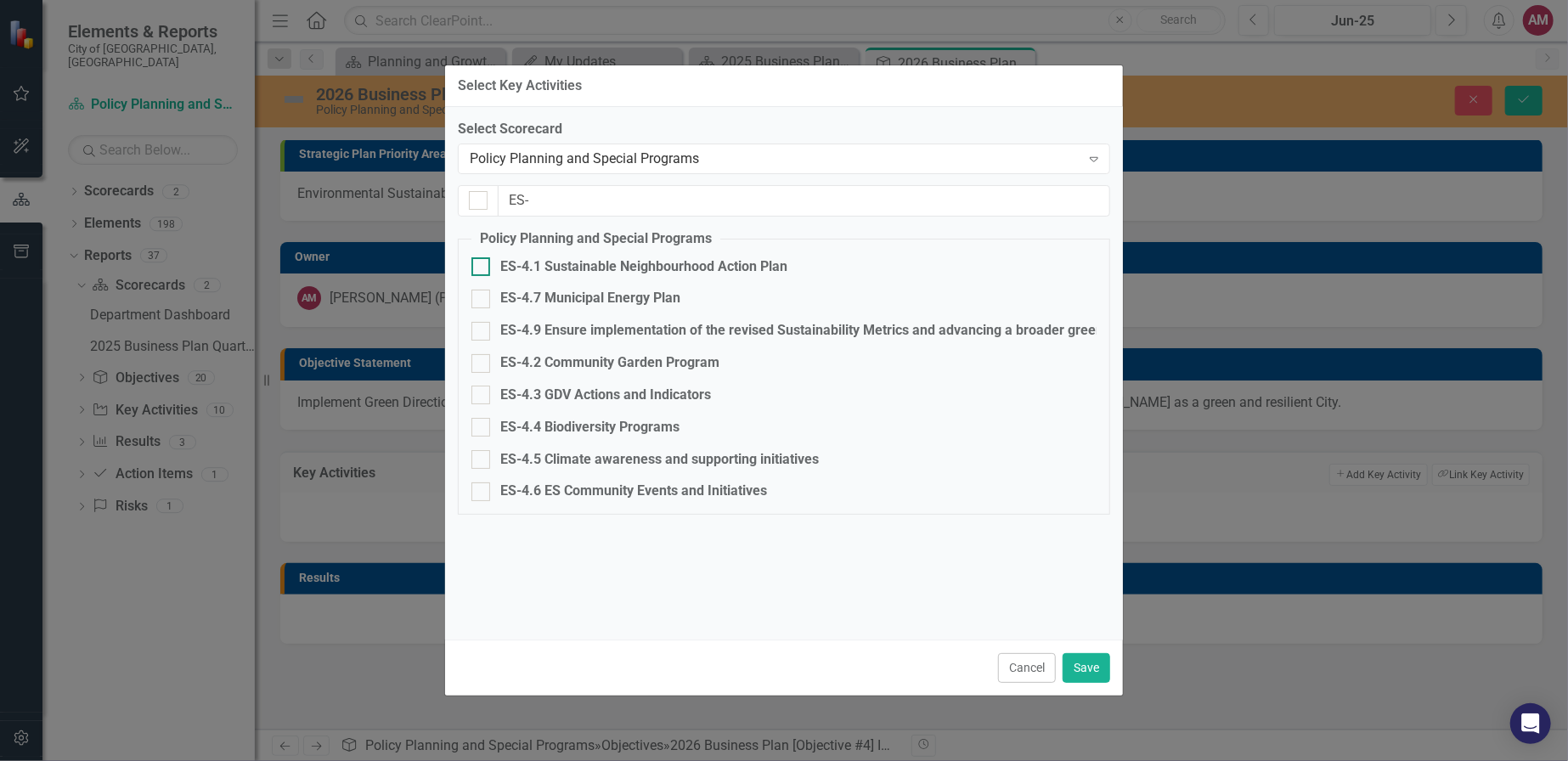 checkbox on "true" 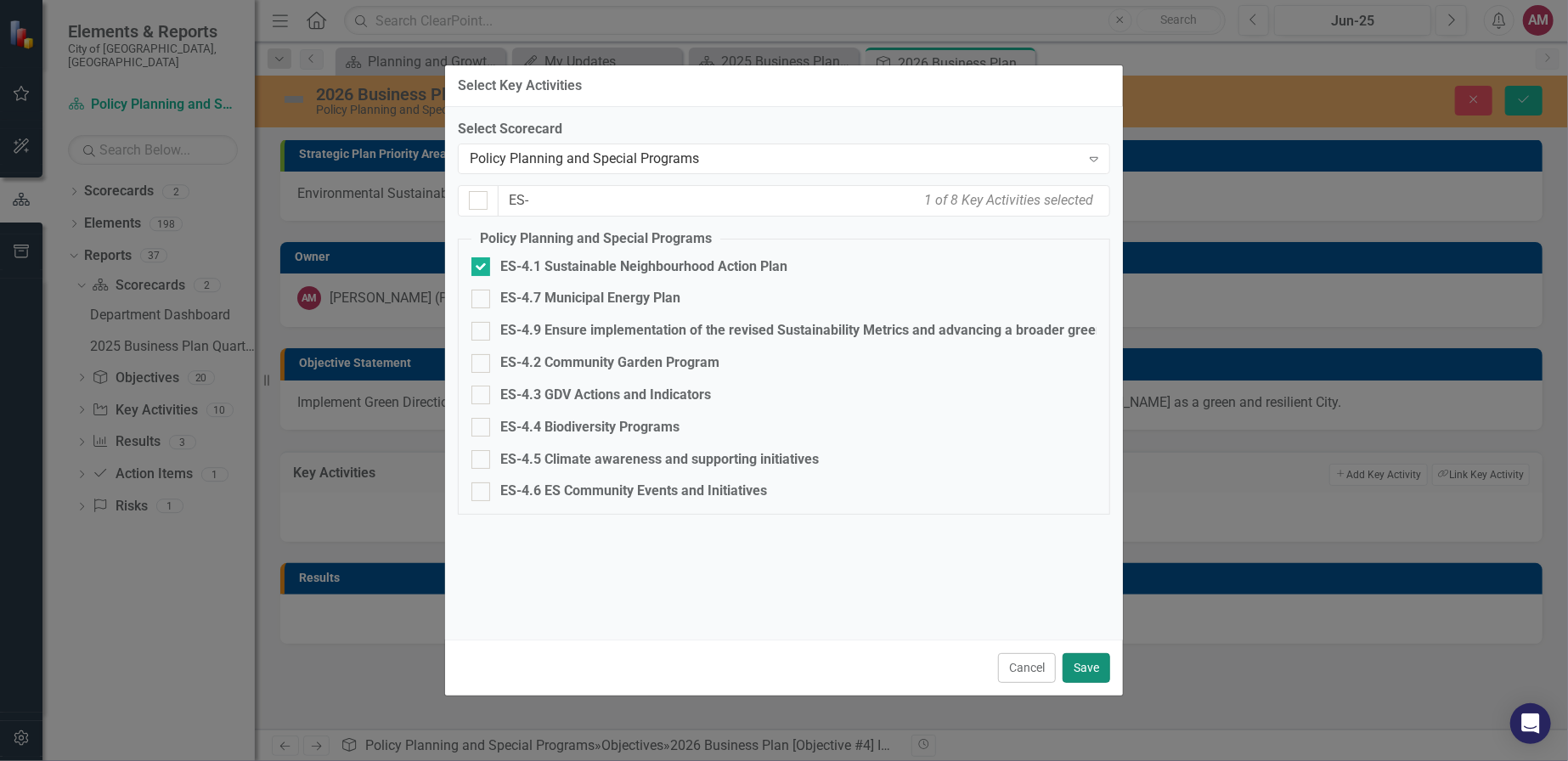 click on "Save" at bounding box center (1086, 668) 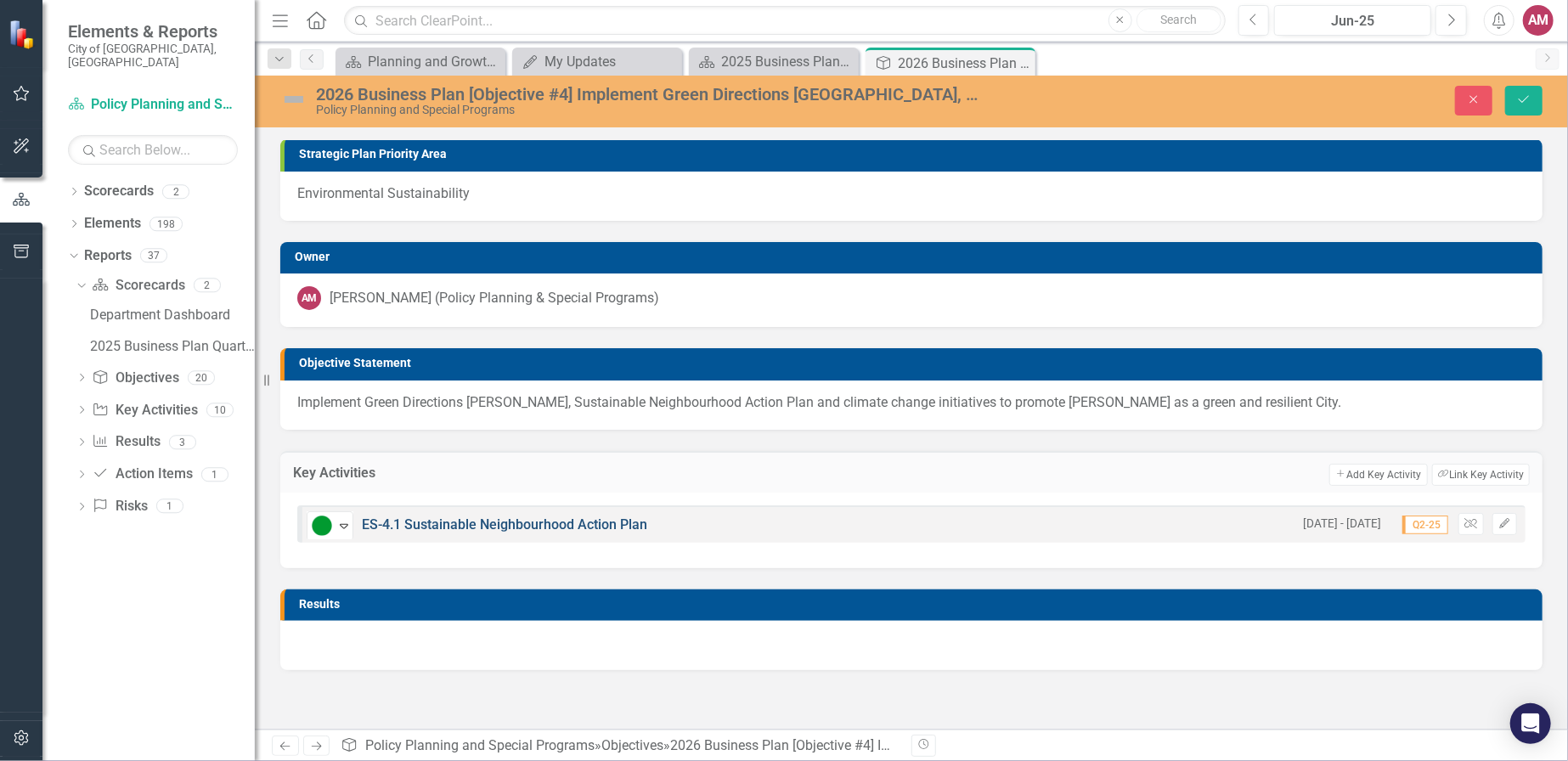 click on "ES-4.1 Sustainable Neighbourhood Action Plan" at bounding box center [505, 524] 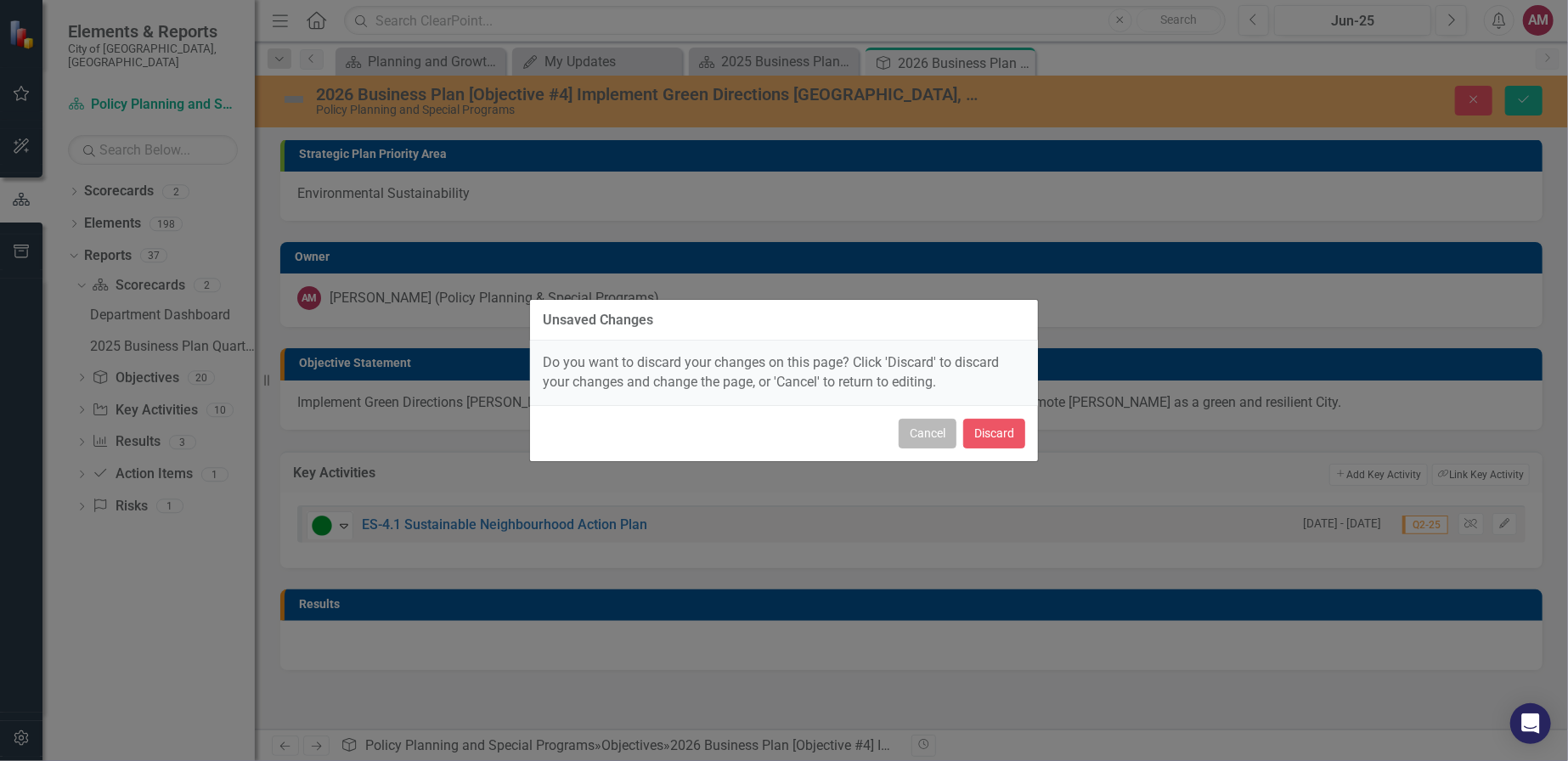 click on "Cancel" at bounding box center [928, 433] 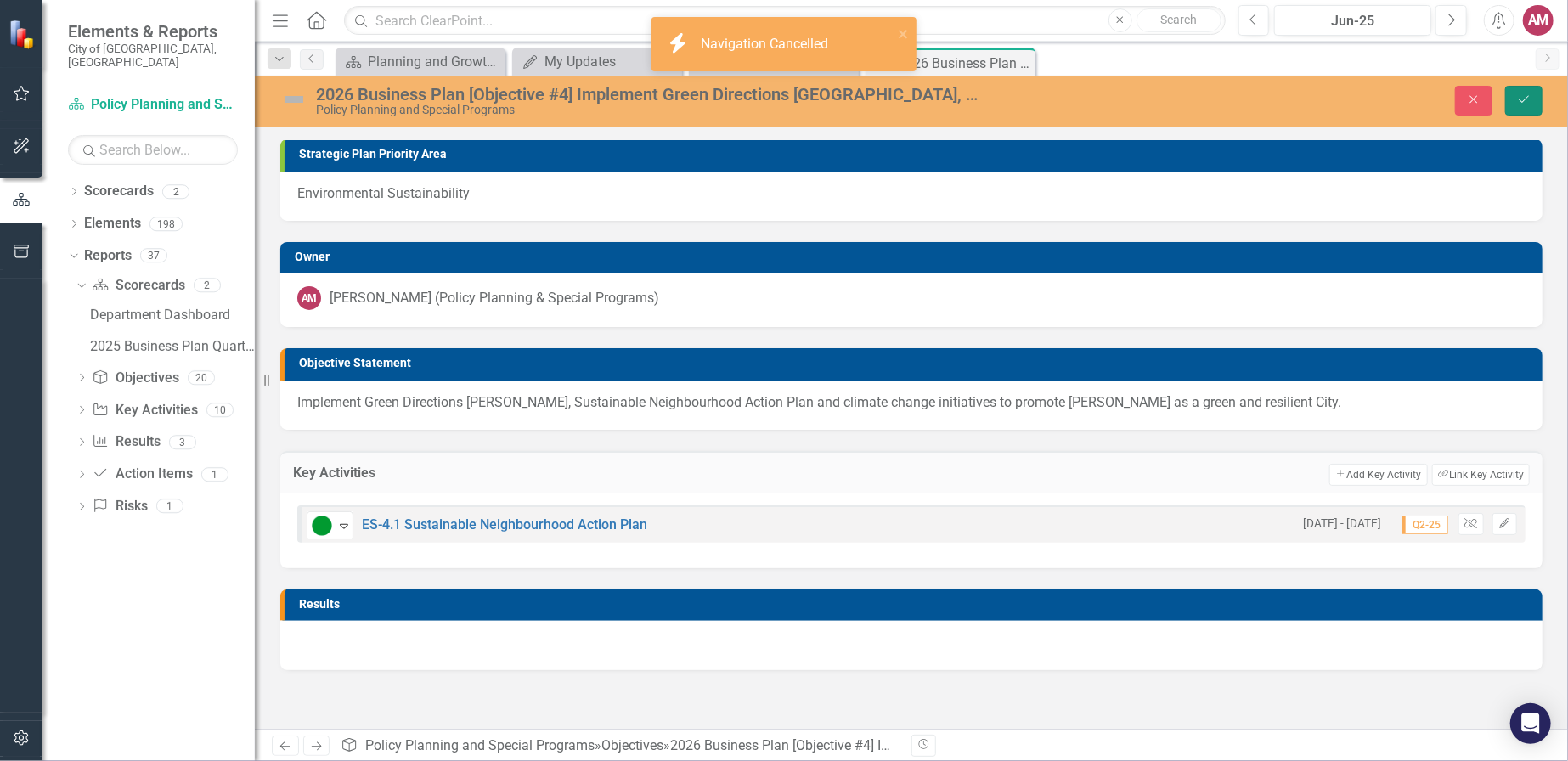 click on "Save" at bounding box center (1524, 100) 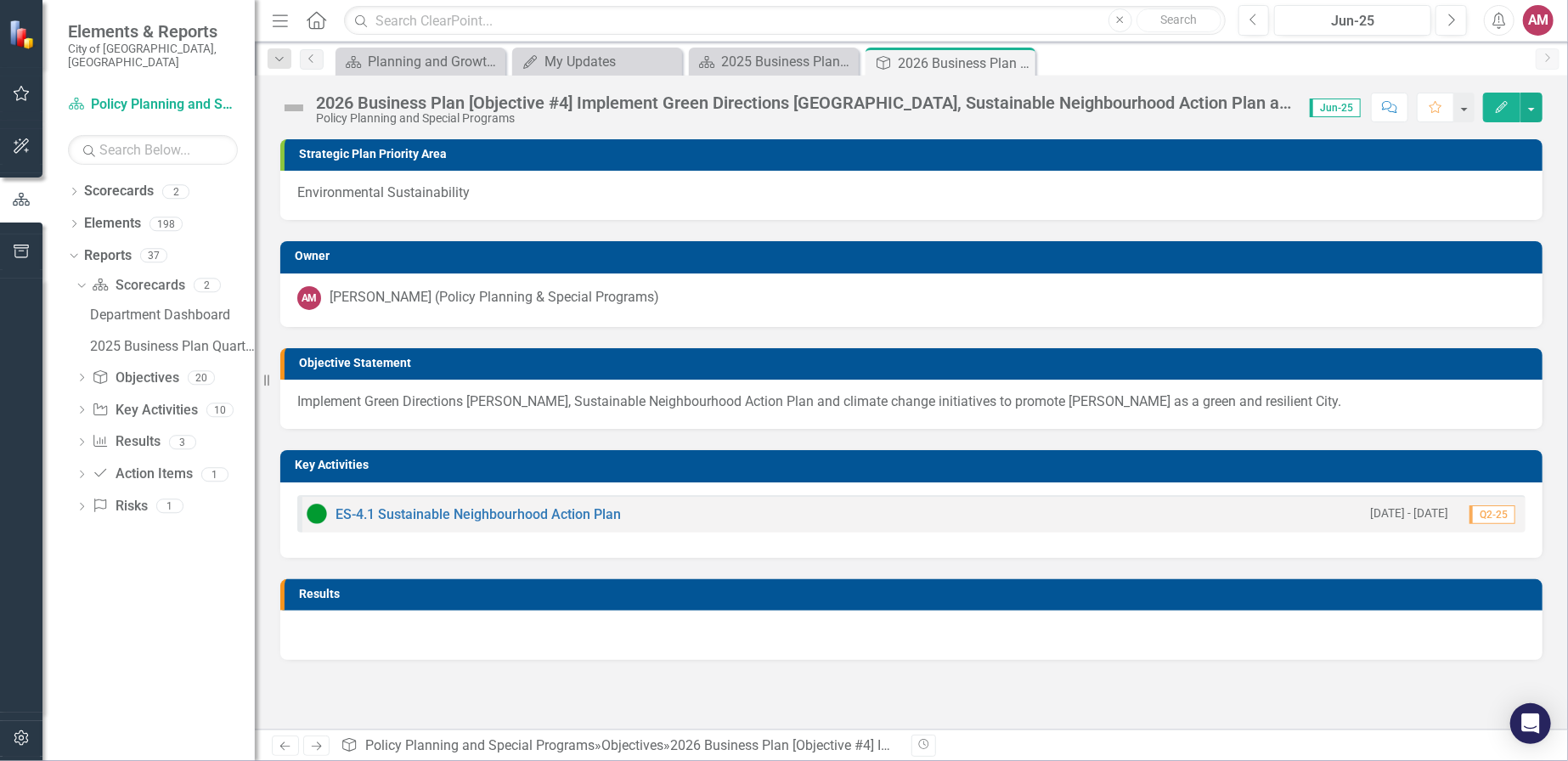 click on "ES-4.1 Sustainable Neighbourhood Action Plan 9/2/19 - 12/31/26 Q2-25" at bounding box center [911, 520] 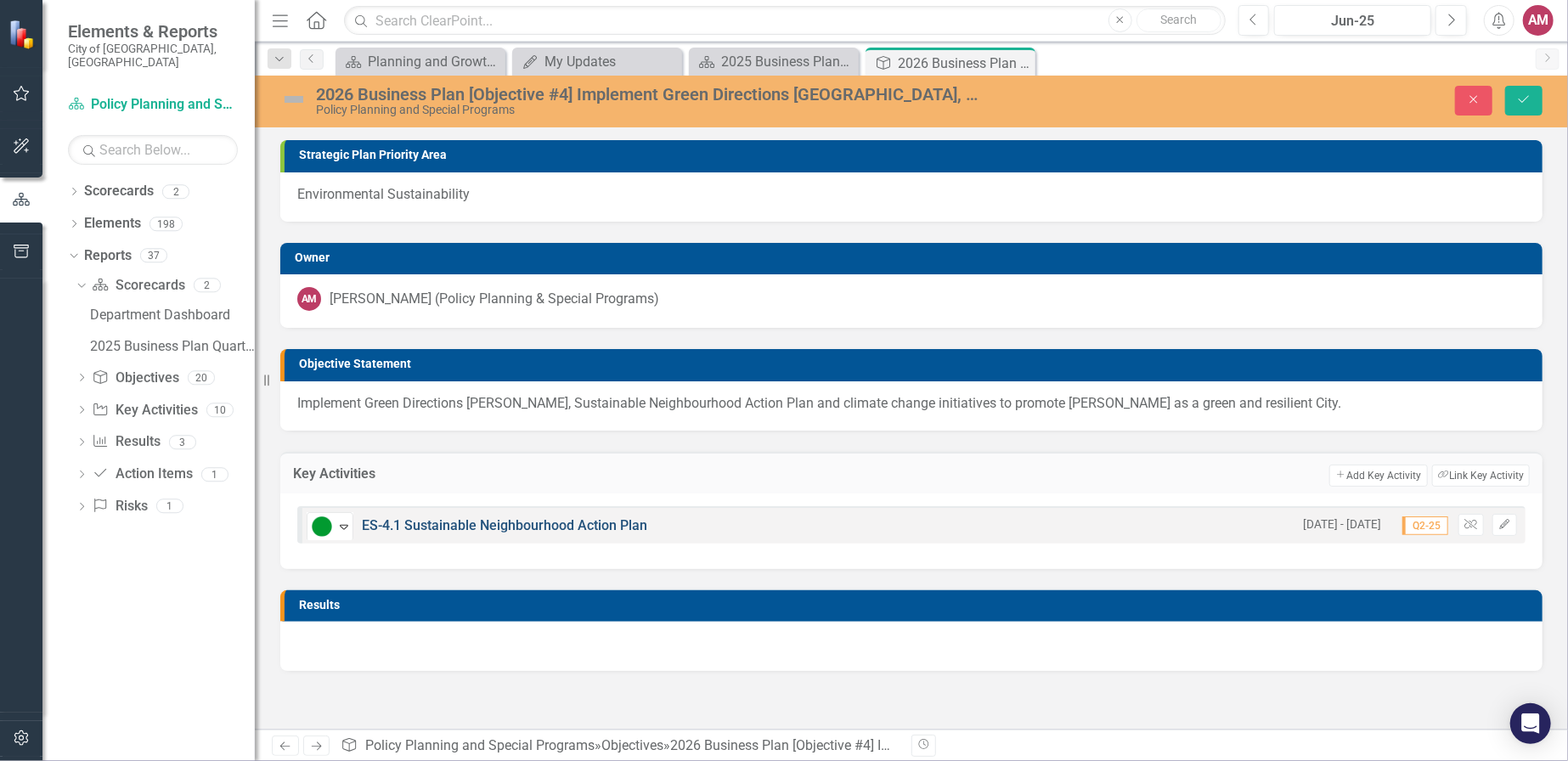 click on "ES-4.1 Sustainable Neighbourhood Action Plan" at bounding box center (505, 525) 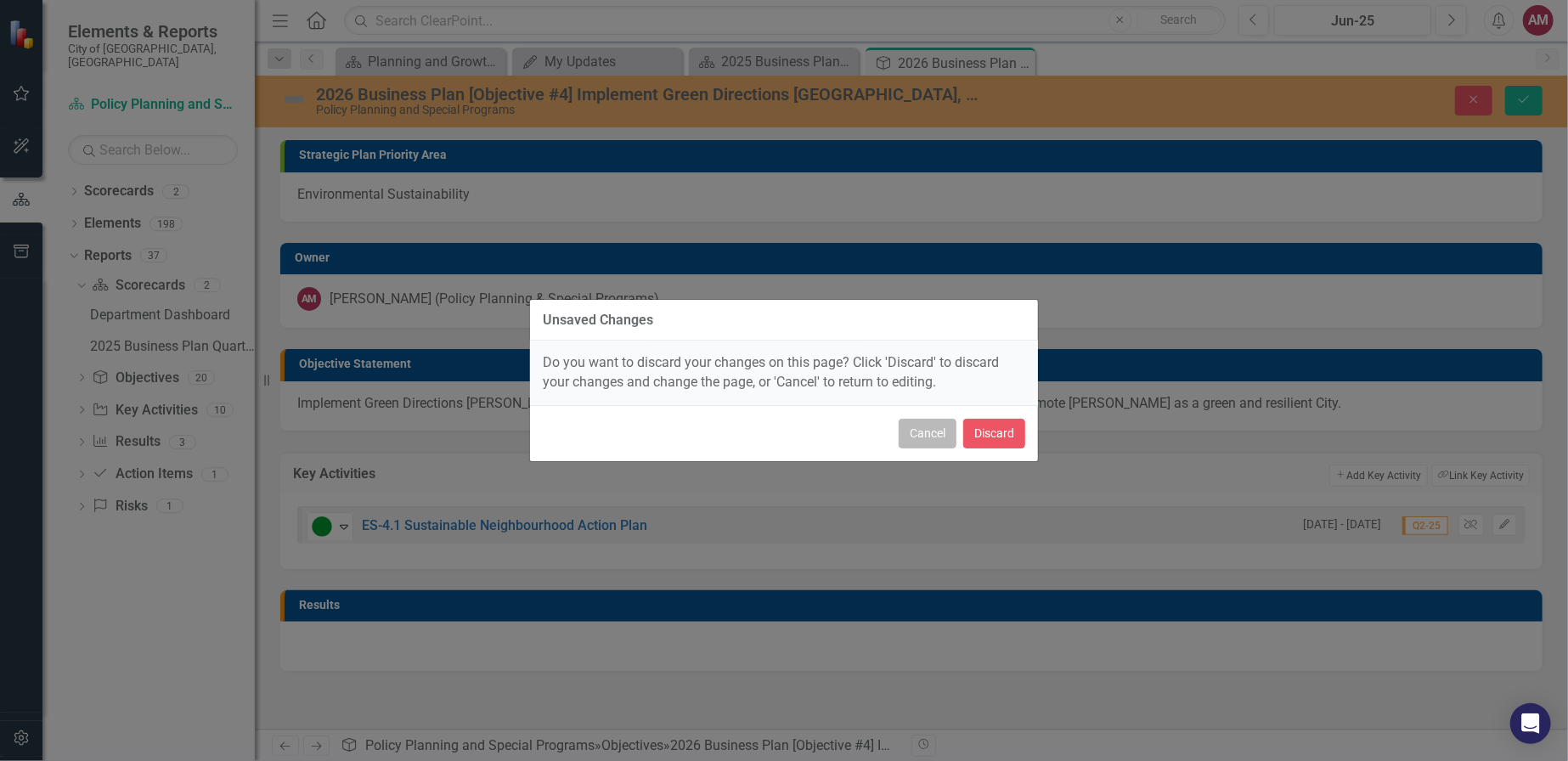 click on "Cancel" at bounding box center [928, 433] 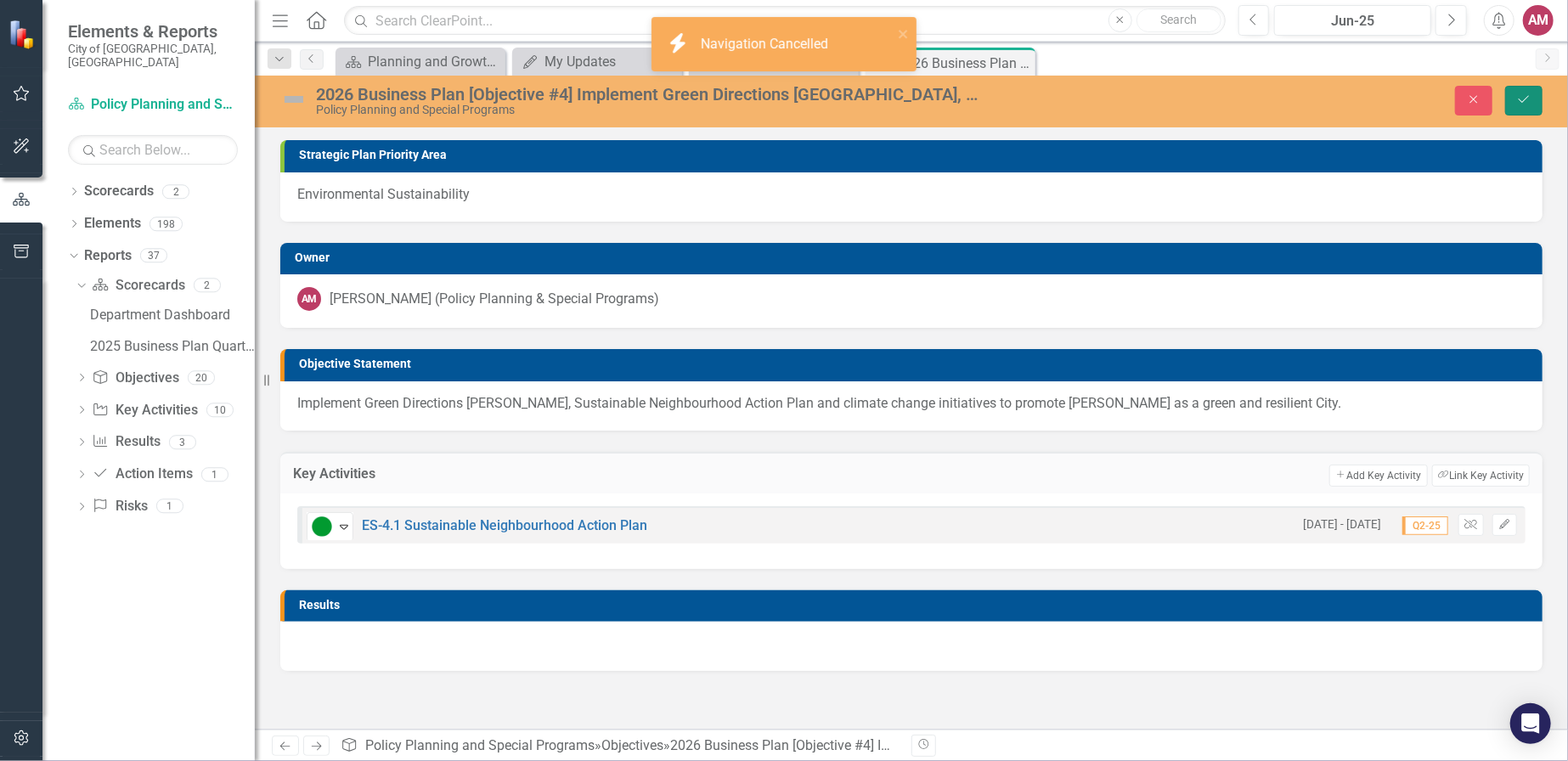 click on "Save" 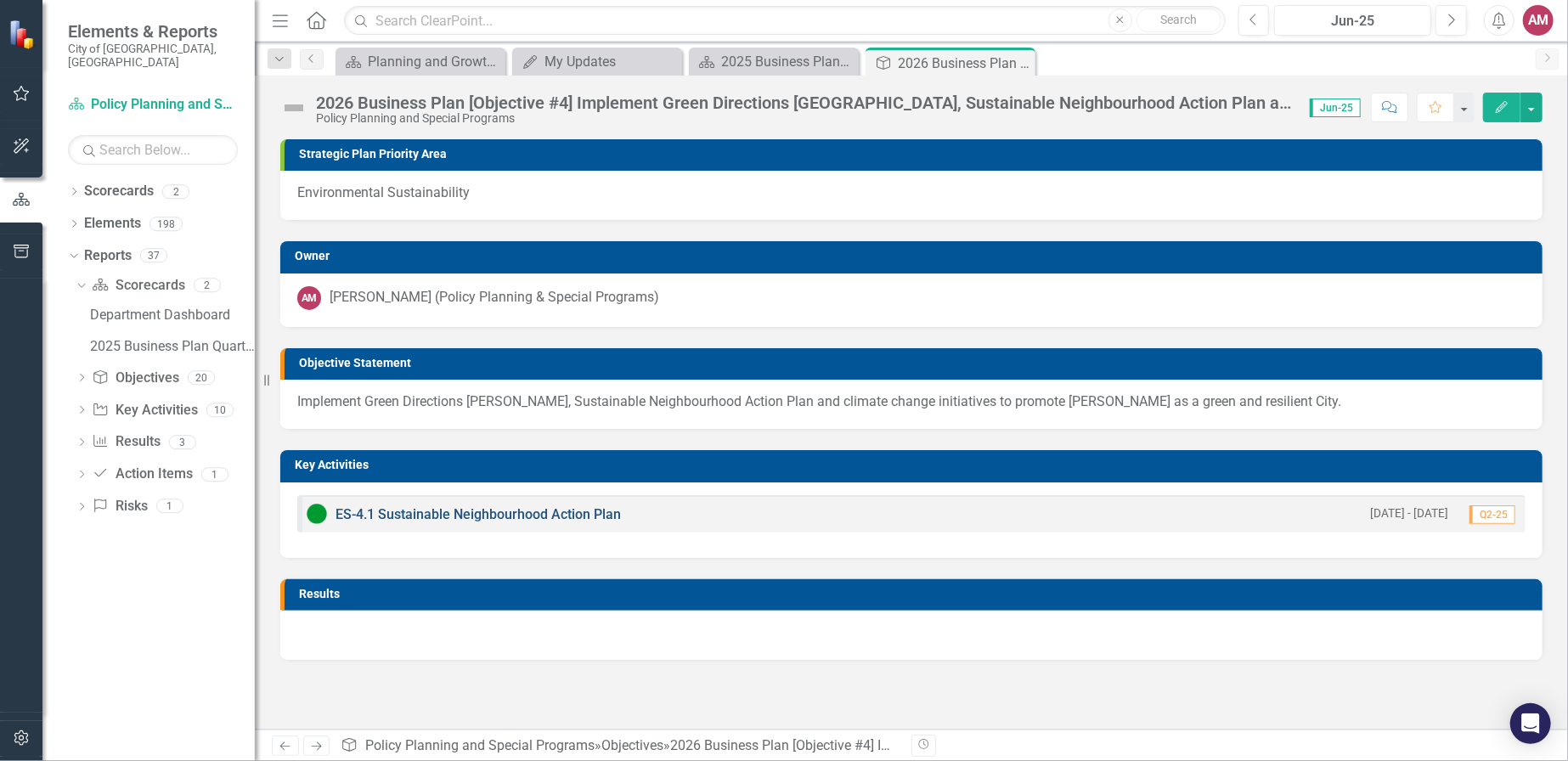 click on "ES-4.1 Sustainable Neighbourhood Action Plan" at bounding box center [478, 514] 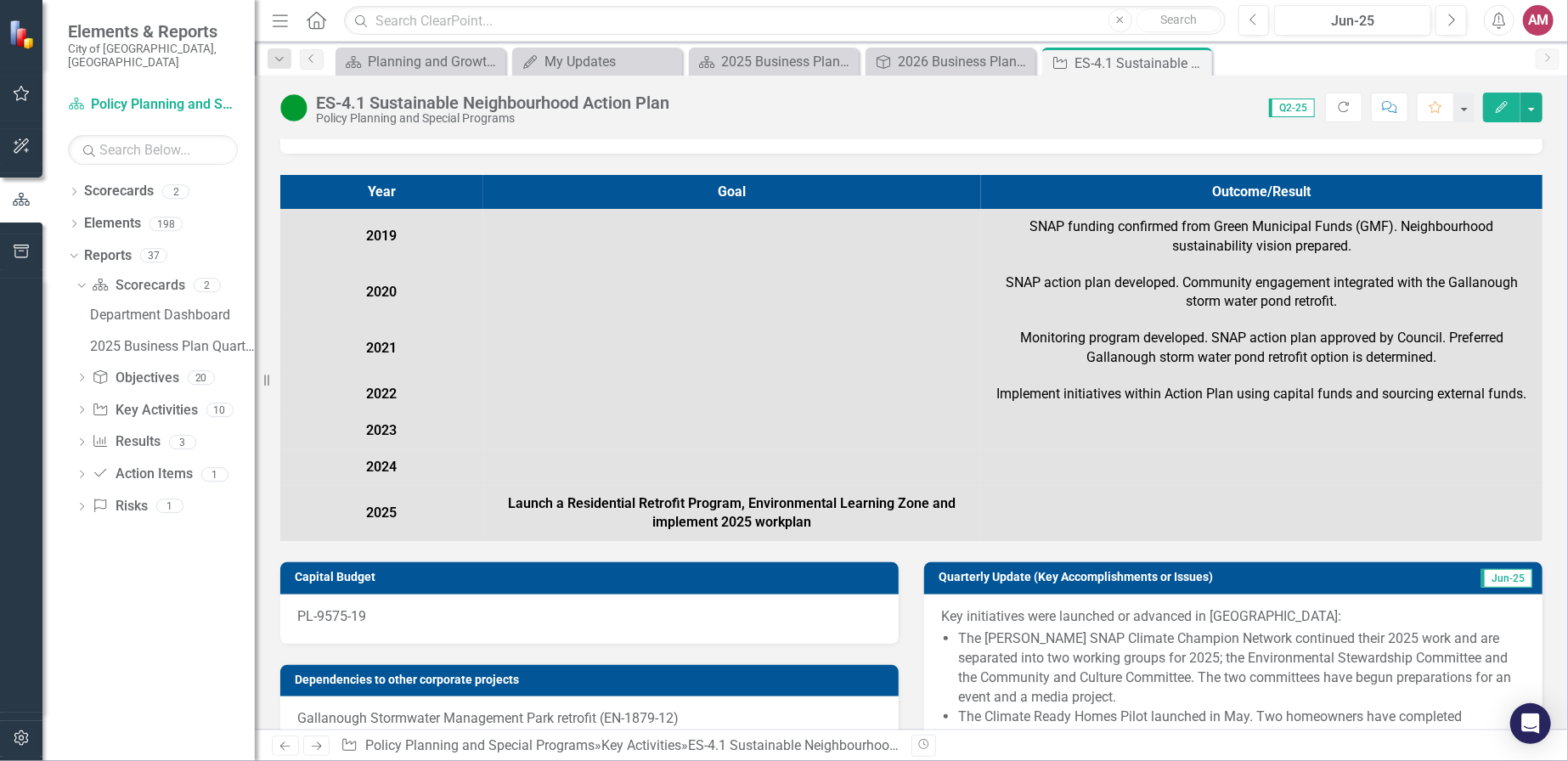 scroll, scrollTop: 0, scrollLeft: 0, axis: both 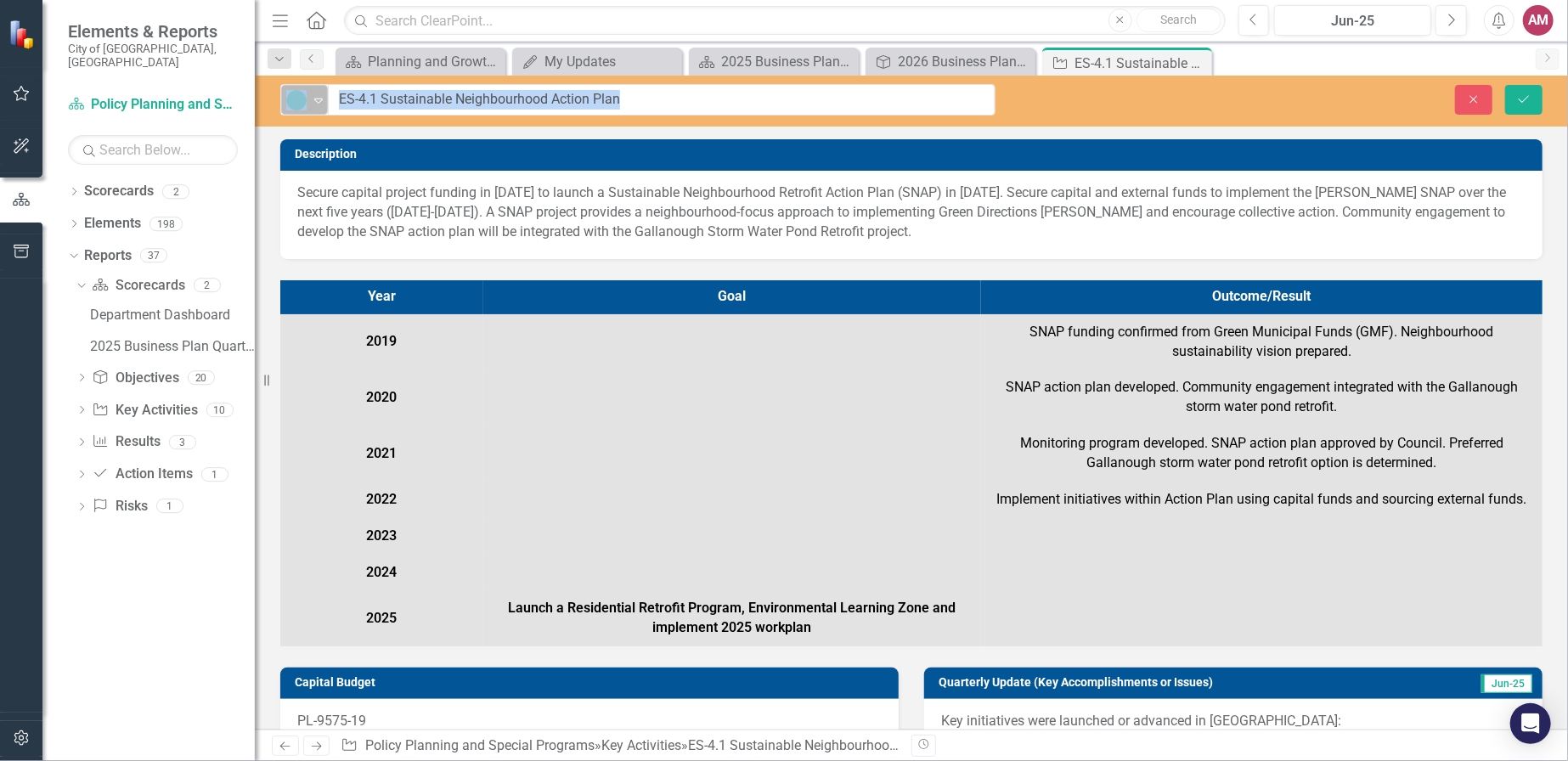 drag, startPoint x: 662, startPoint y: 101, endPoint x: 319, endPoint y: 85, distance: 343.37298 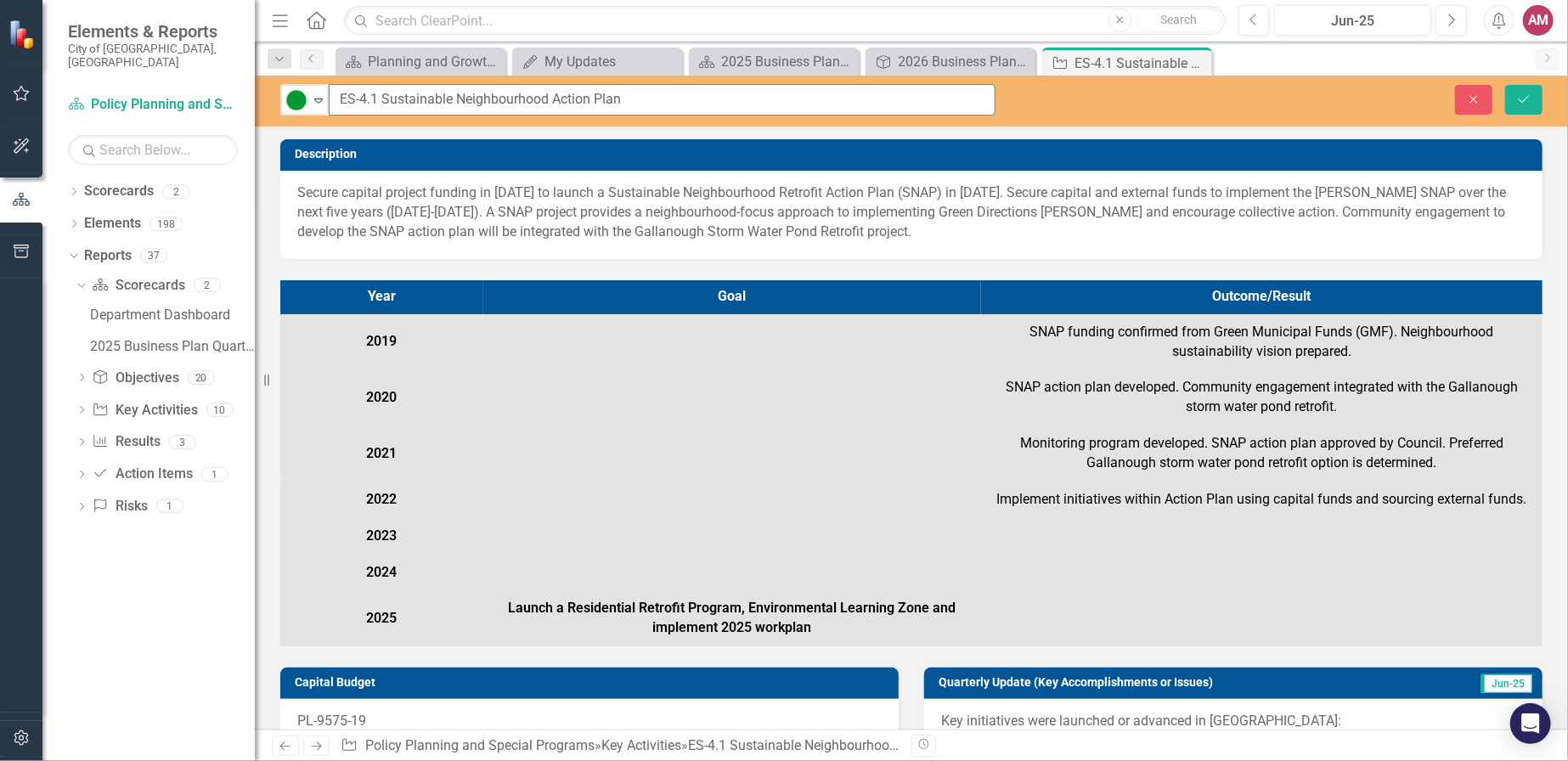 click on "ES-4.1 Sustainable Neighbourhood Action Plan" at bounding box center (662, 99) 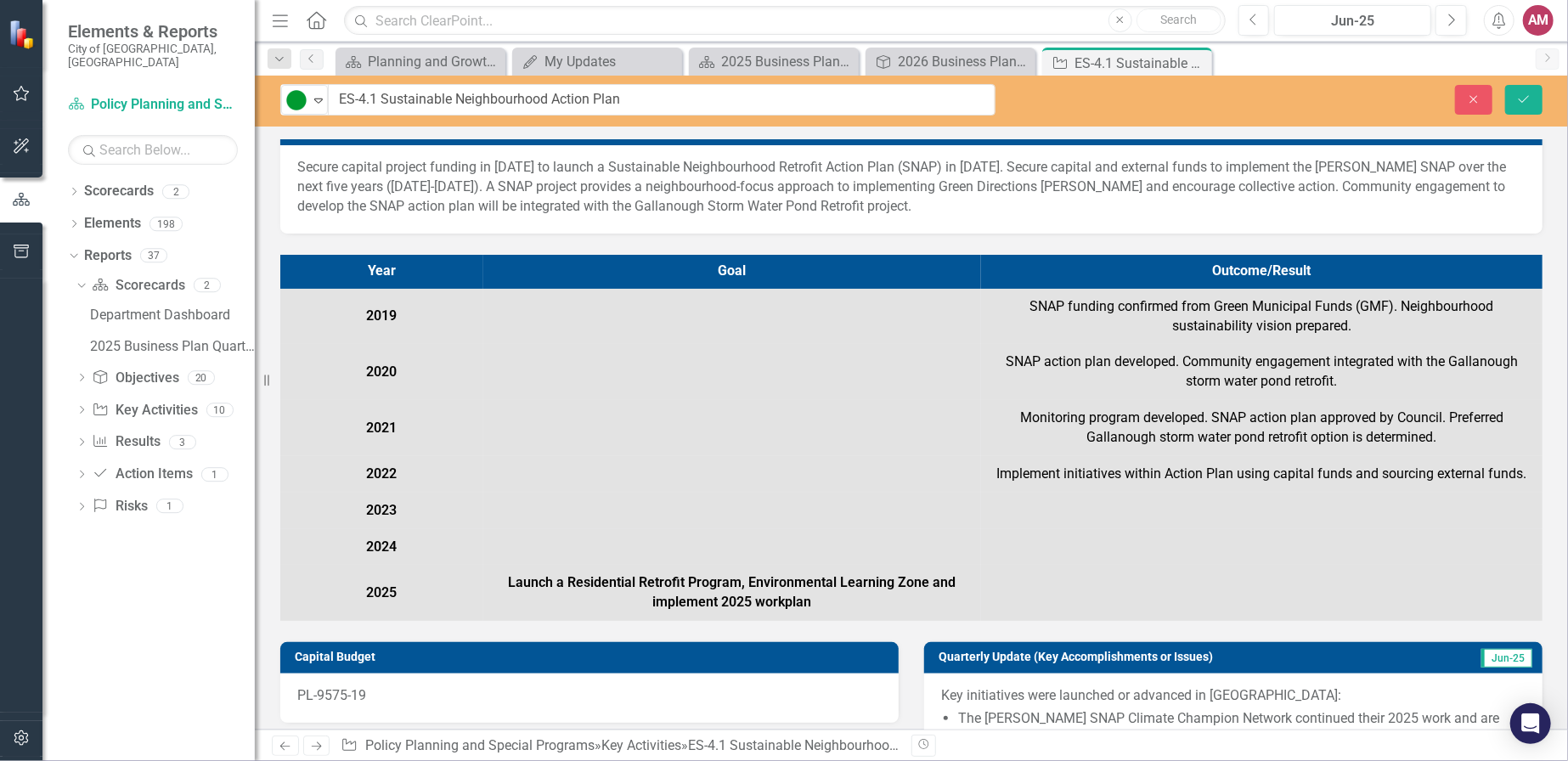 scroll, scrollTop: 0, scrollLeft: 0, axis: both 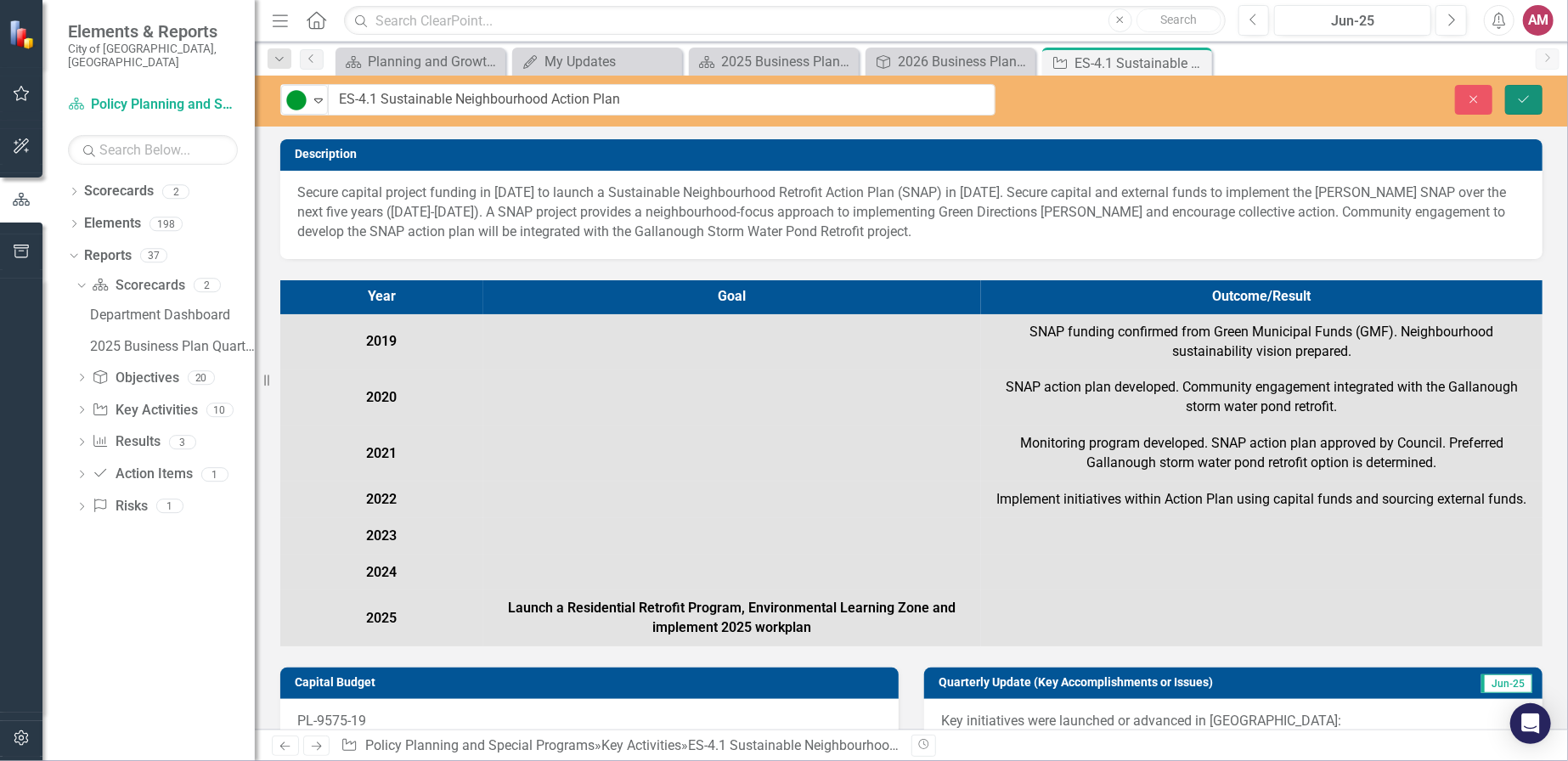 click on "Save" 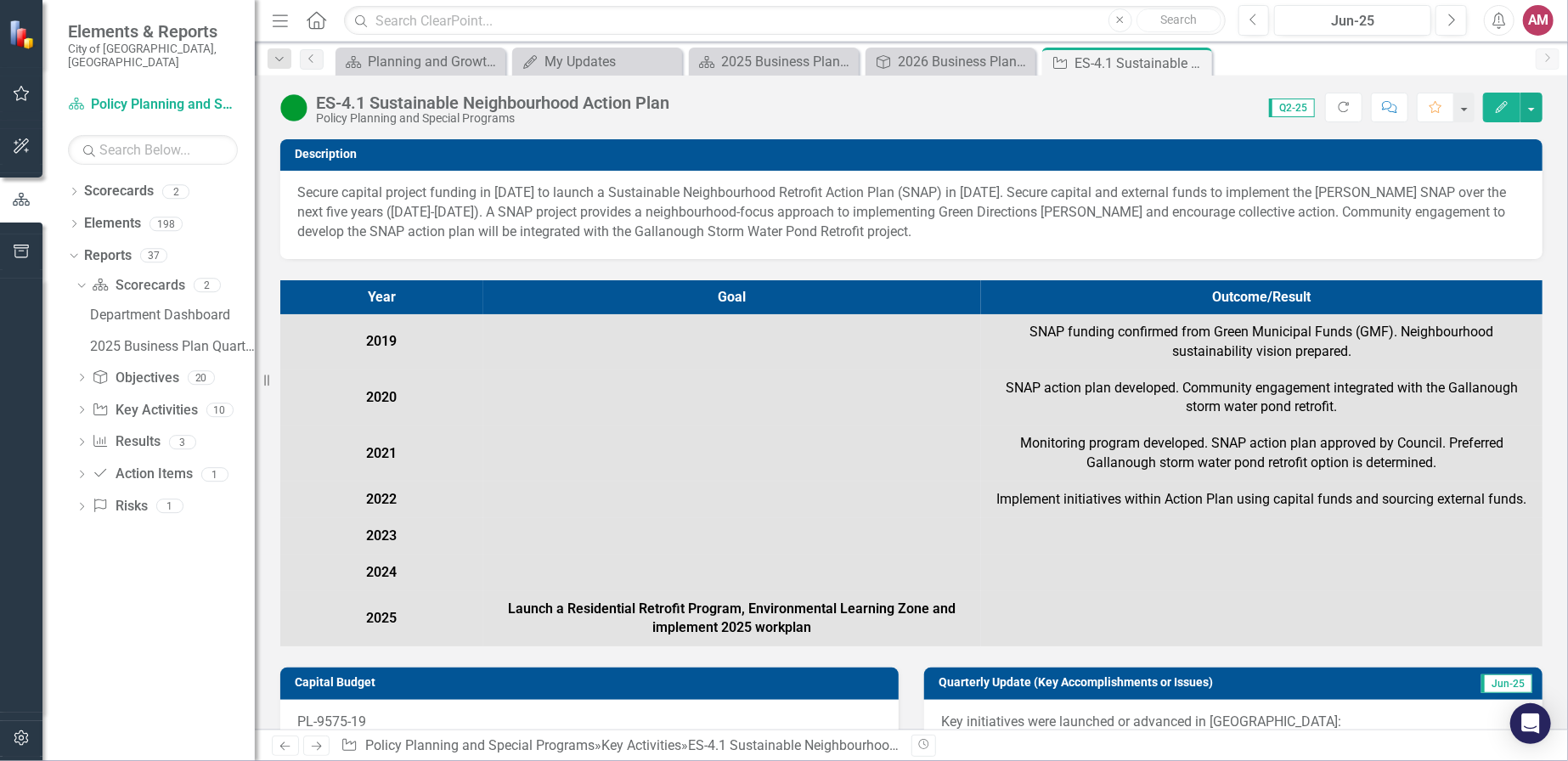 click on "Q2-25" at bounding box center (1292, 108) 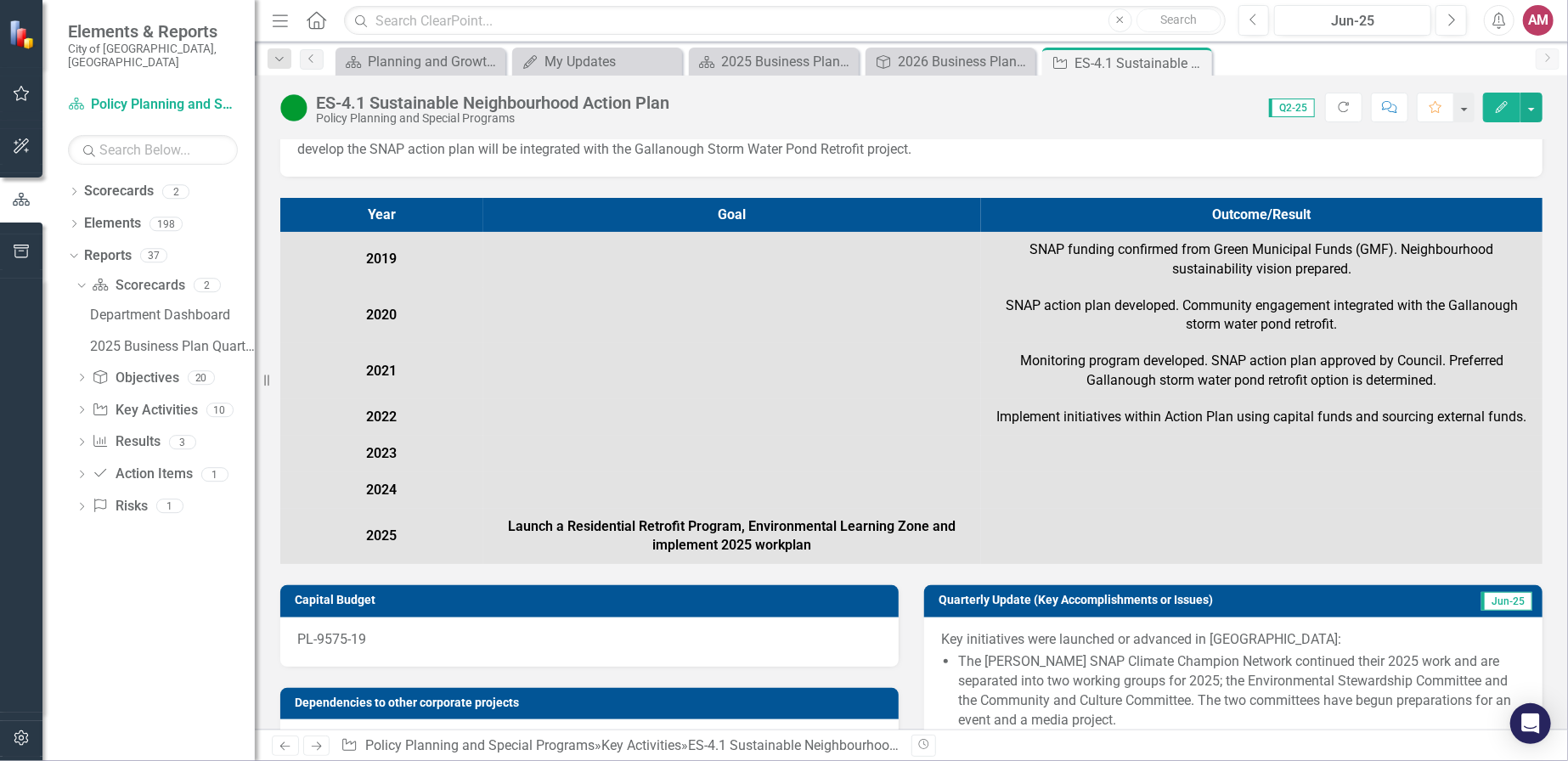 scroll, scrollTop: 0, scrollLeft: 0, axis: both 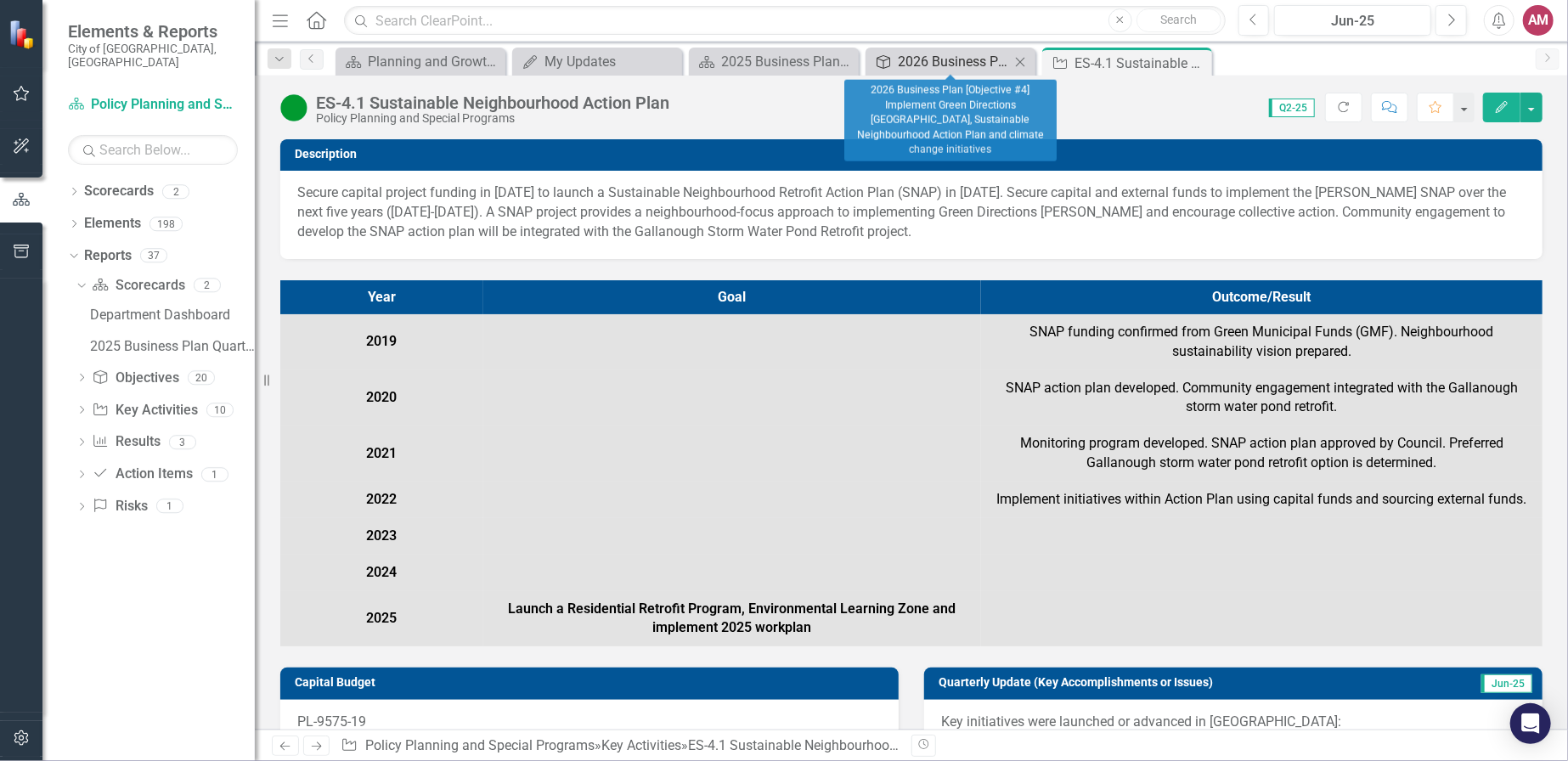 click on "2026 Business Plan [Objective #4] Implement Green Directions [GEOGRAPHIC_DATA], Sustainable Neighbourhood Action Plan and climate change initiatives" at bounding box center [954, 61] 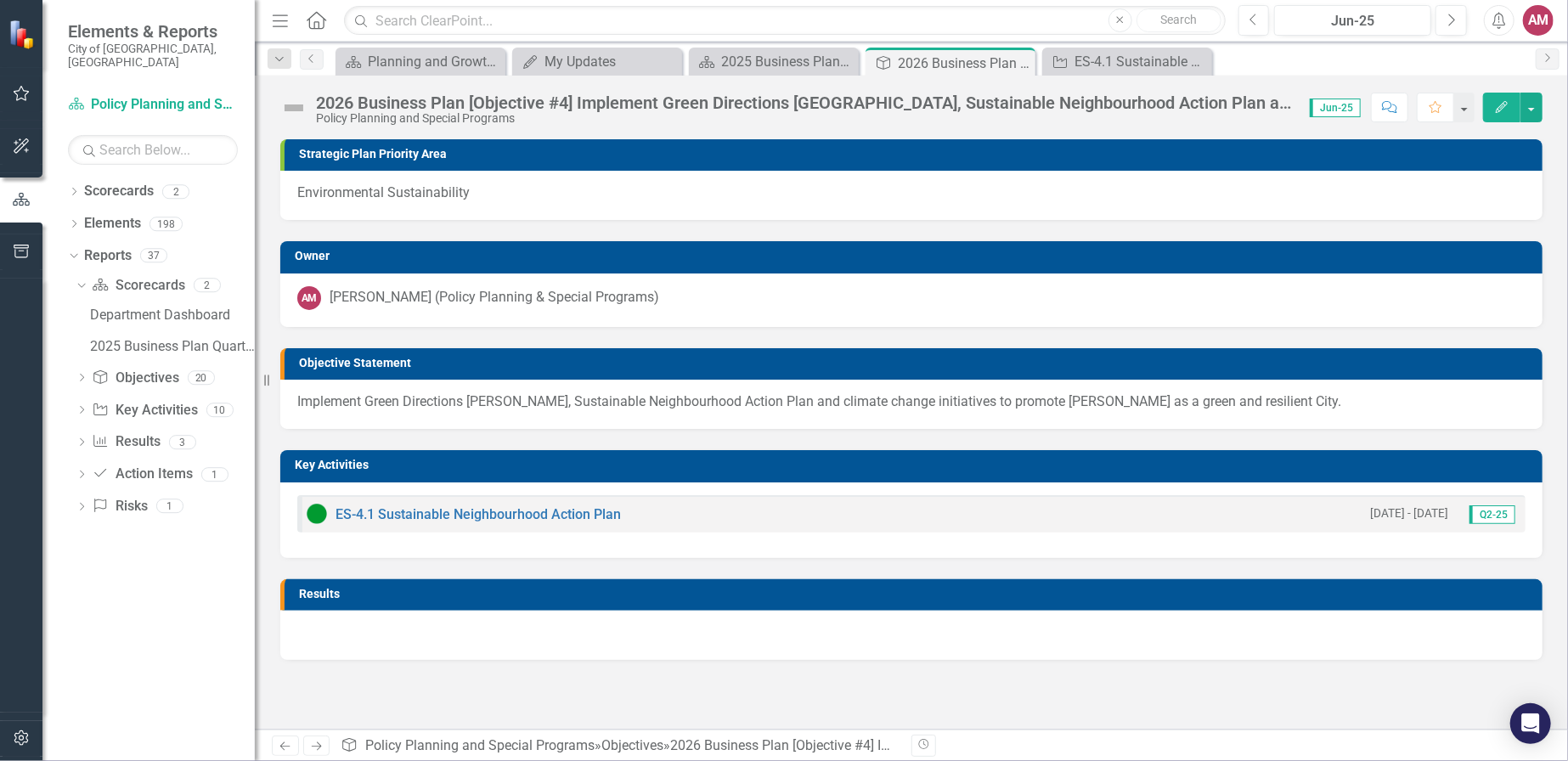click on "ES-4.1 Sustainable Neighbourhood Action Plan 9/2/19 - 12/31/26 Q2-25" at bounding box center (911, 520) 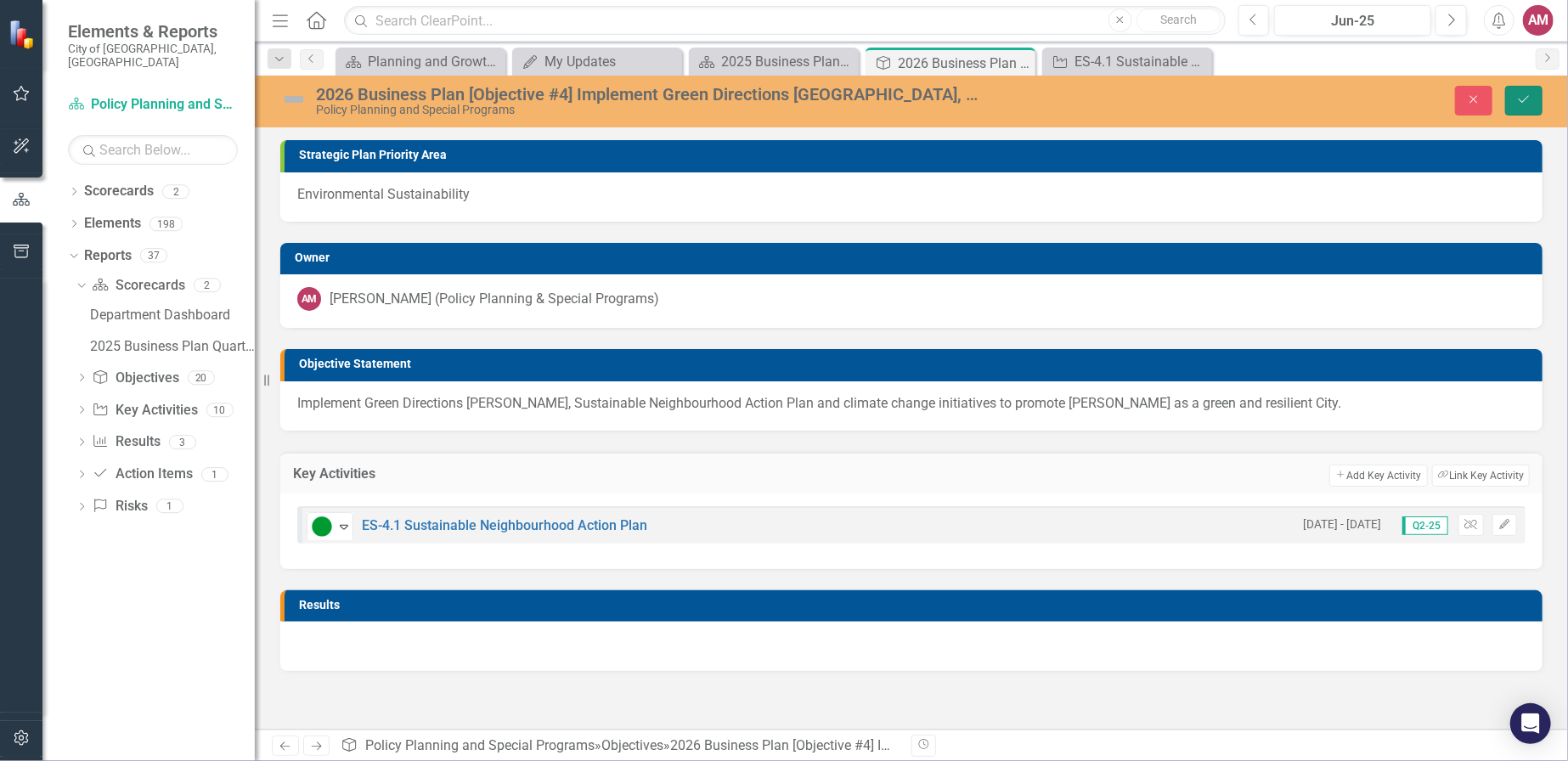 drag, startPoint x: 1531, startPoint y: 95, endPoint x: 1516, endPoint y: 105, distance: 18.027756 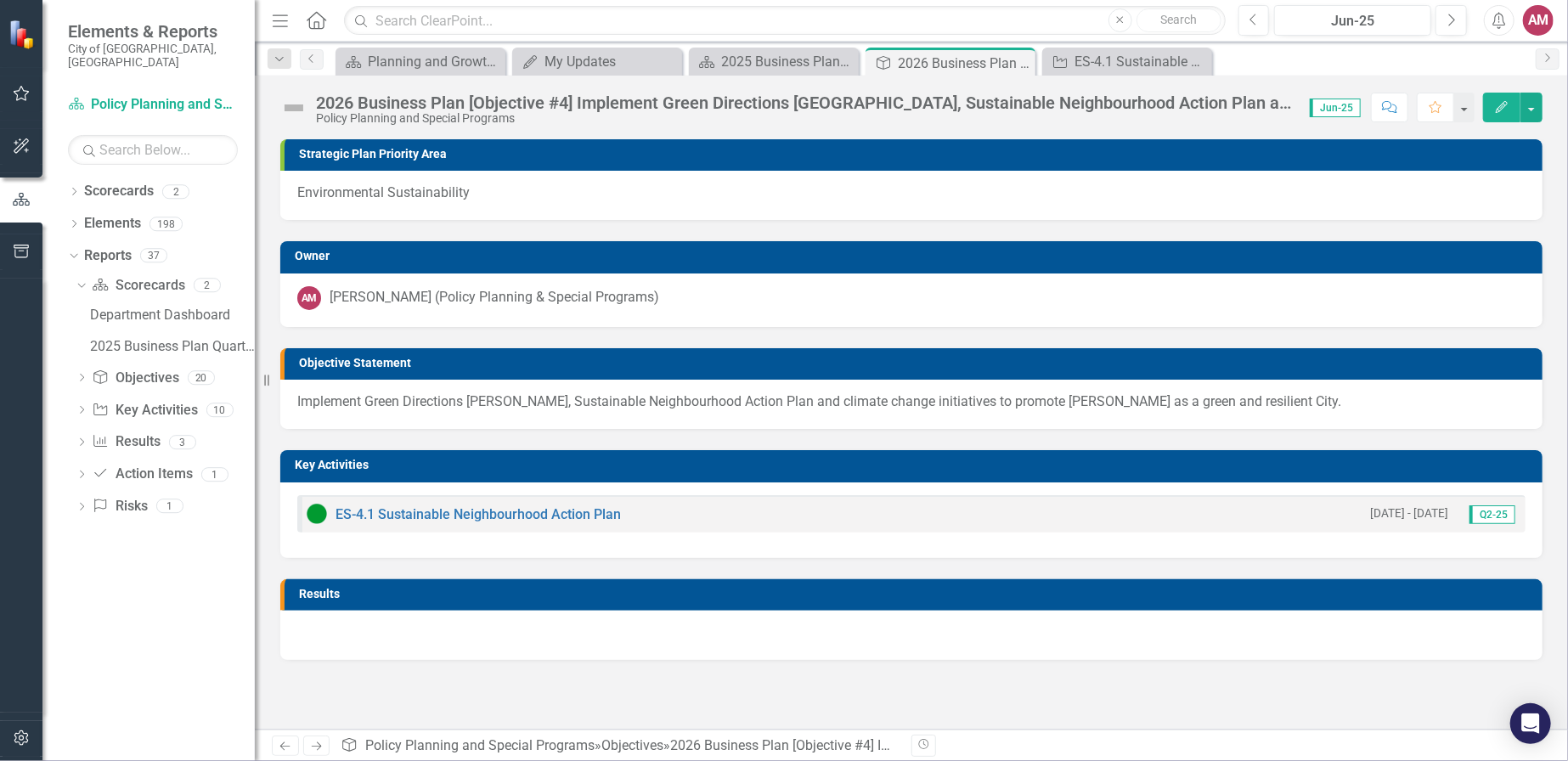 click on "ES-4.1 Sustainable Neighbourhood Action Plan 9/2/19 - 12/31/26 Q2-25" at bounding box center [911, 520] 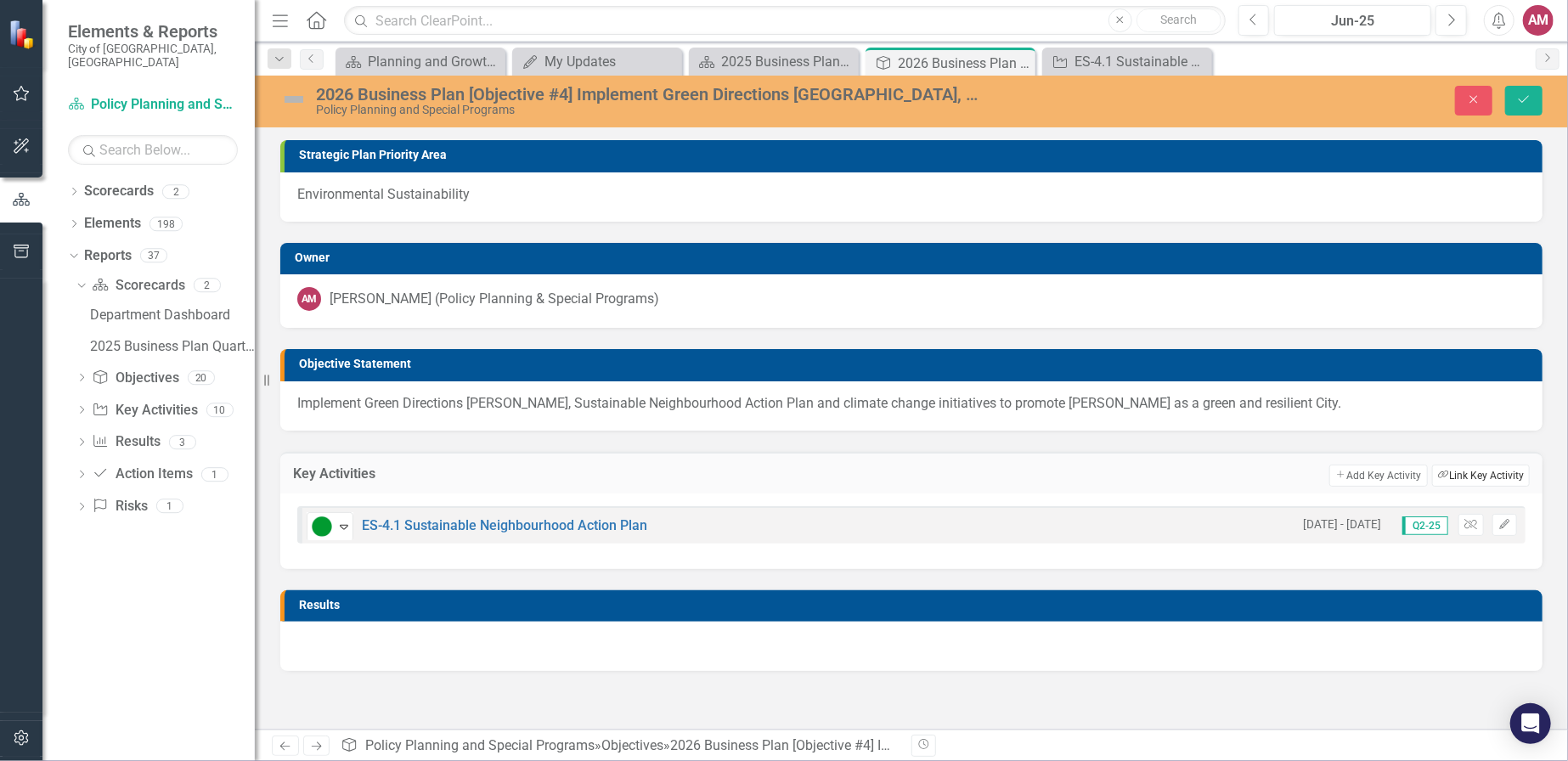 click on "Link Tag  Link Key Activity" at bounding box center (1481, 476) 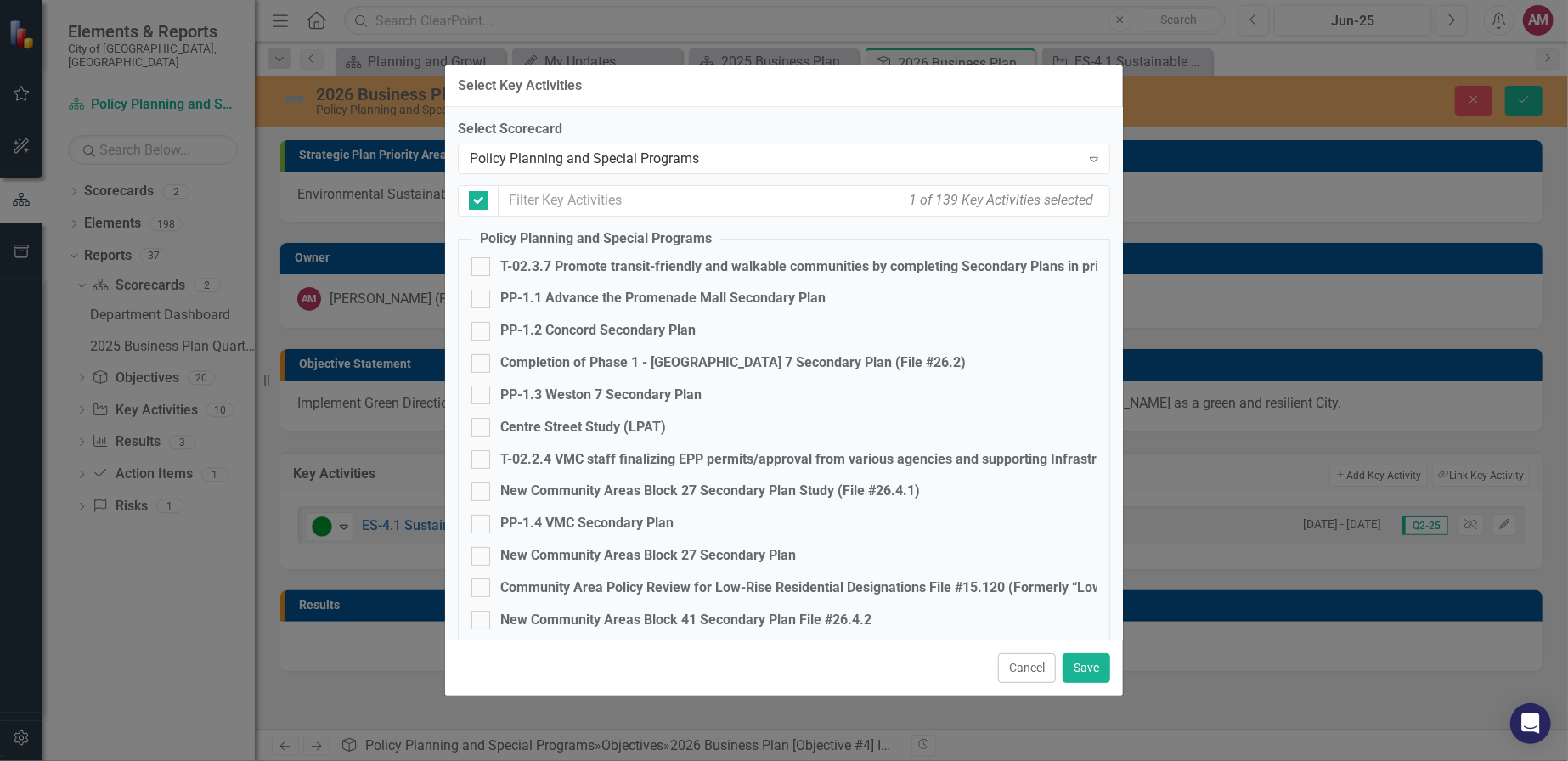 checkbox on "false" 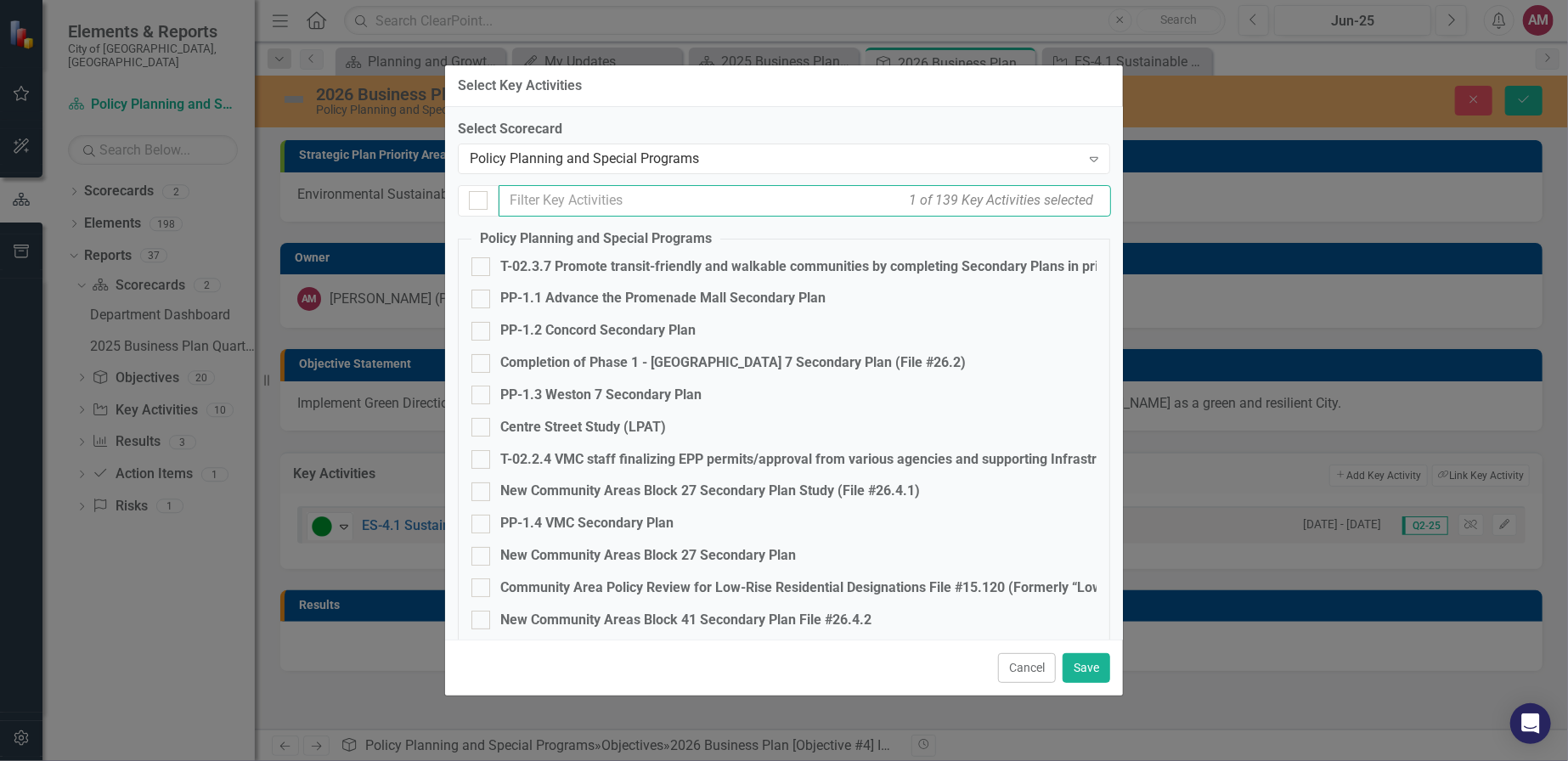 click at bounding box center (804, 200) 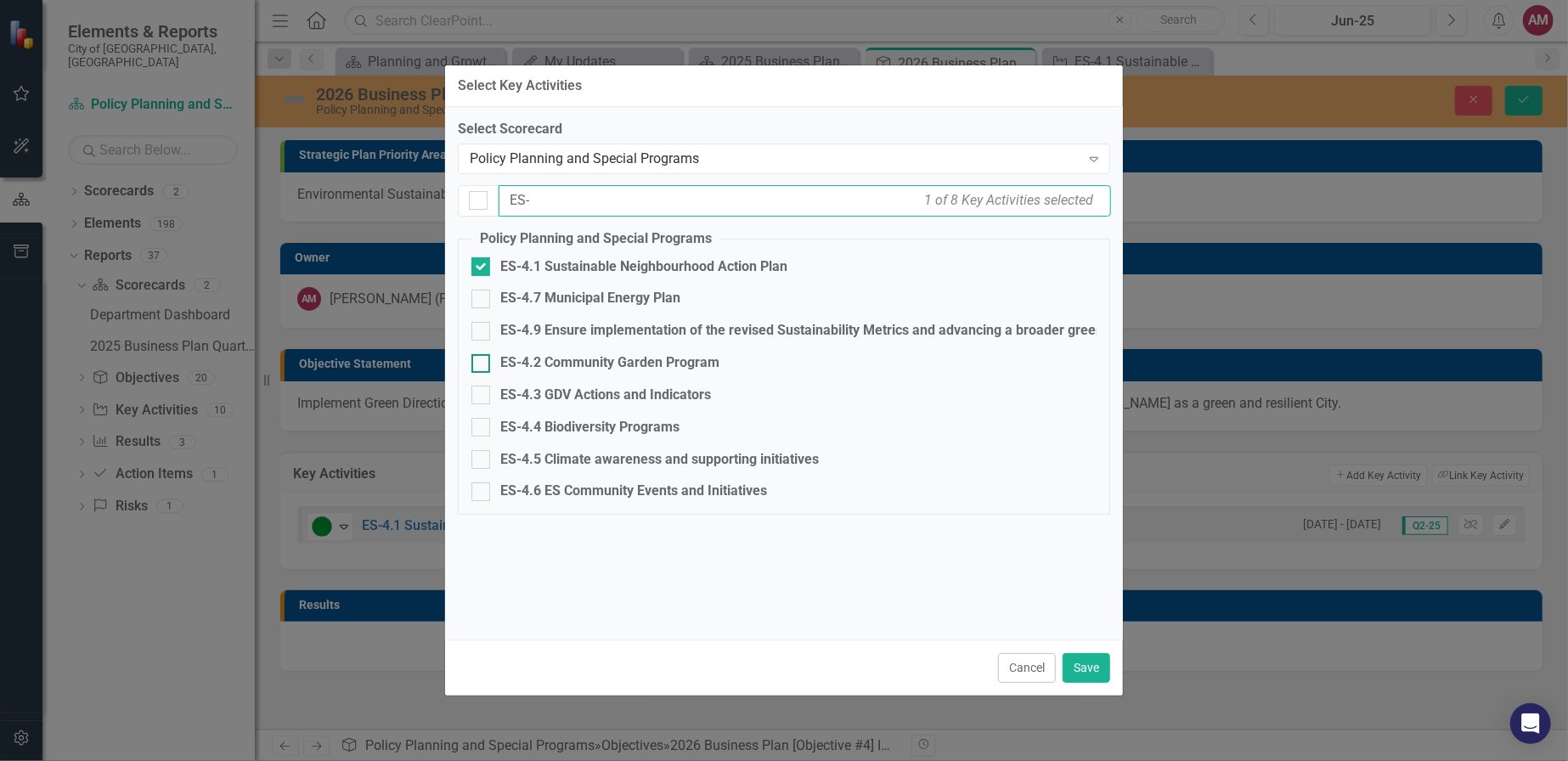 type on "ES-" 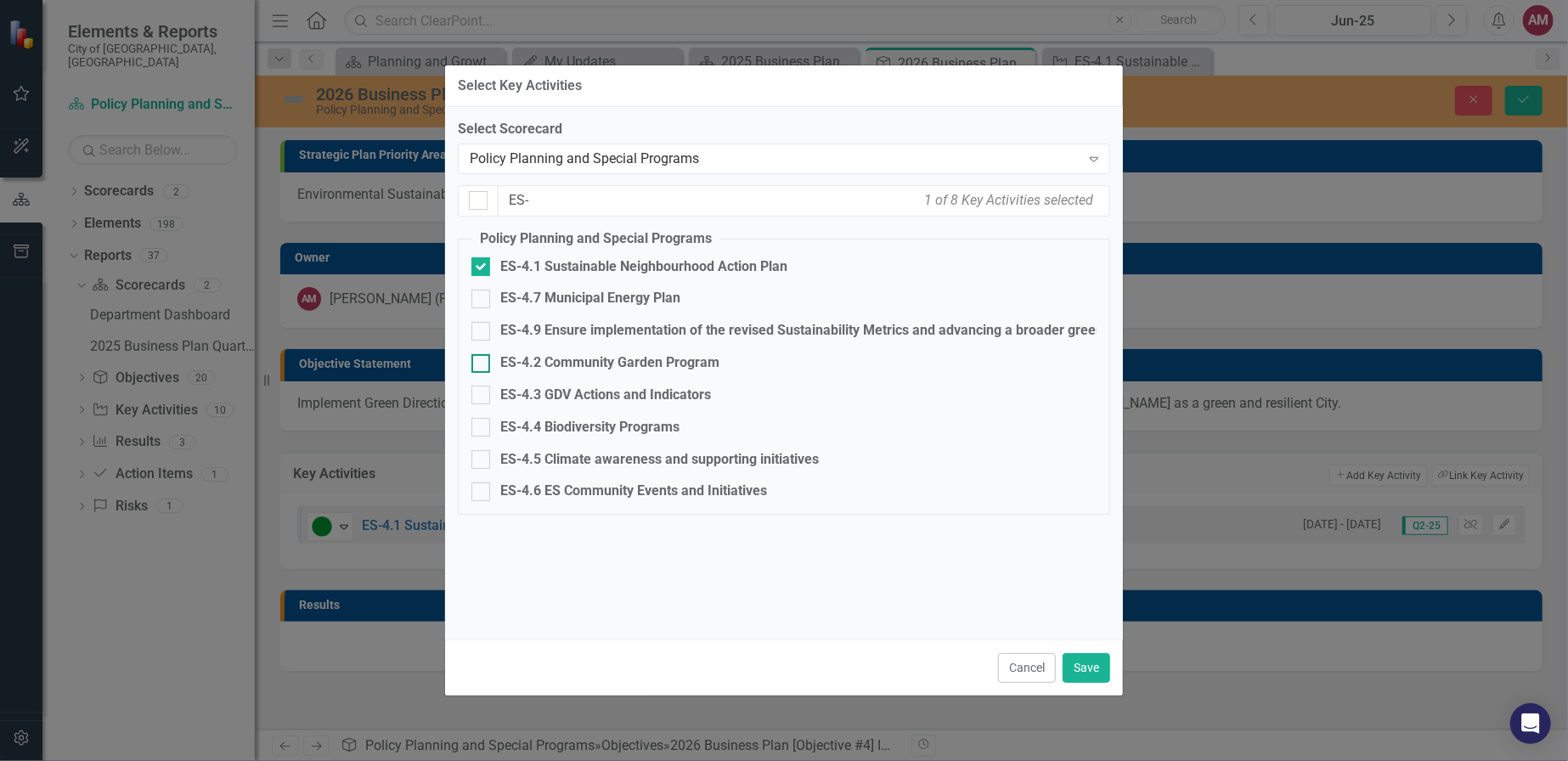 click at bounding box center (481, 364) 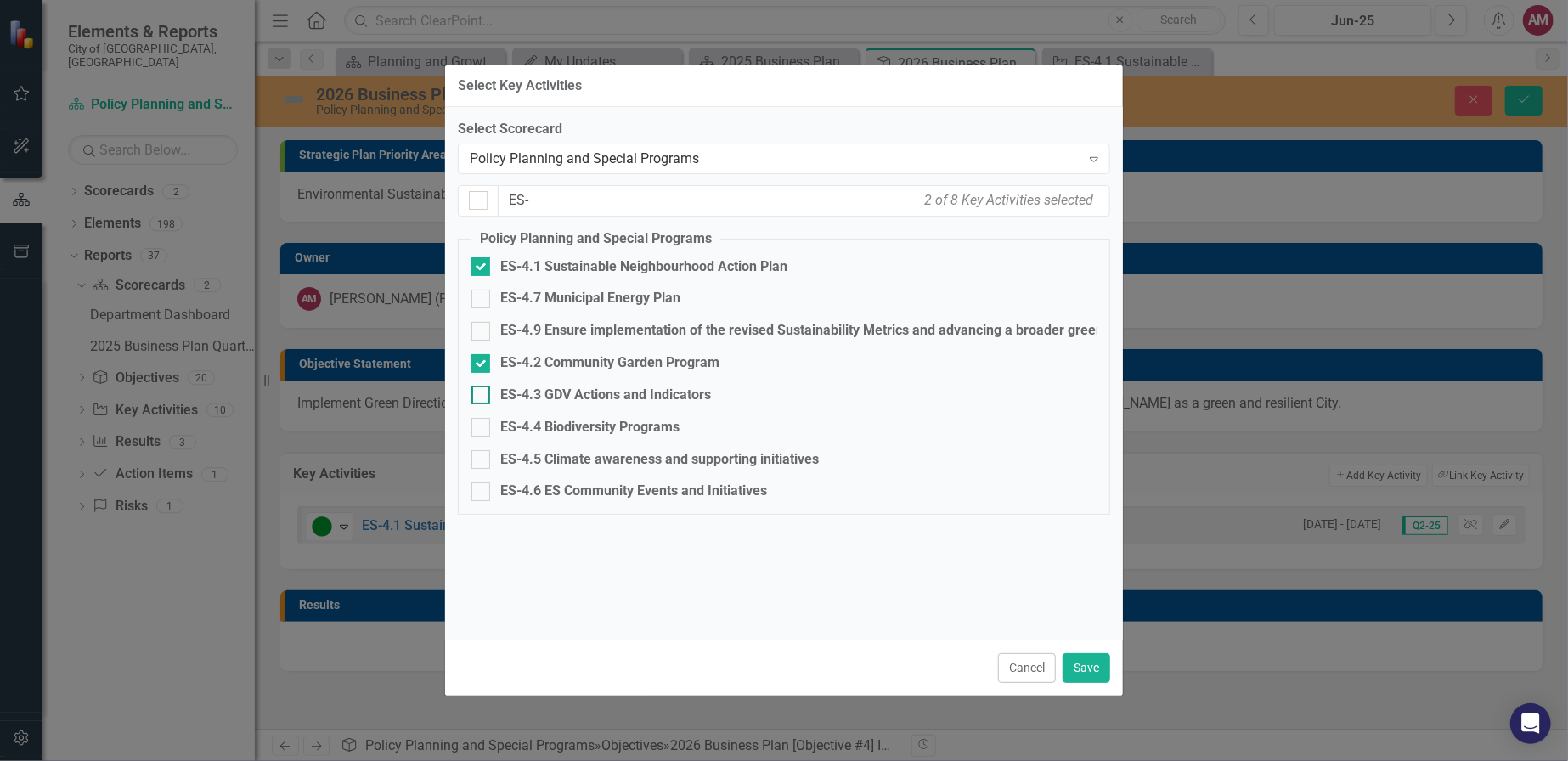 click at bounding box center [481, 395] 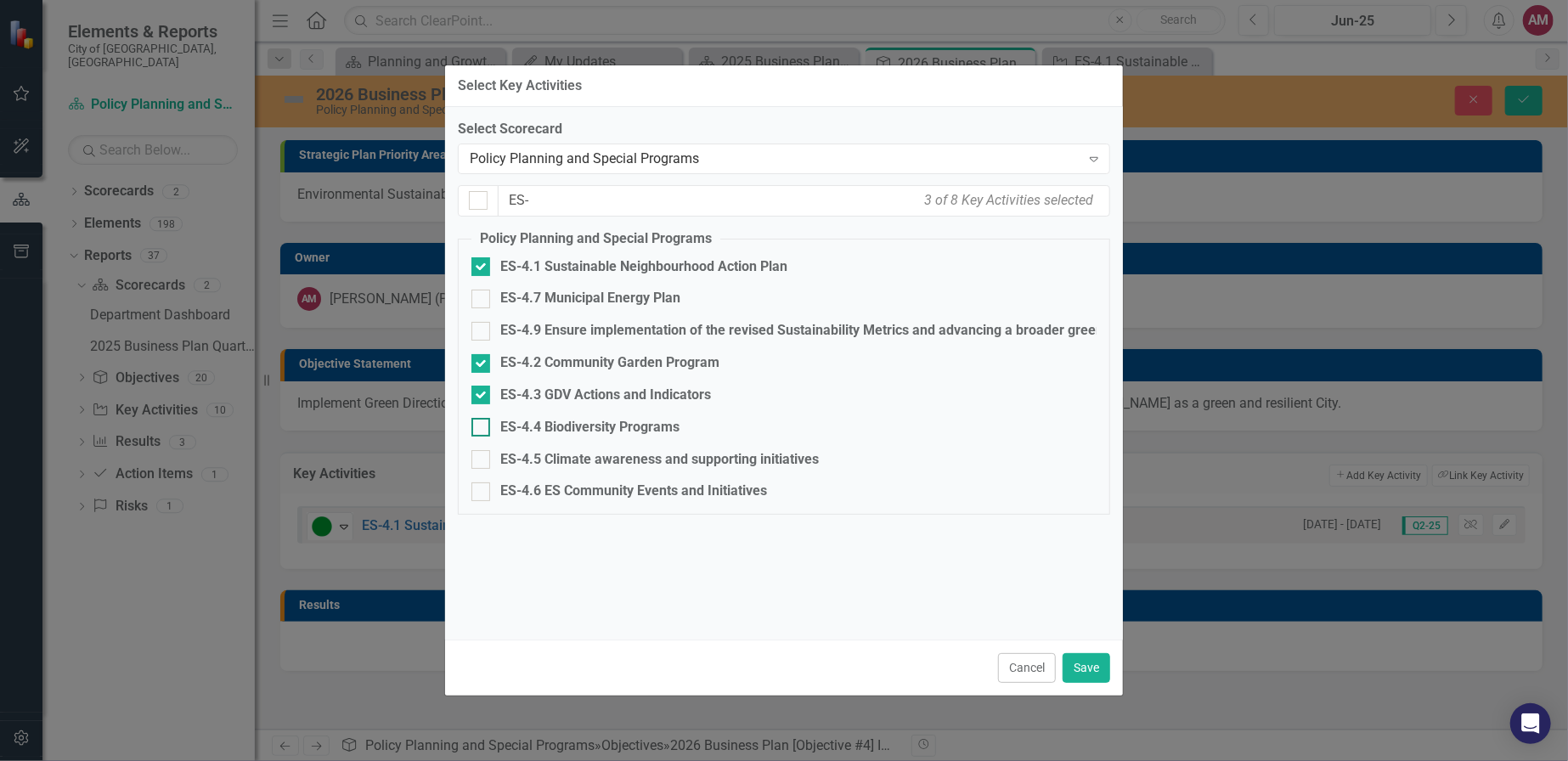 click on "ES-4.4 Biodiversity Programs" at bounding box center [477, 423] 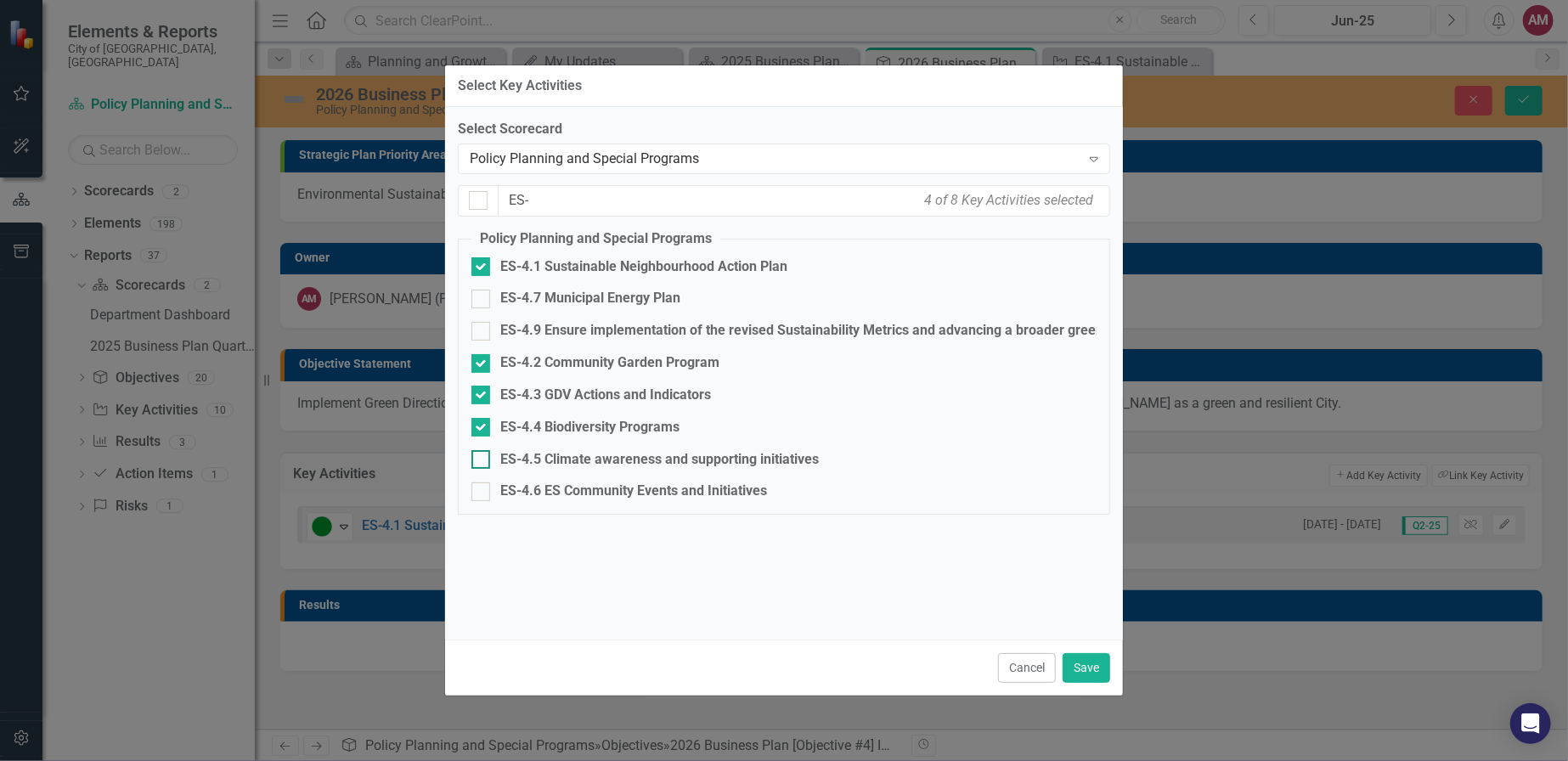 click on "ES-4.5 Climate awareness and supporting initiatives" at bounding box center [477, 455] 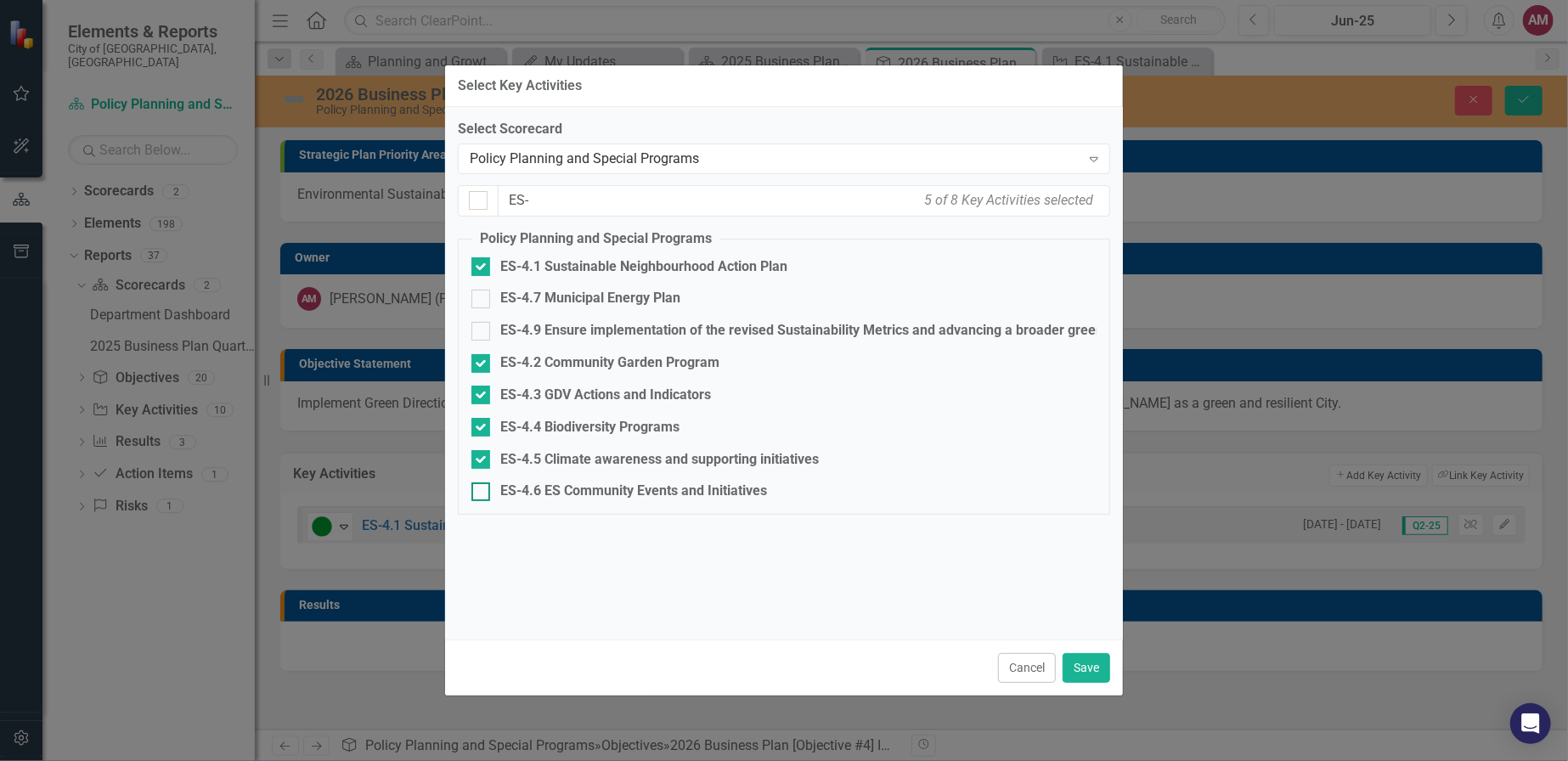click at bounding box center (481, 492) 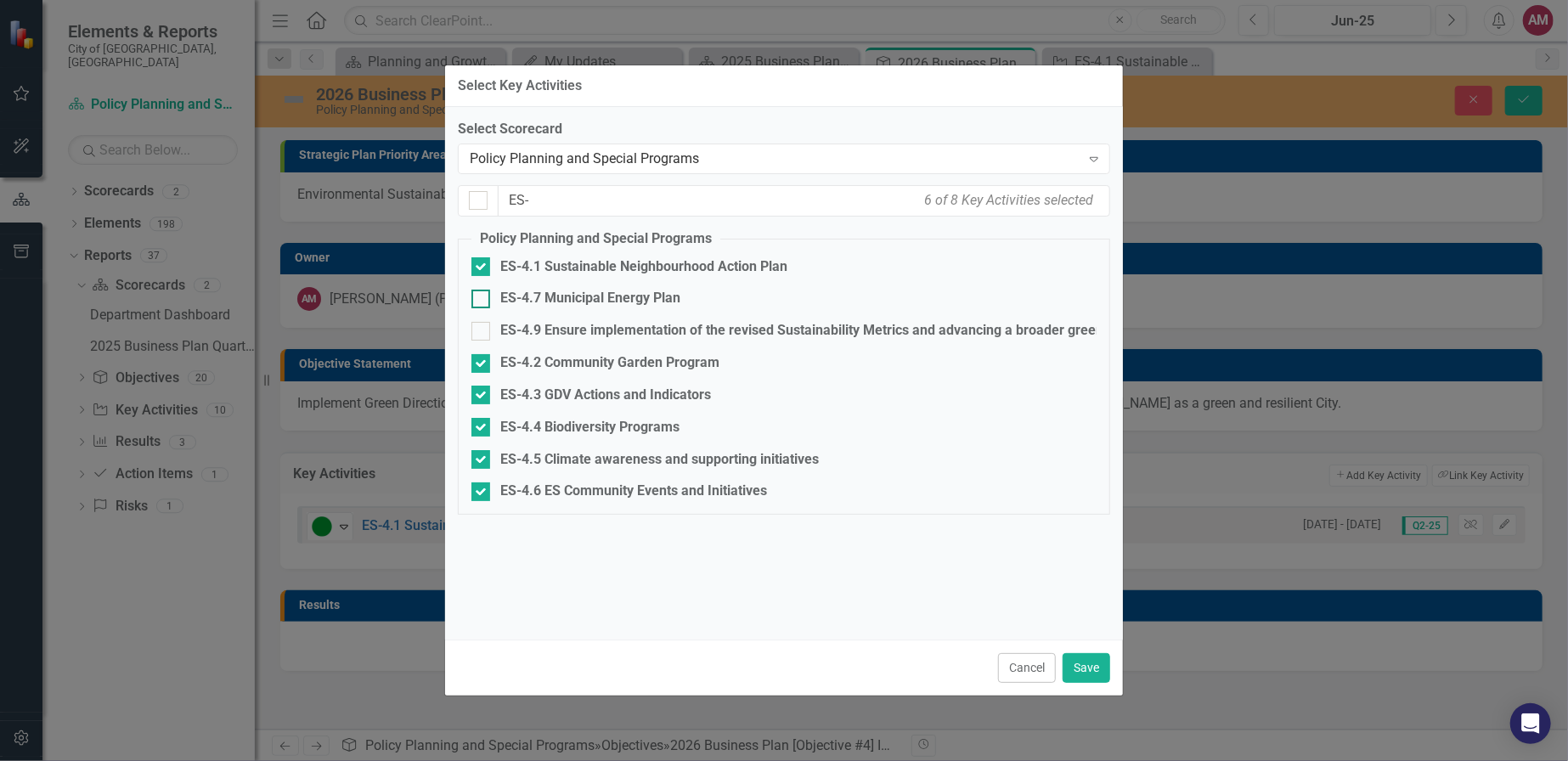 click on "ES-4.7 Municipal Energy Plan" at bounding box center [477, 295] 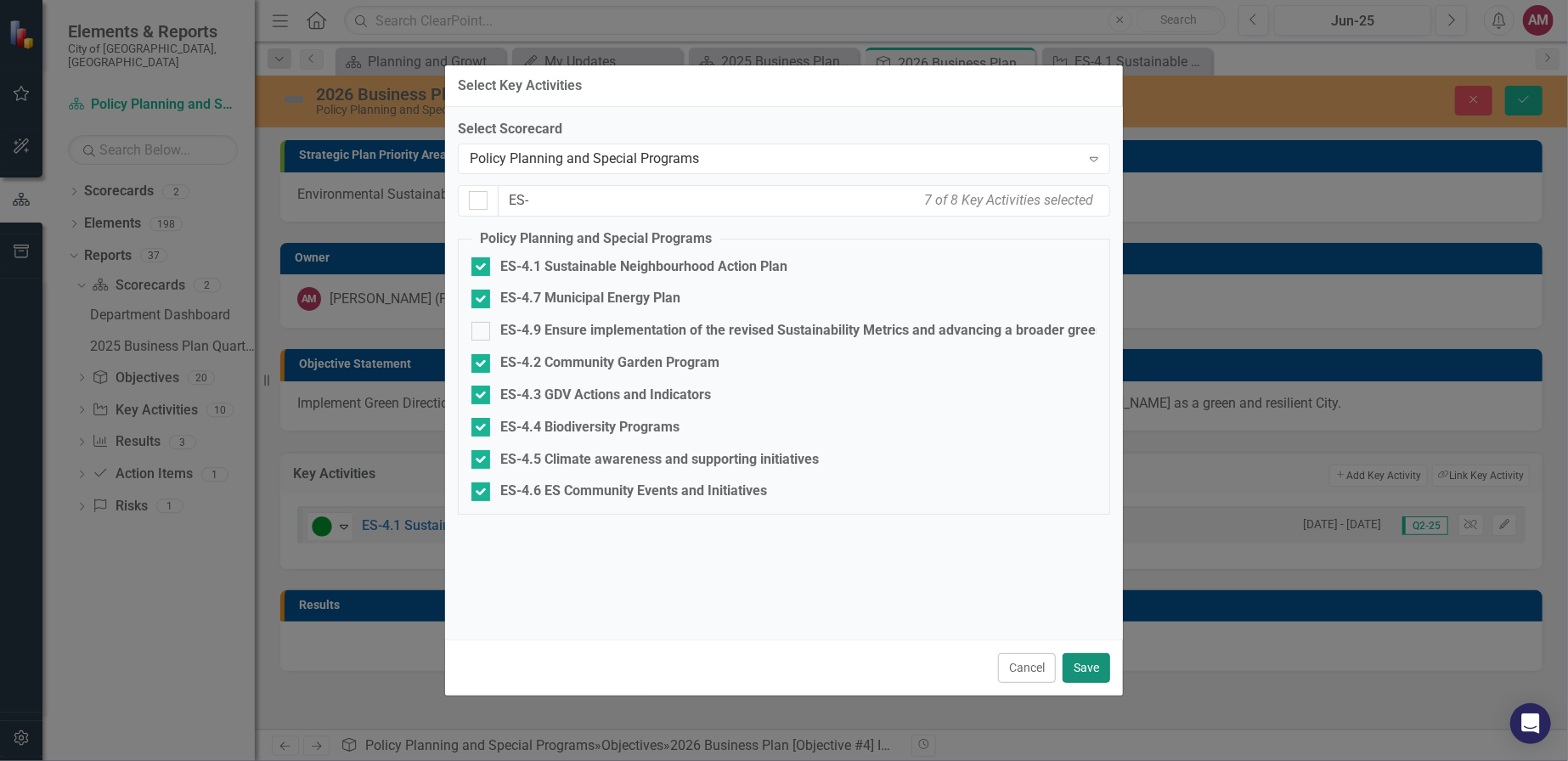 click on "Save" at bounding box center (1086, 668) 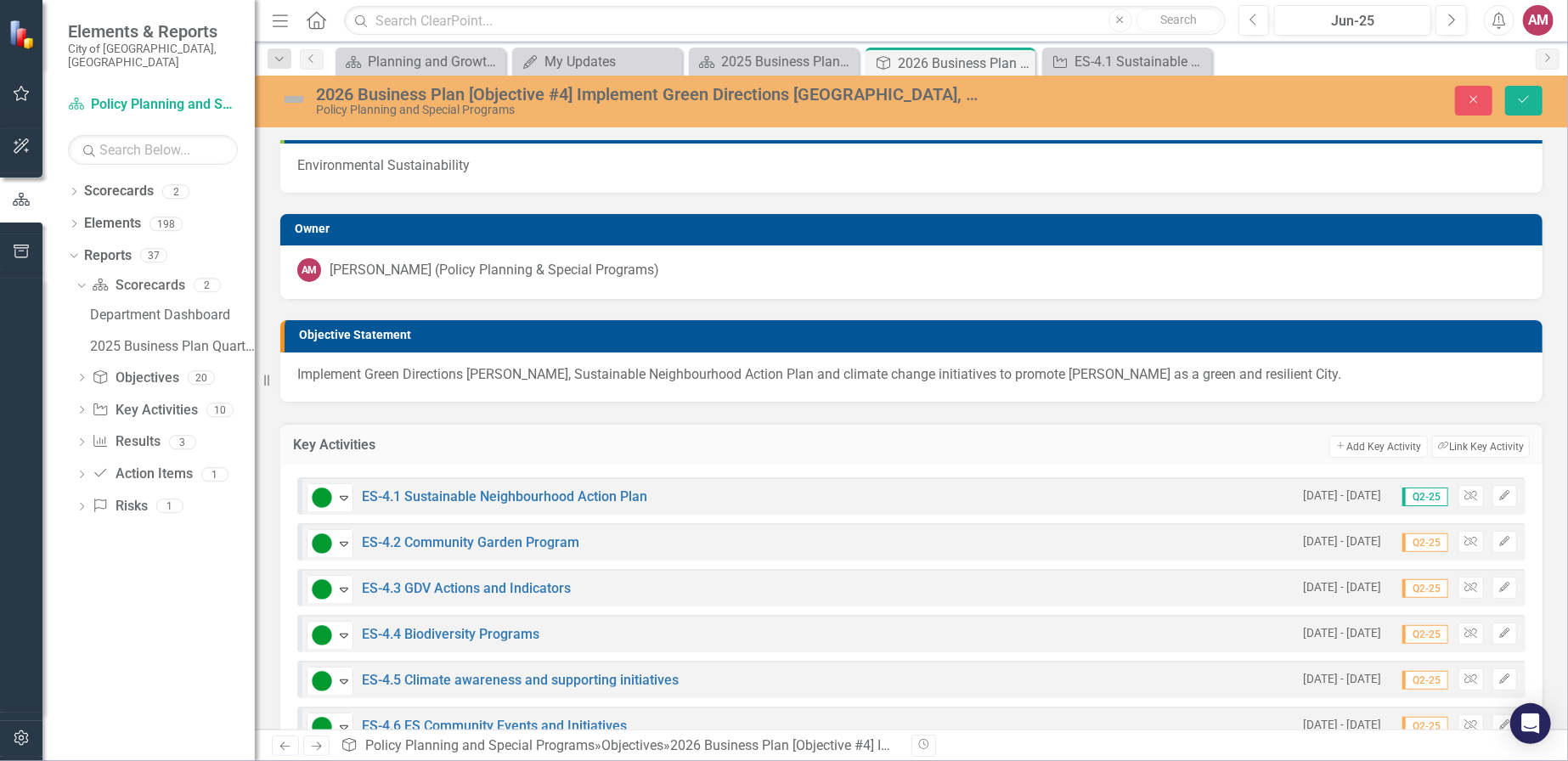 scroll, scrollTop: 0, scrollLeft: 0, axis: both 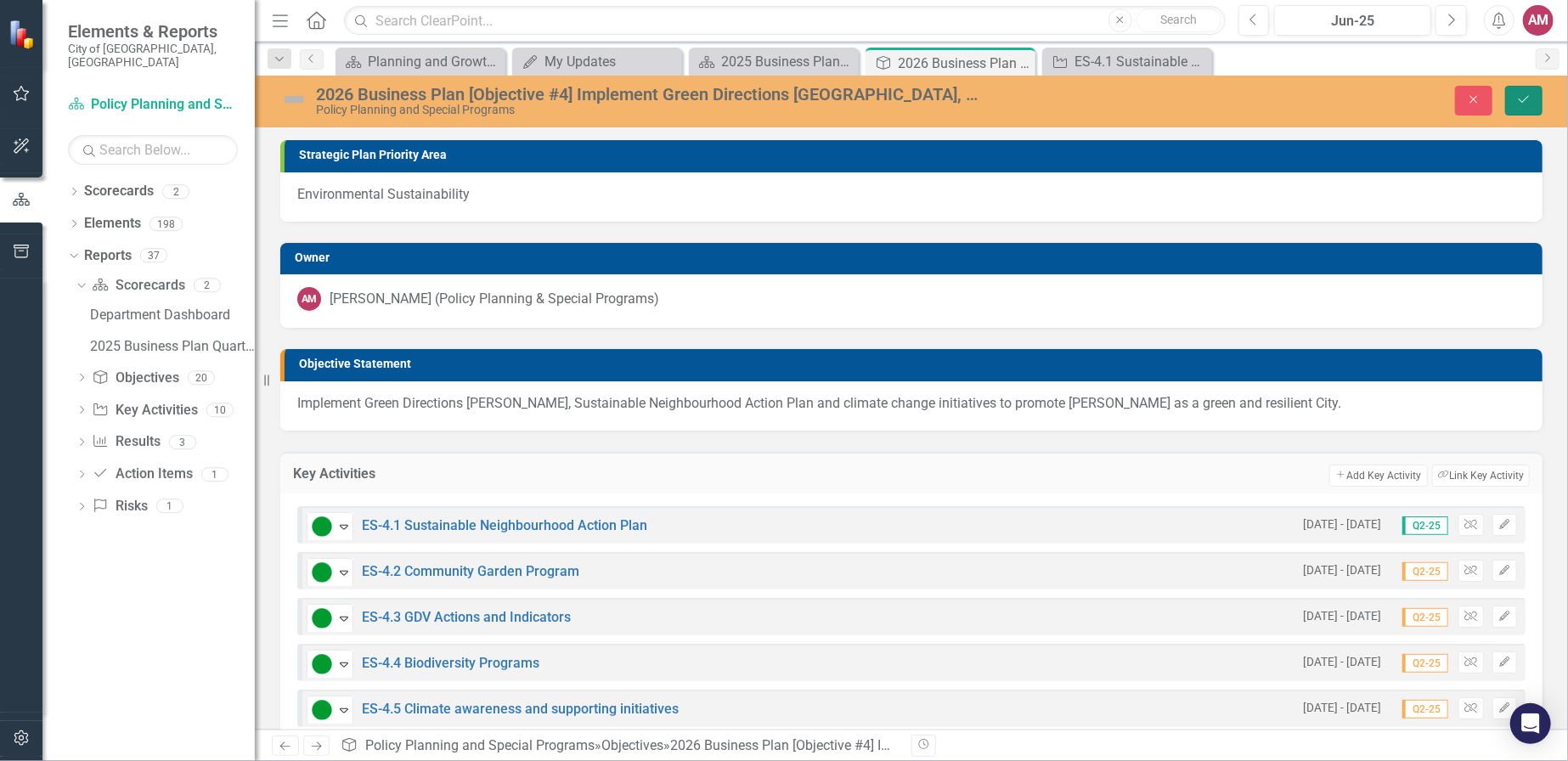 click on "Save" 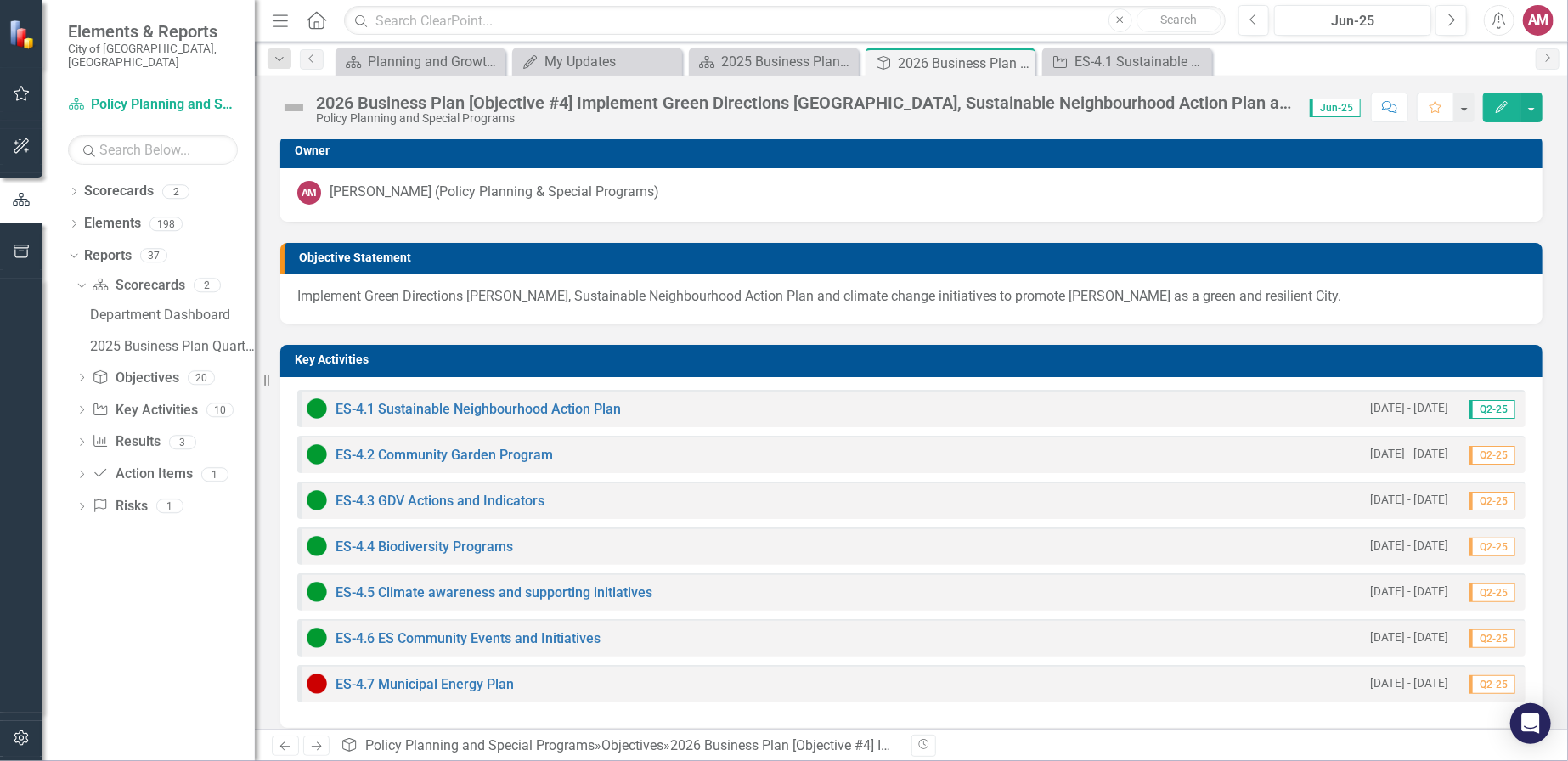 scroll, scrollTop: 0, scrollLeft: 0, axis: both 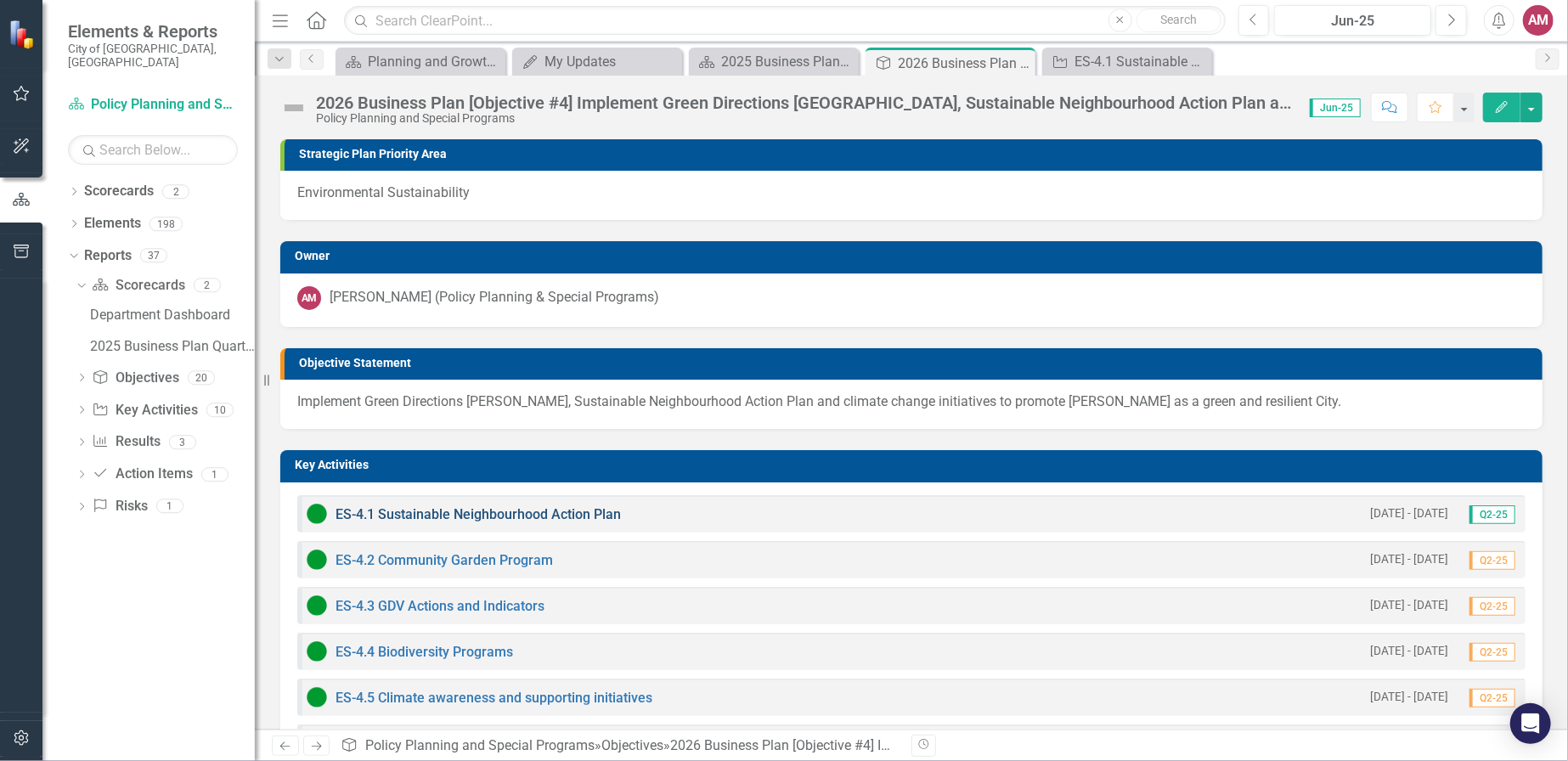 click on "ES-4.1 Sustainable Neighbourhood Action Plan" at bounding box center [478, 514] 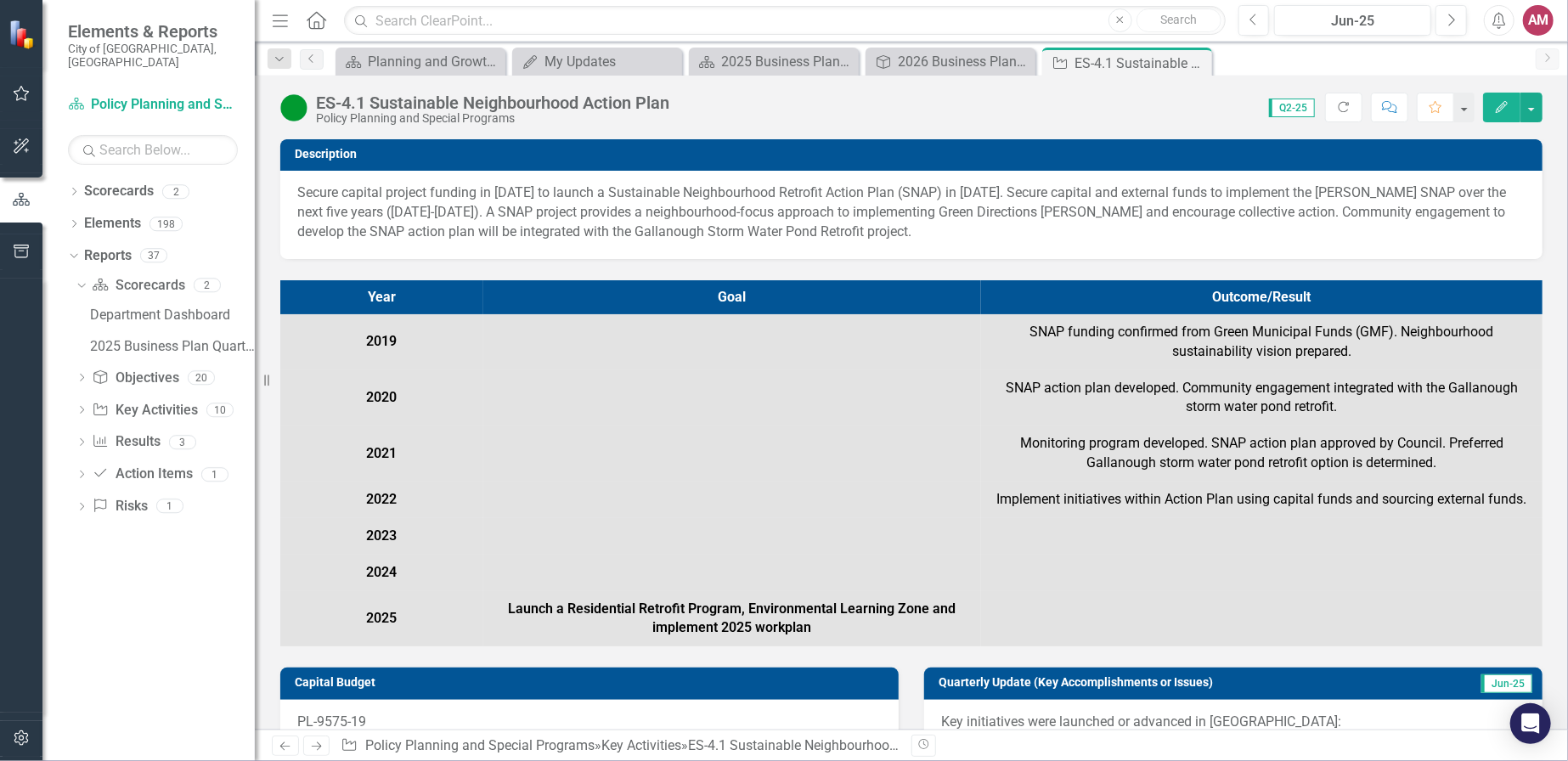 click on "Edit" at bounding box center [1502, 107] 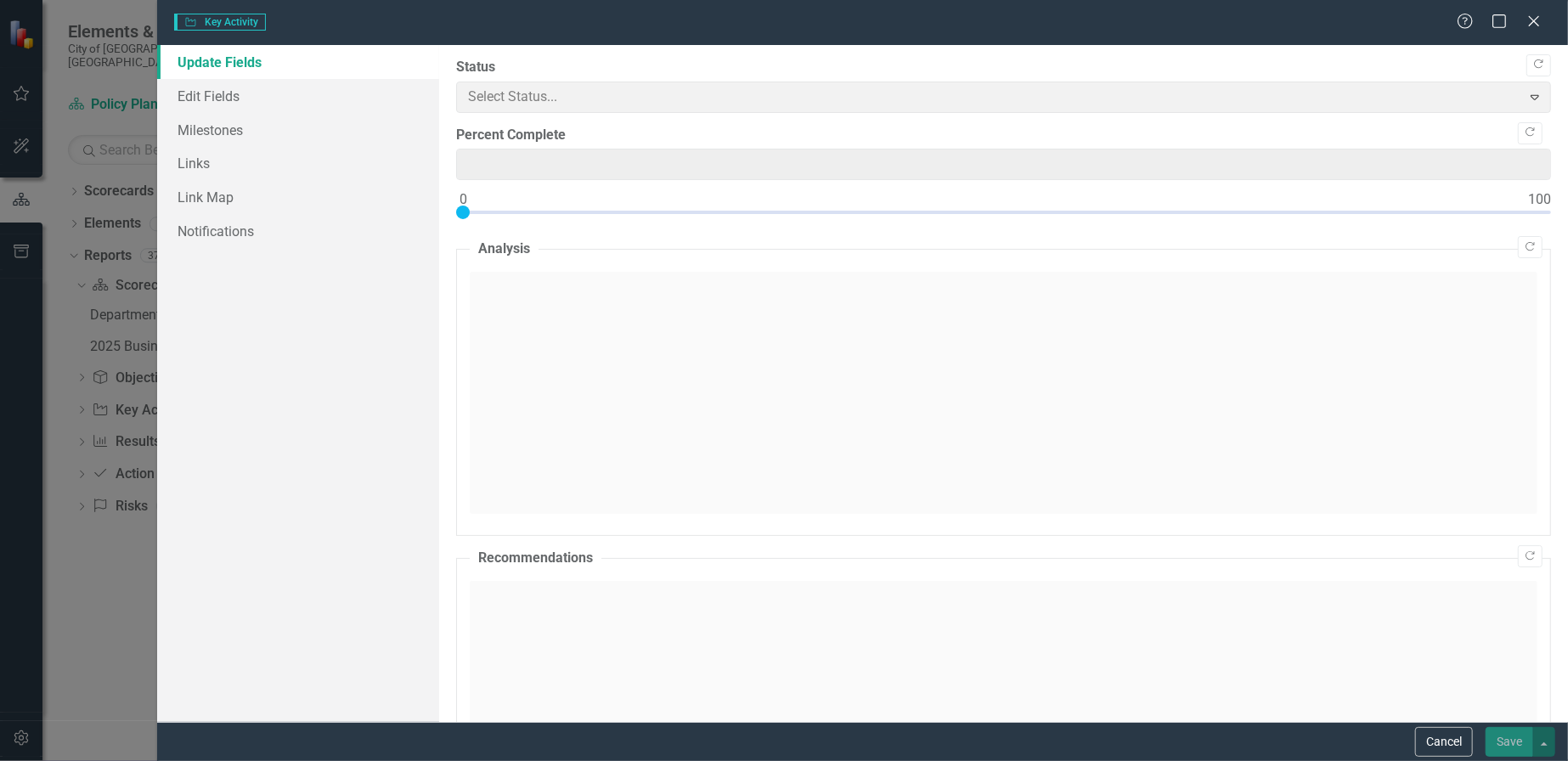 type on "0" 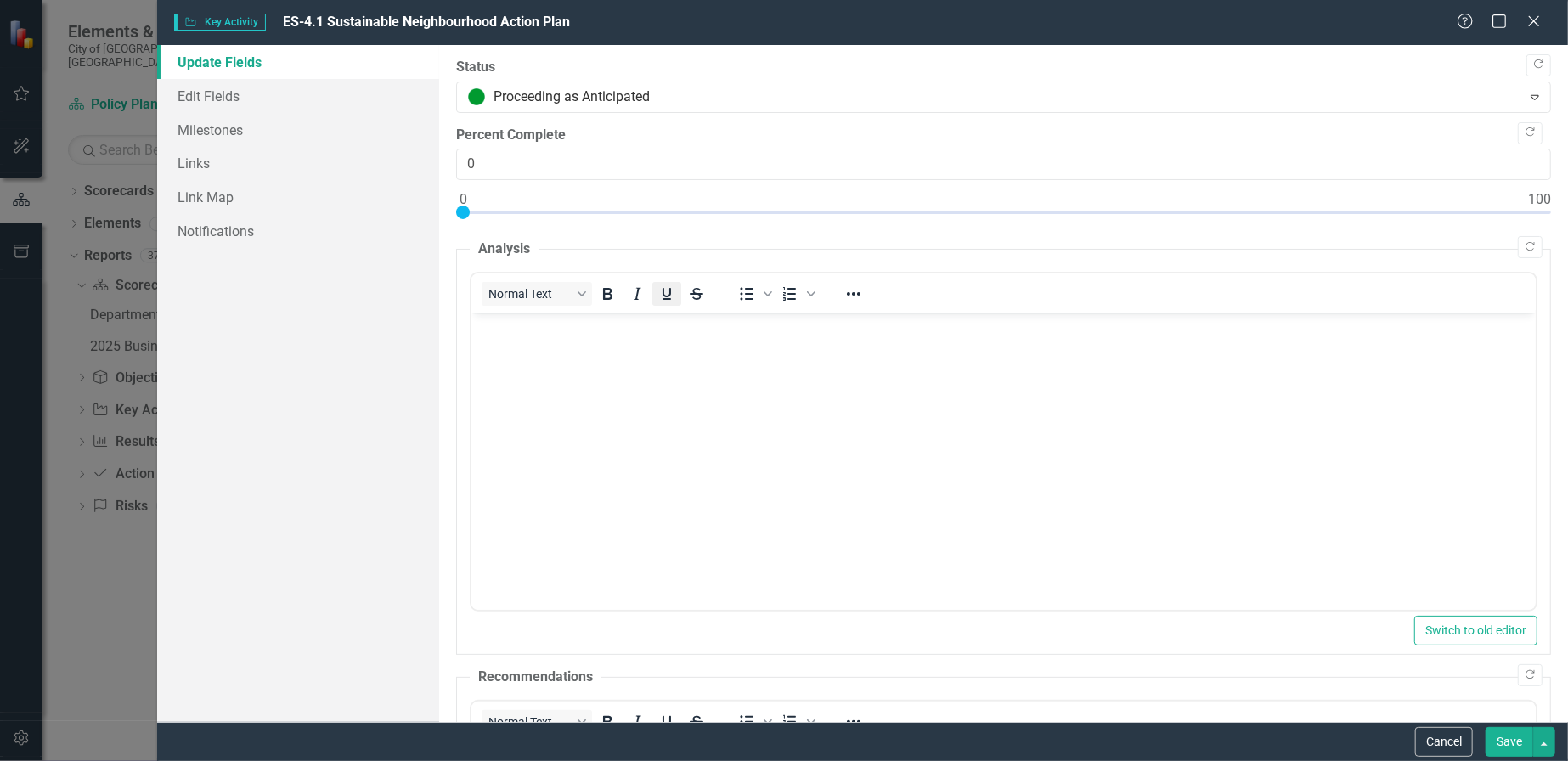 scroll, scrollTop: 0, scrollLeft: 0, axis: both 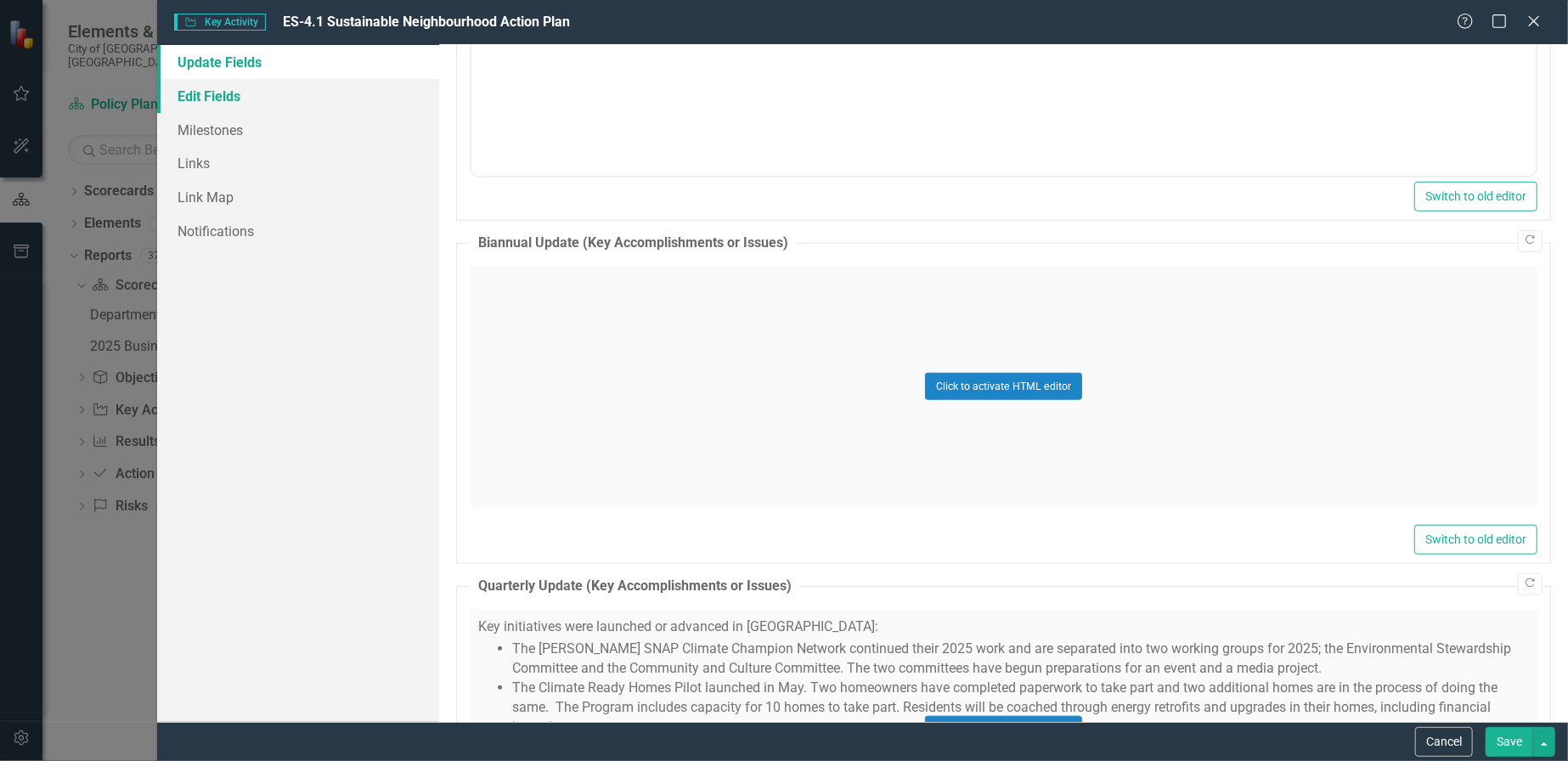 click on "Edit Fields" at bounding box center [298, 96] 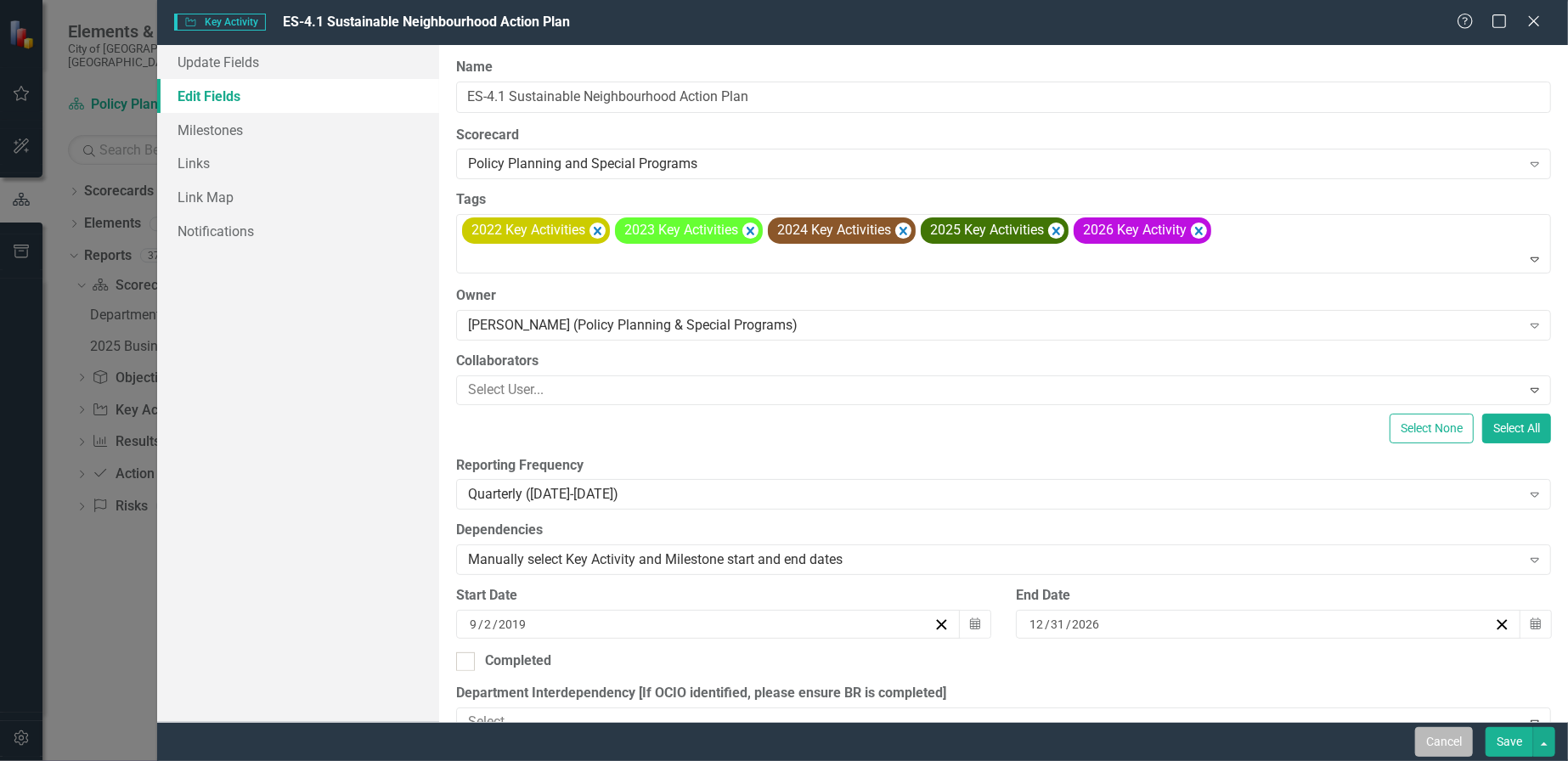 click on "Cancel" at bounding box center [1444, 741] 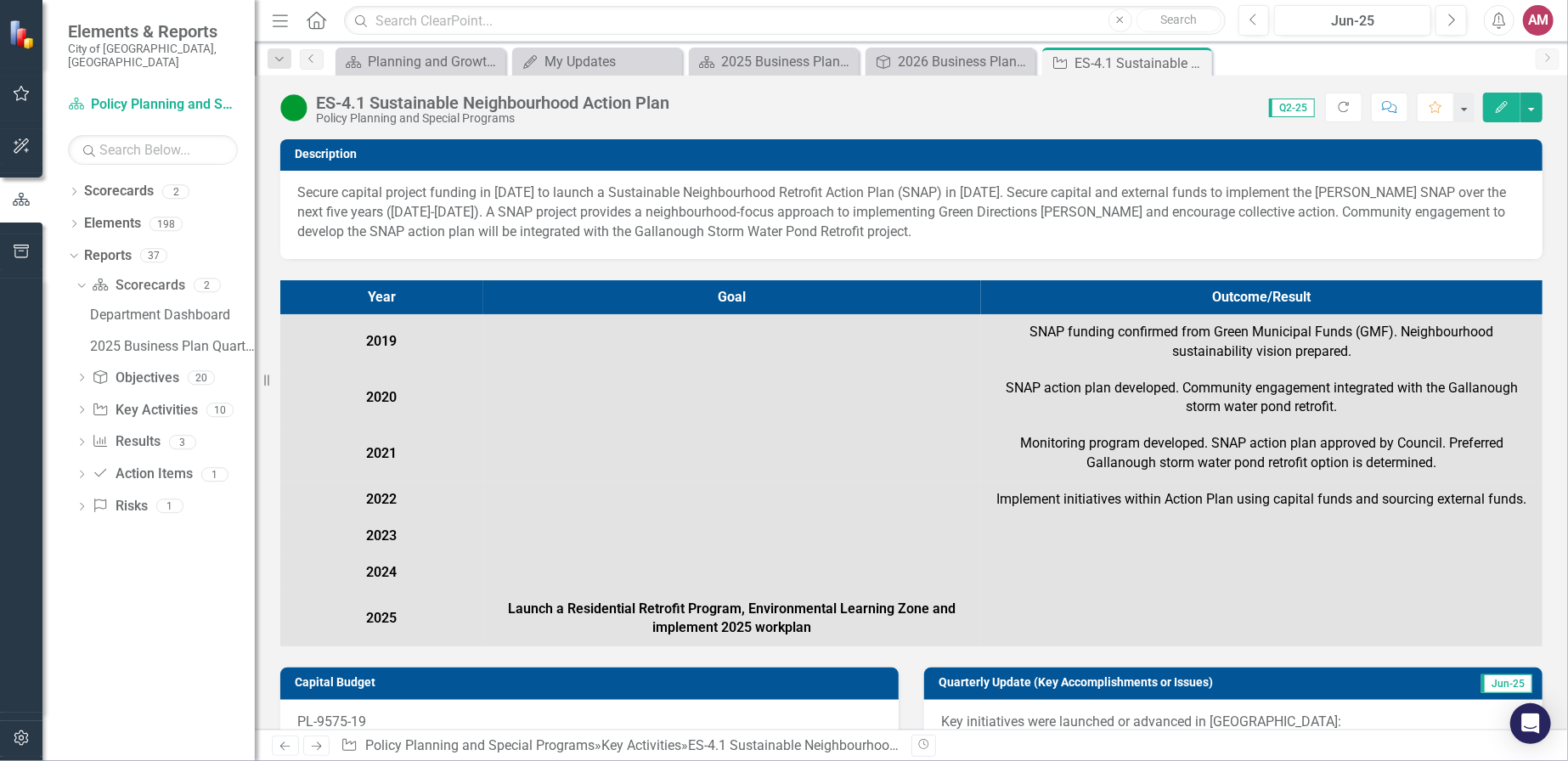 click at bounding box center [732, 398] 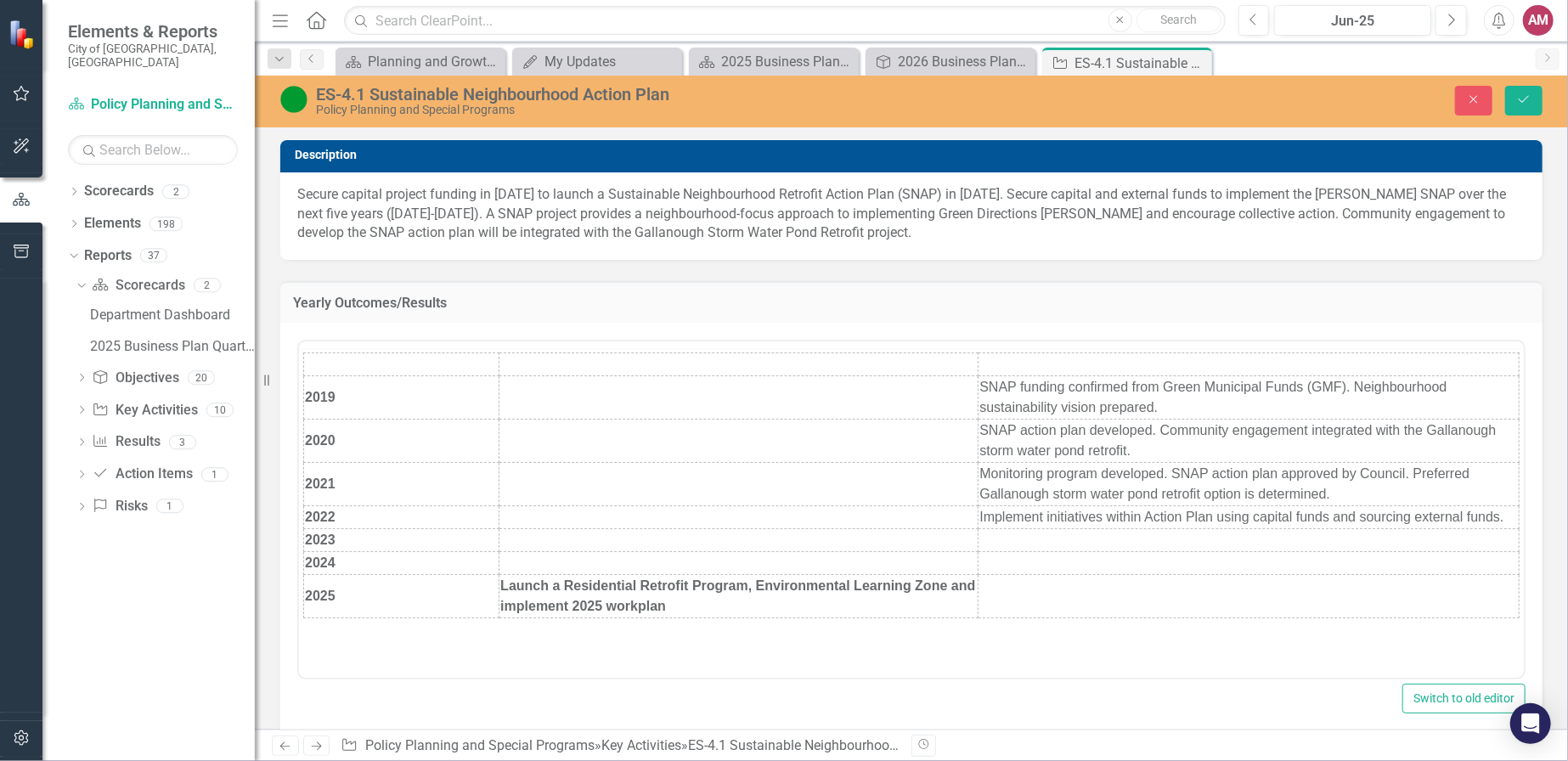 scroll, scrollTop: 0, scrollLeft: 0, axis: both 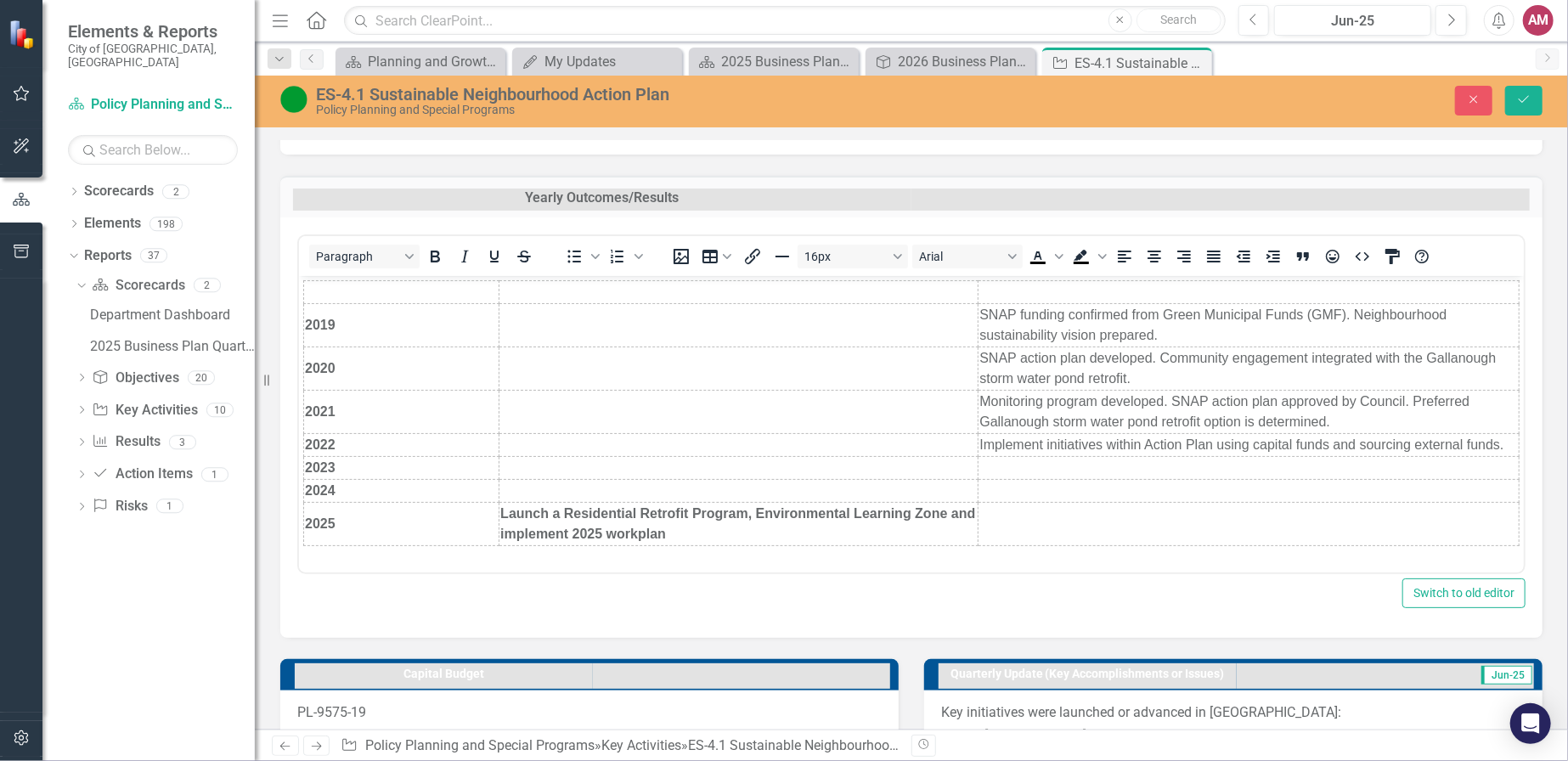 click at bounding box center [1248, 523] 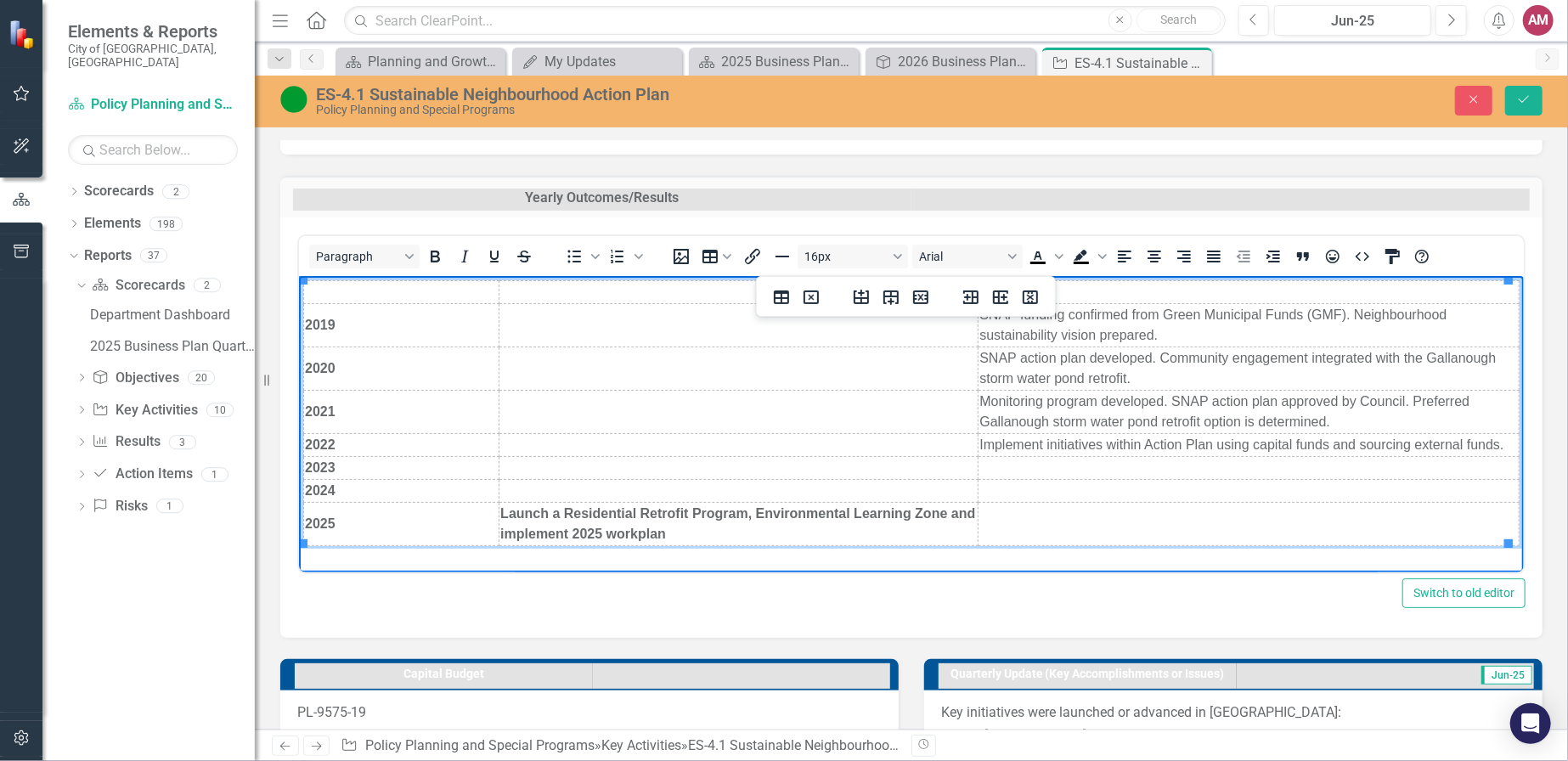 type 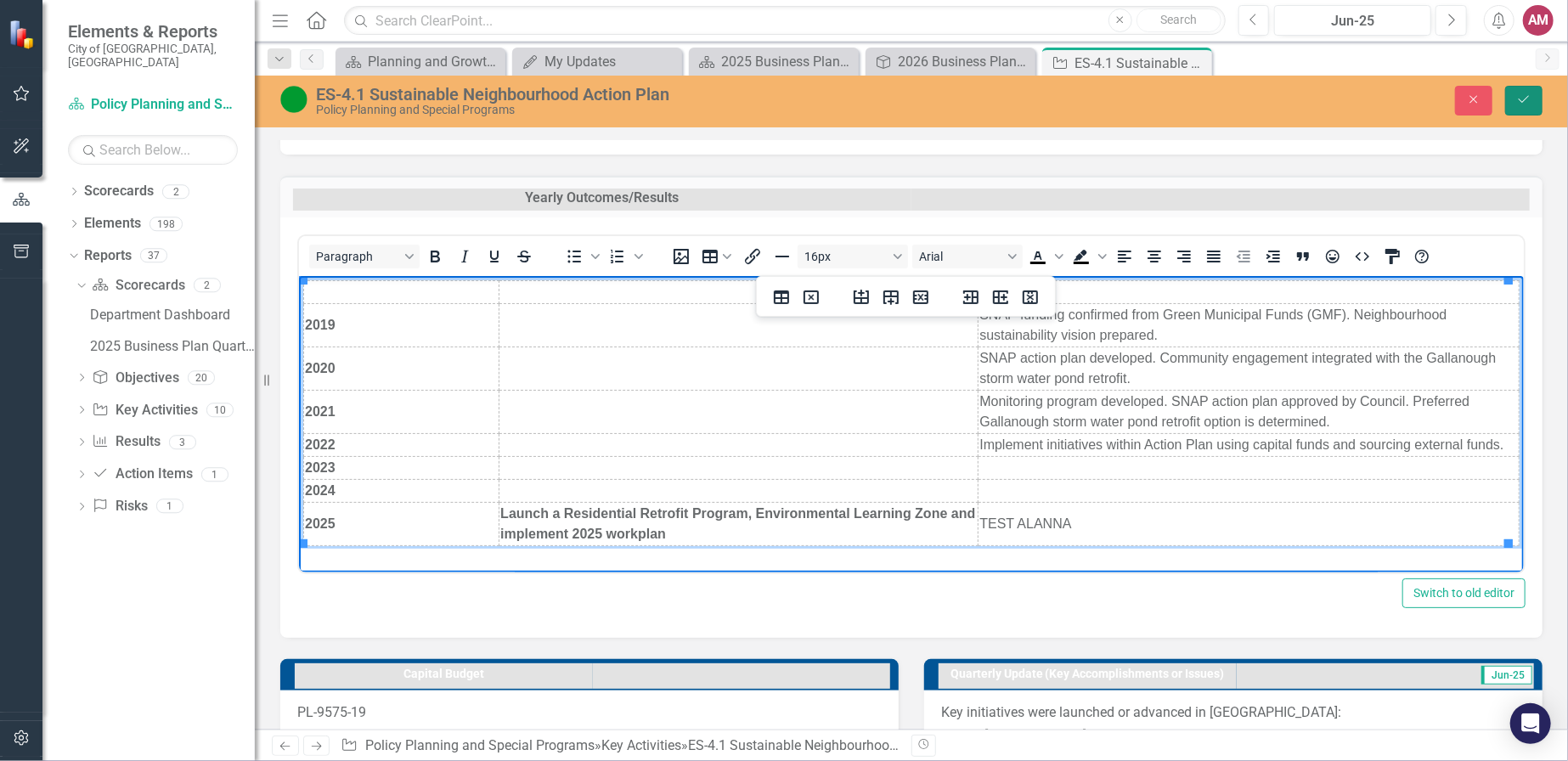click on "Save" 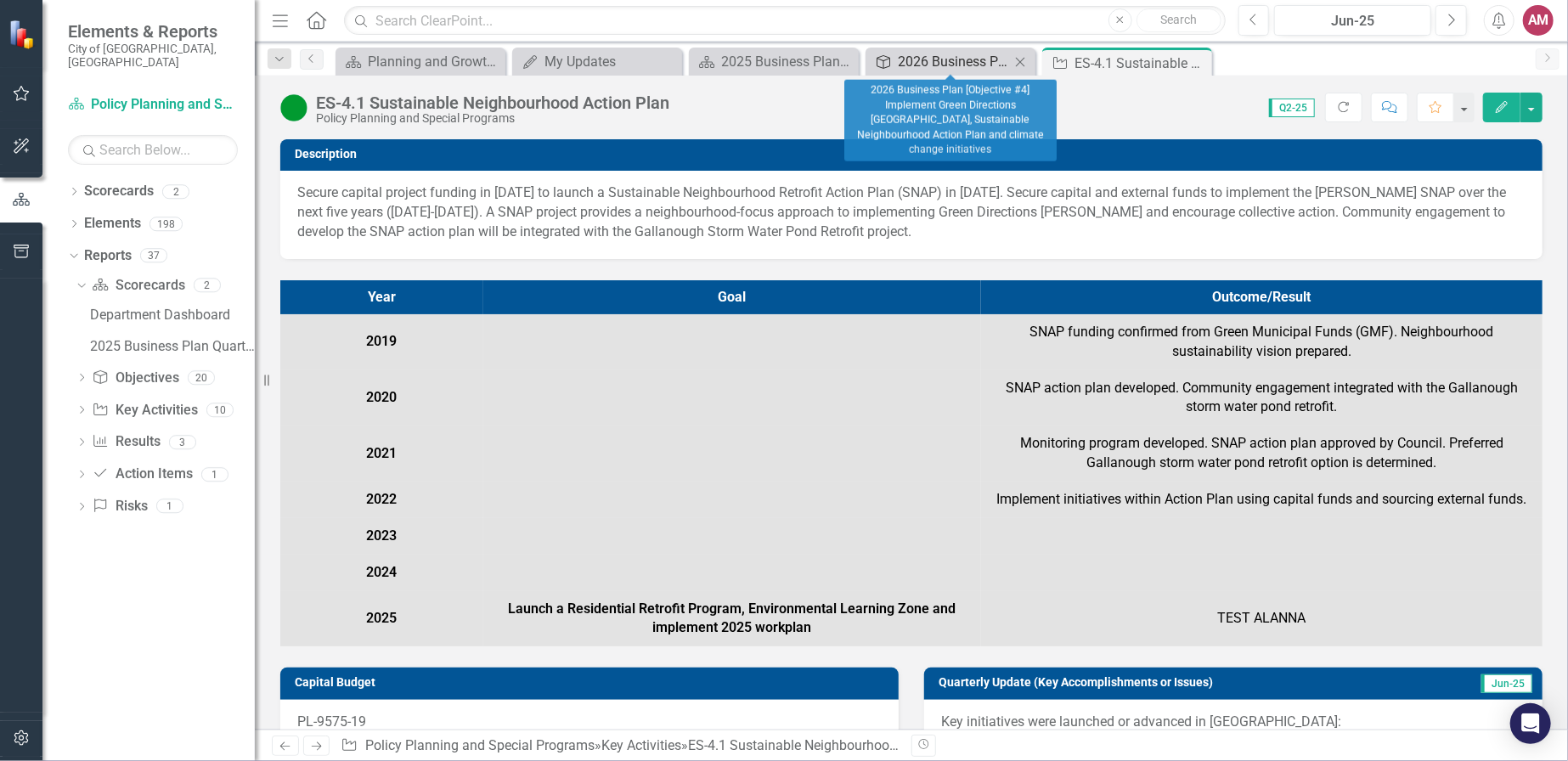 click on "2026 Business Plan [Objective #4] Implement Green Directions [GEOGRAPHIC_DATA], Sustainable Neighbourhood Action Plan and climate change initiatives" at bounding box center [954, 61] 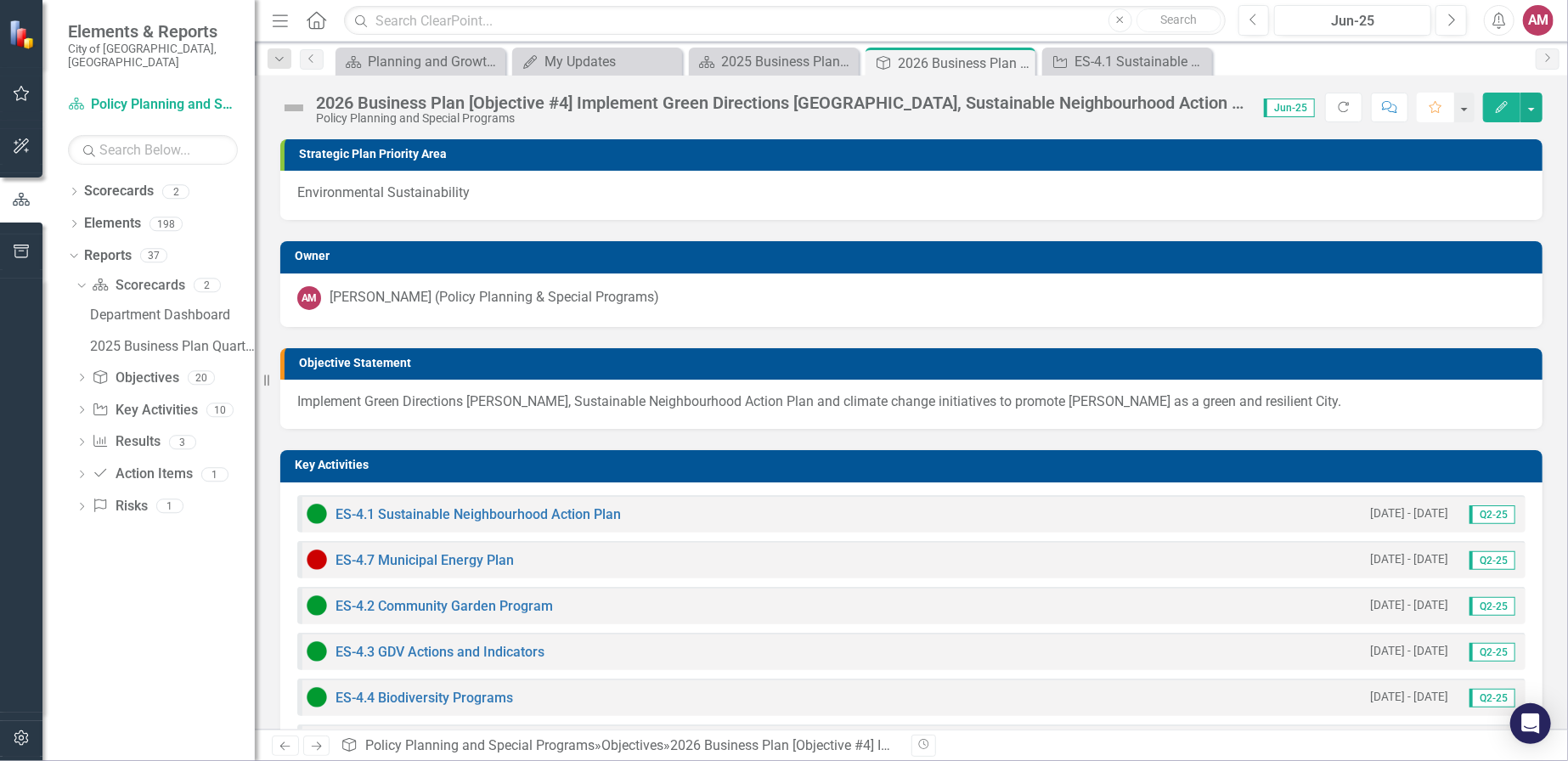 click on "Favorite" at bounding box center (1435, 107) 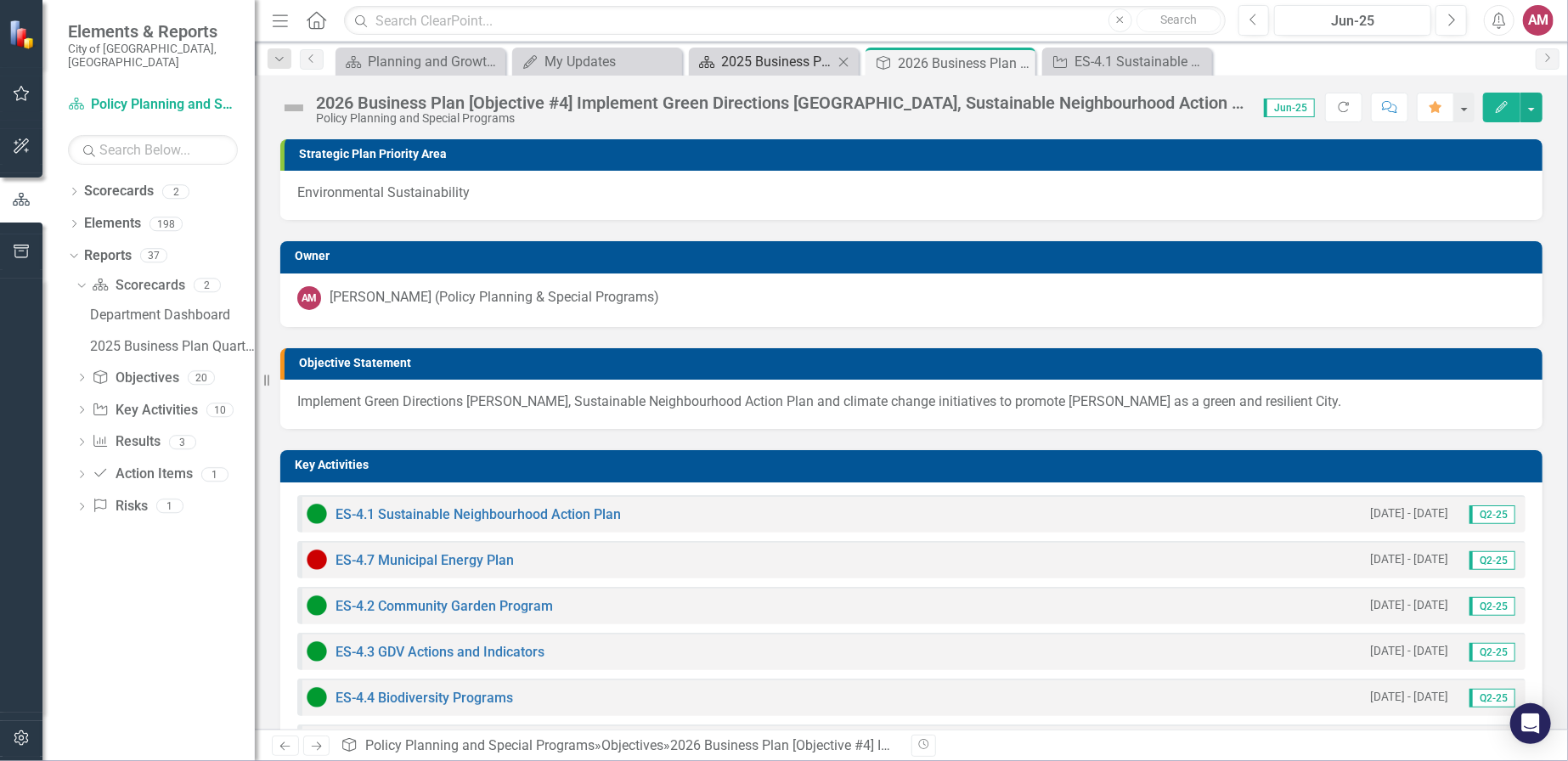 click on "2025 Business Plan Quarterly Dashboard" at bounding box center (777, 61) 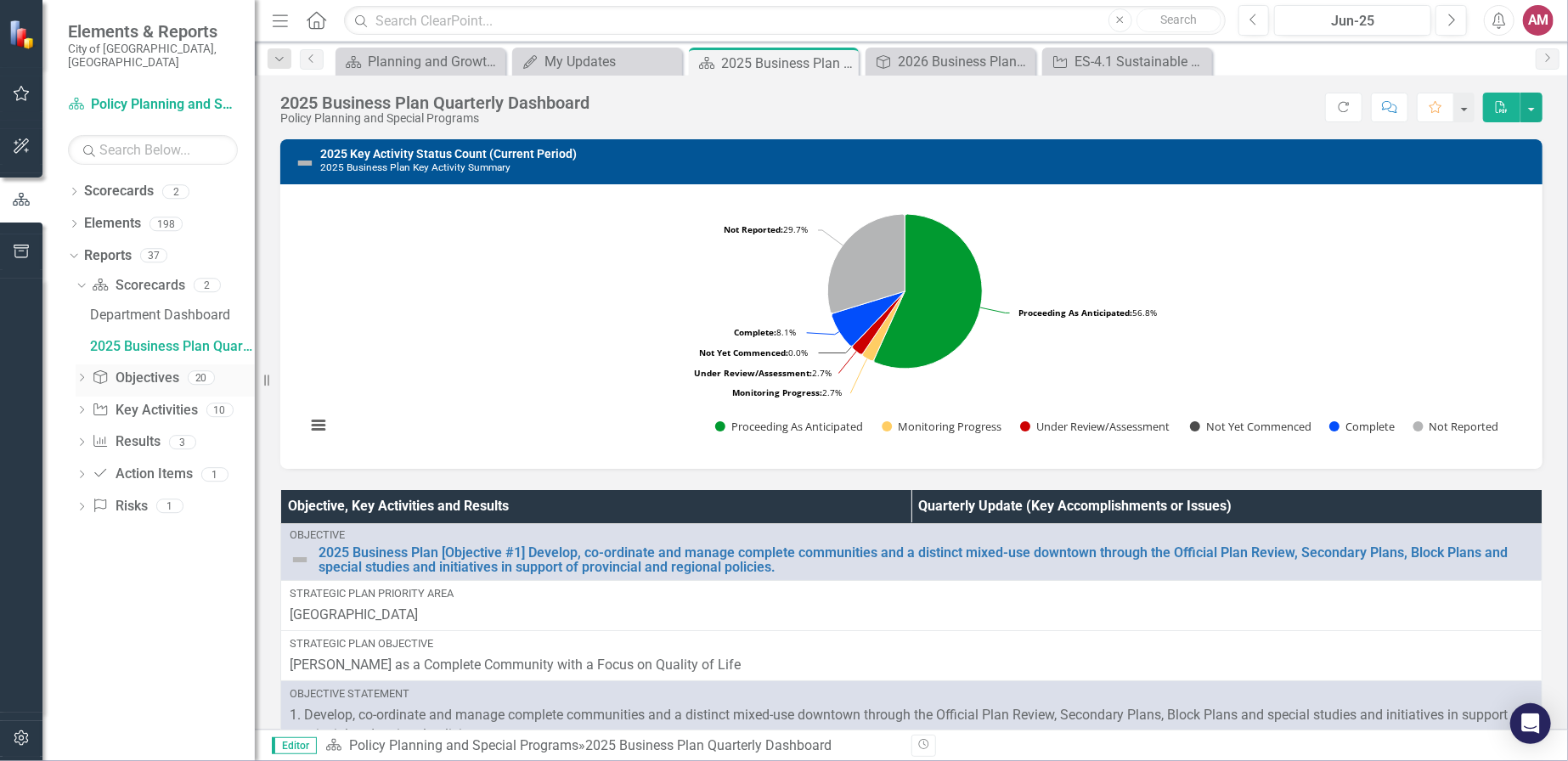 click on "Dropdown" 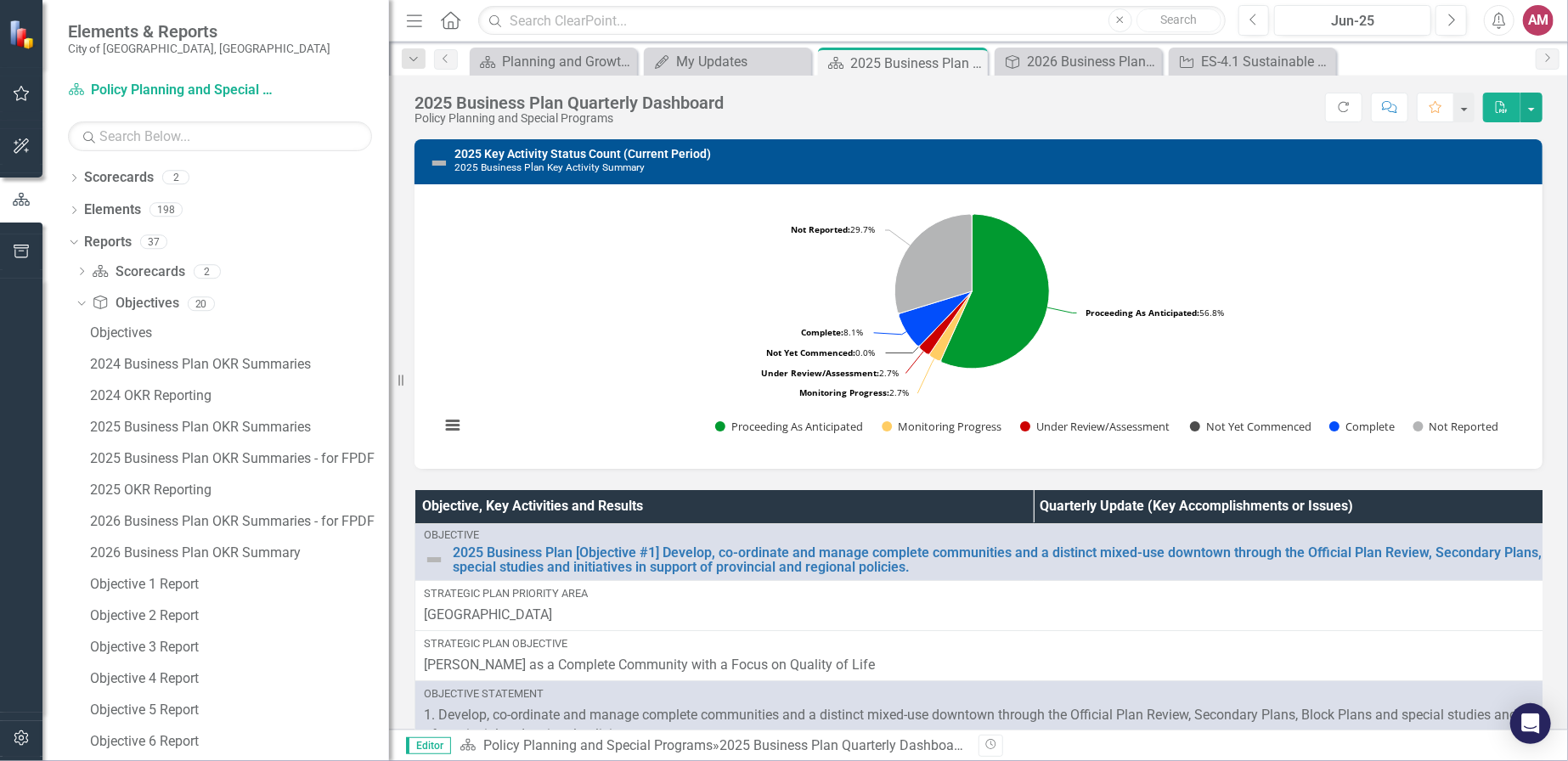 drag, startPoint x: 255, startPoint y: 364, endPoint x: 389, endPoint y: 380, distance: 134.9518 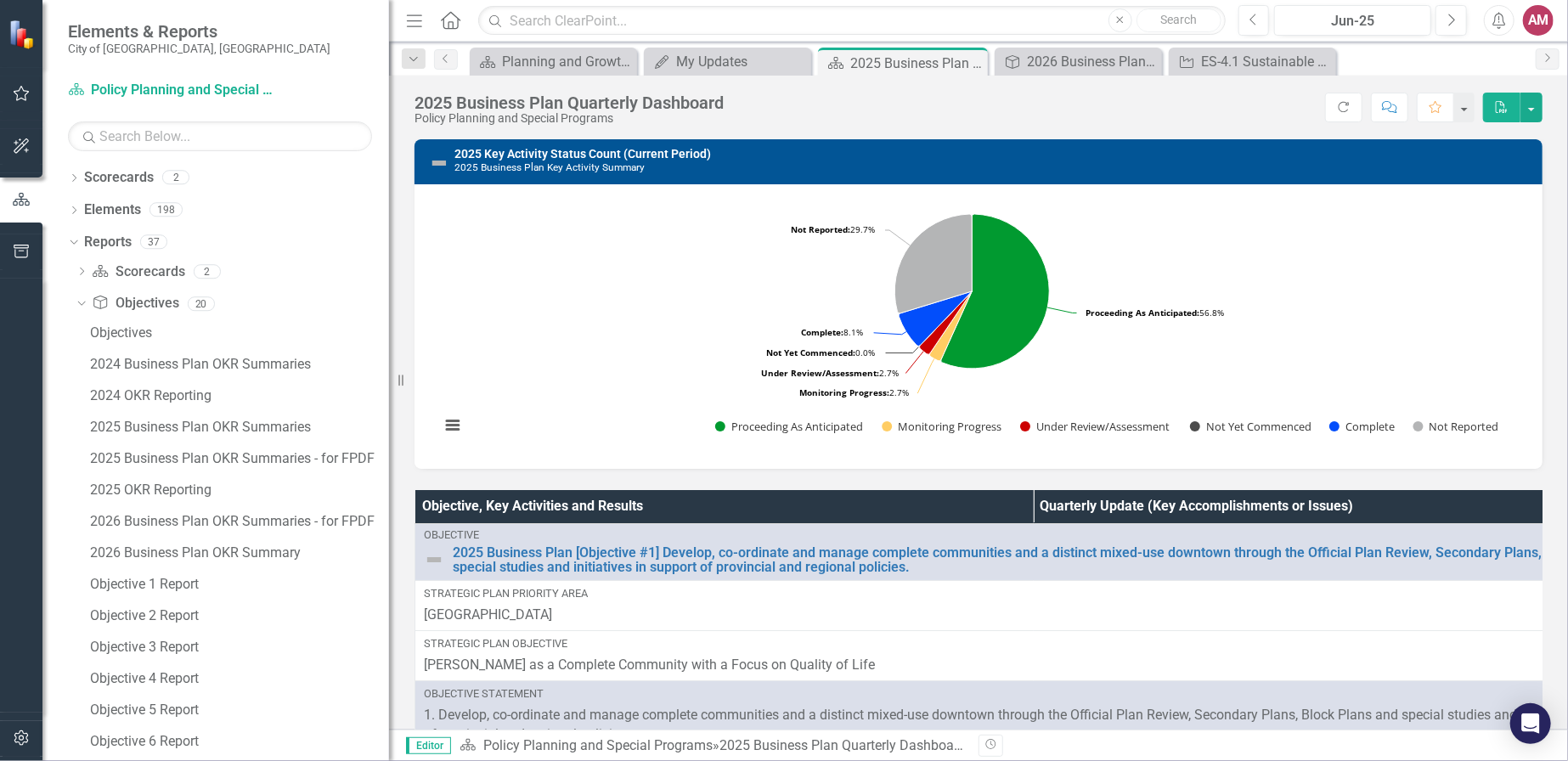 click on "Resize" at bounding box center (396, 380) 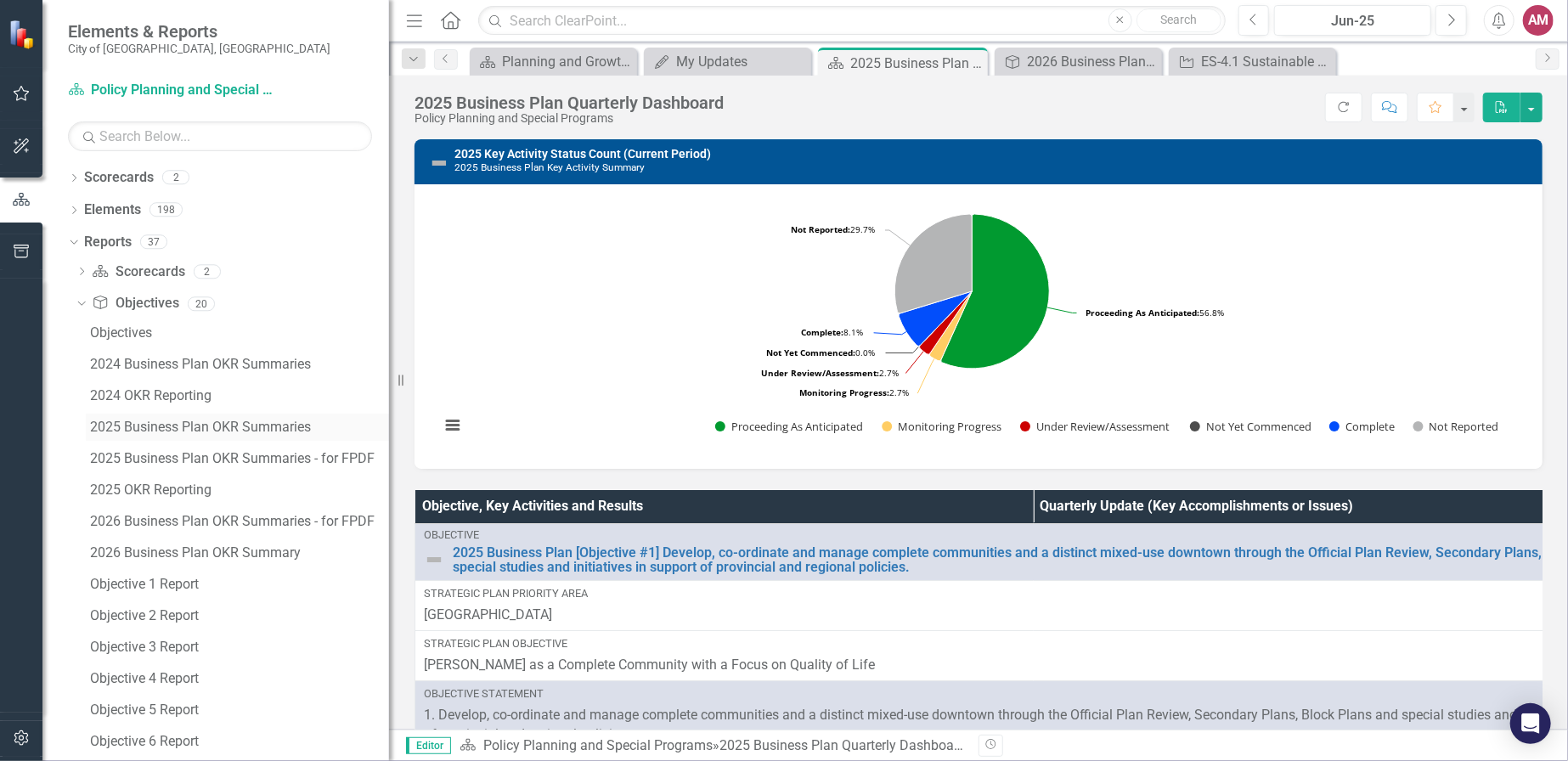 click on "2025 Business Plan OKR Summaries" at bounding box center [240, 427] 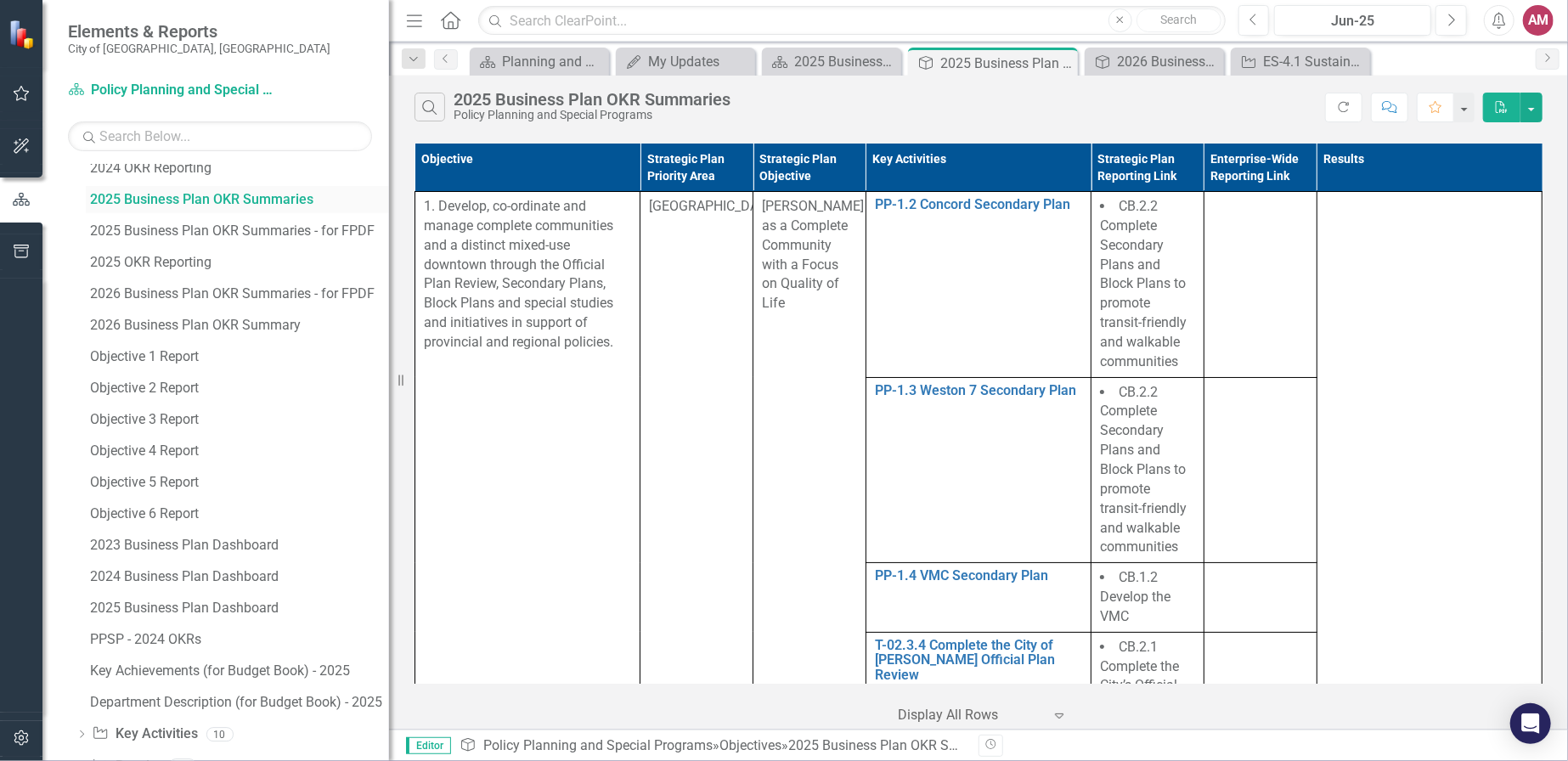 scroll, scrollTop: 318, scrollLeft: 0, axis: vertical 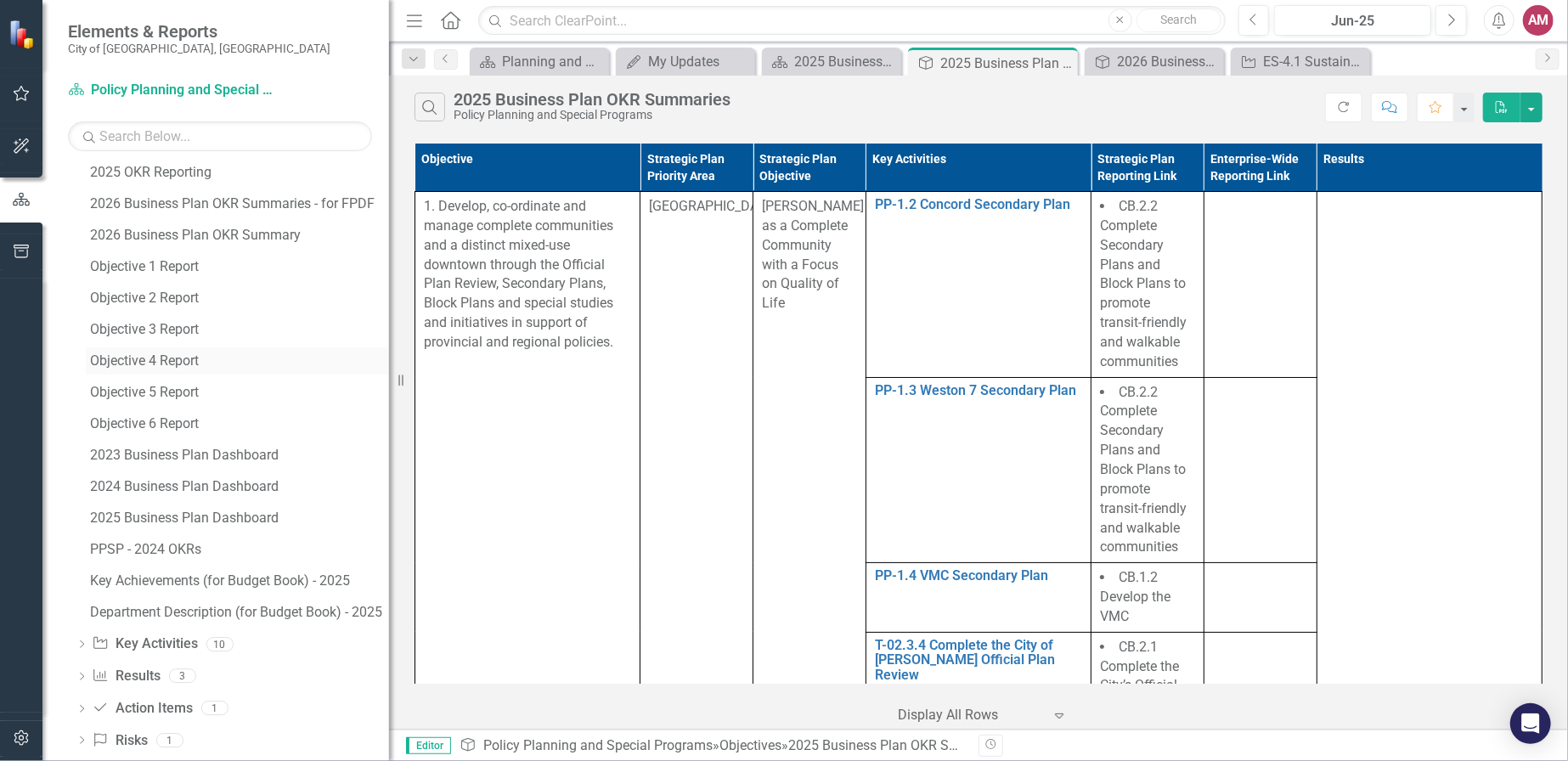 click on "Objective 4 Report" at bounding box center (240, 361) 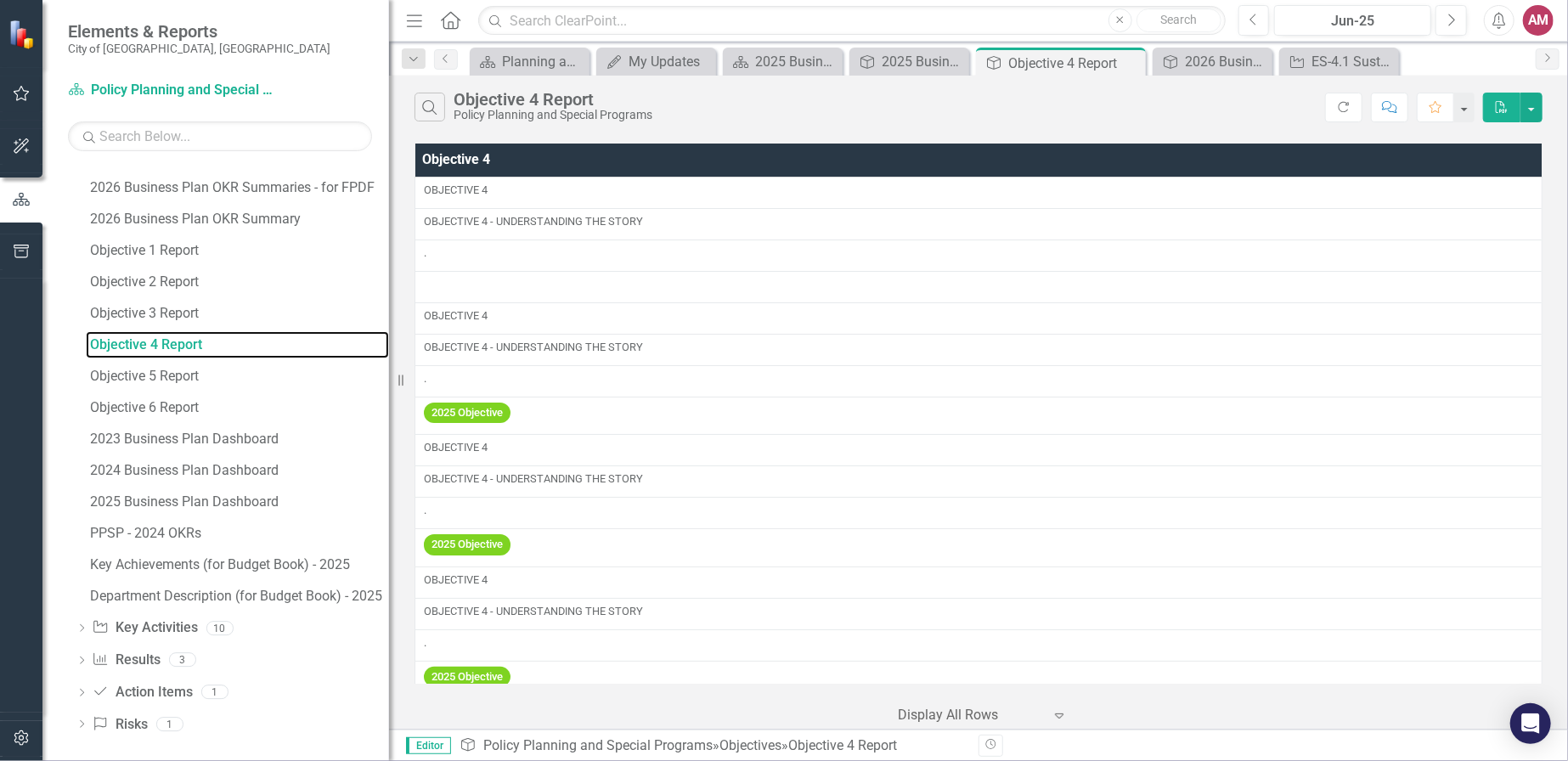 scroll, scrollTop: 340, scrollLeft: 0, axis: vertical 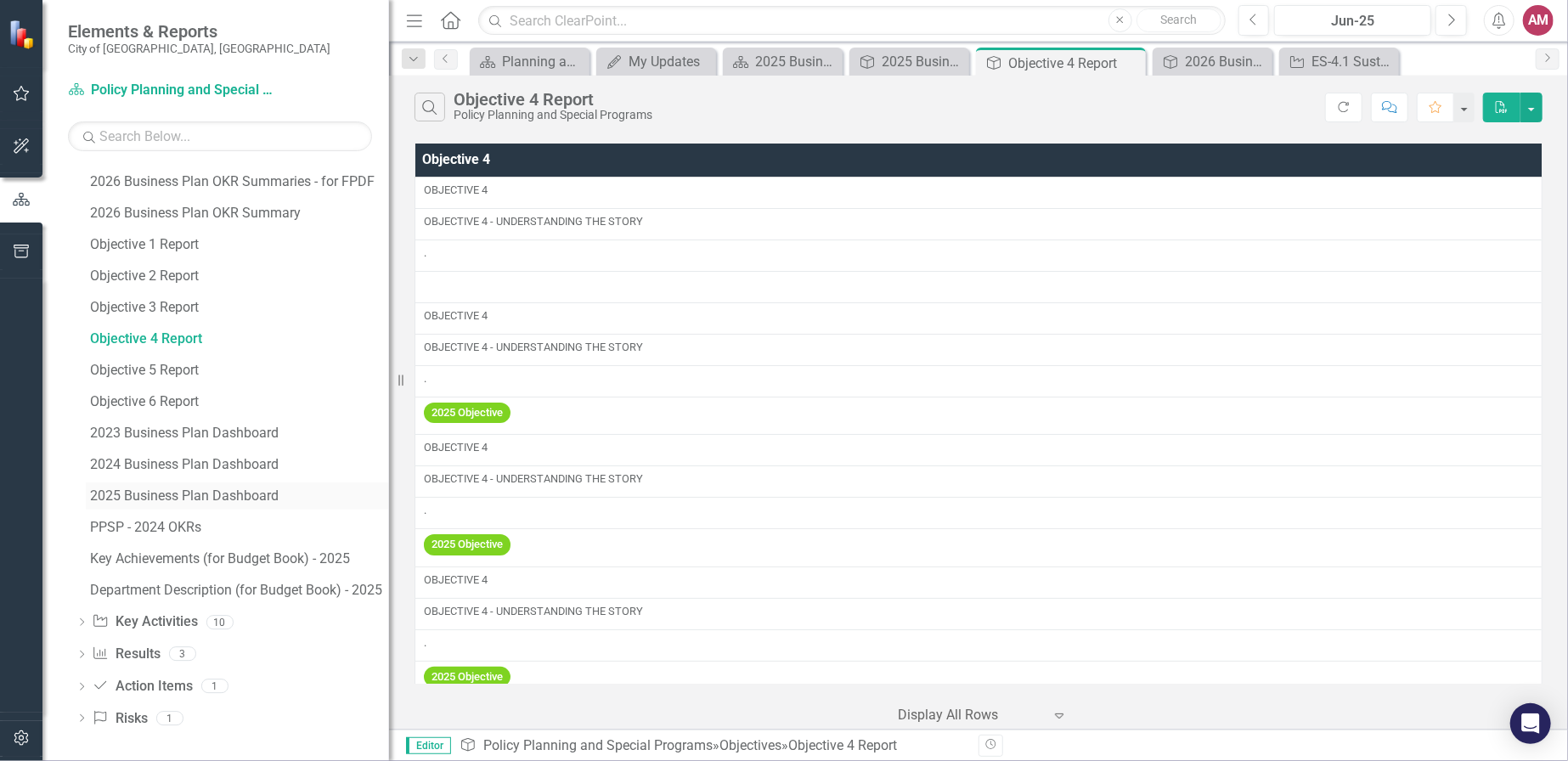click on "2025 Business Plan Dashboard" at bounding box center (240, 496) 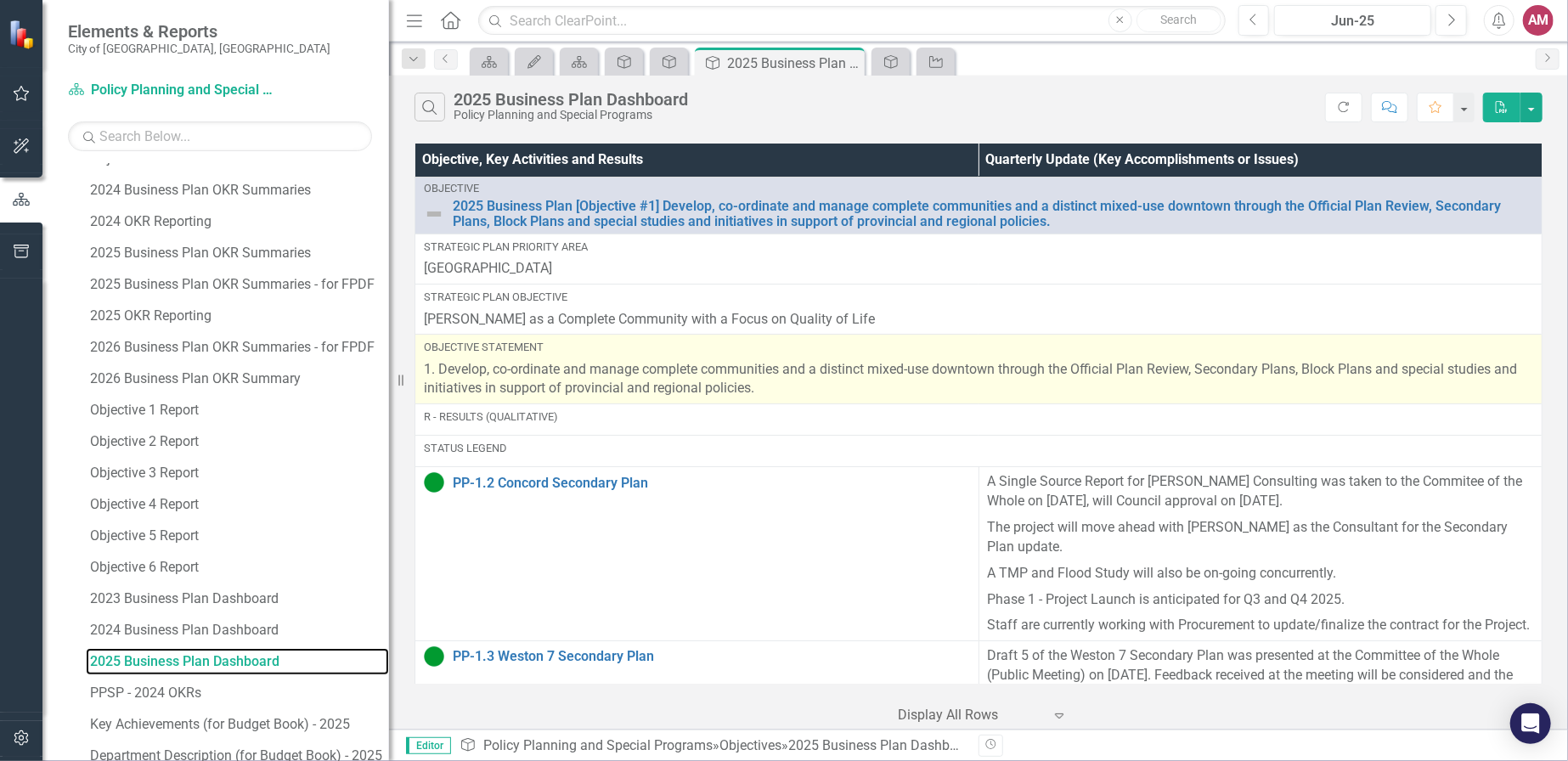 scroll, scrollTop: 87, scrollLeft: 0, axis: vertical 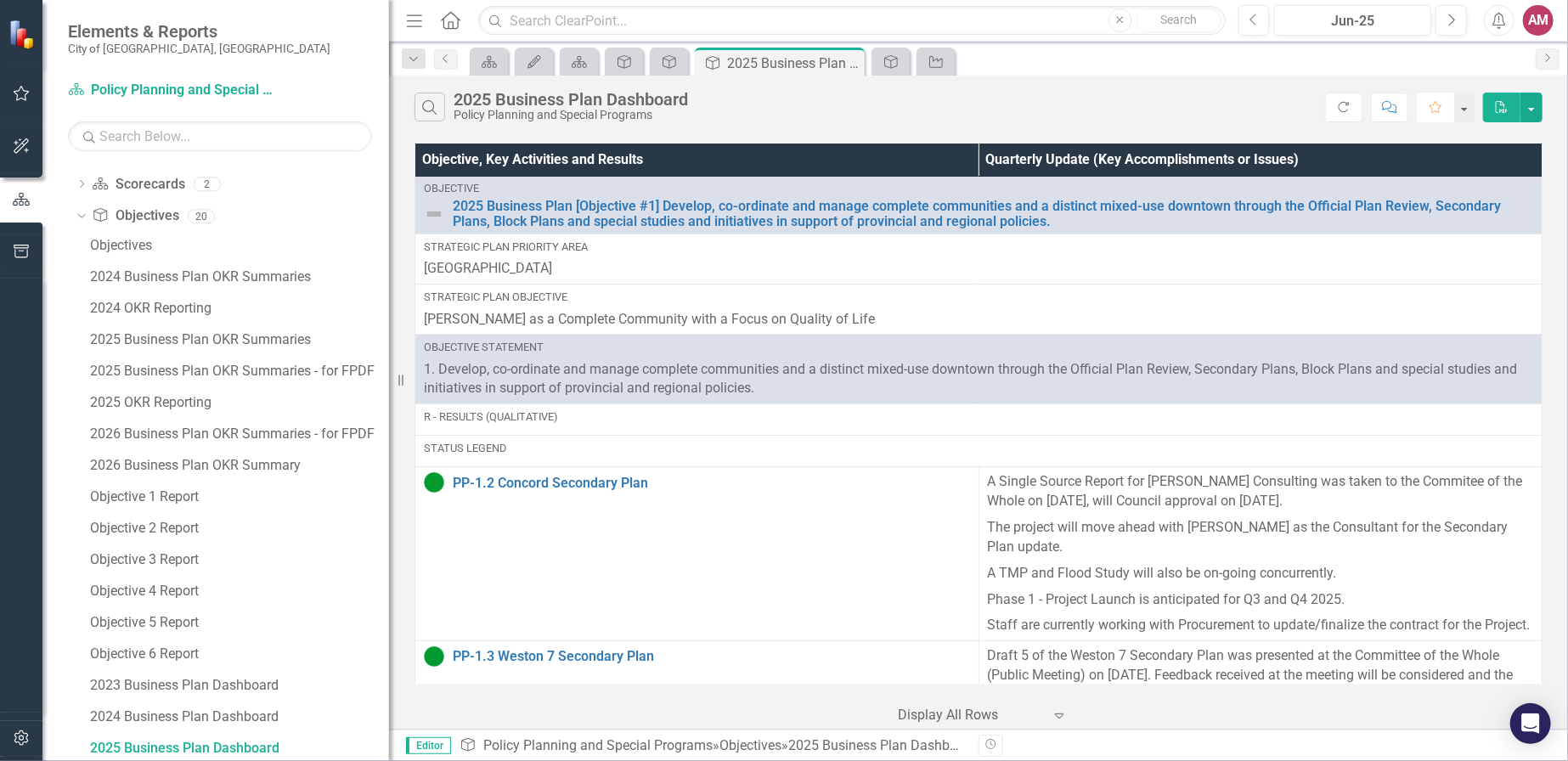 click on "Favorite" 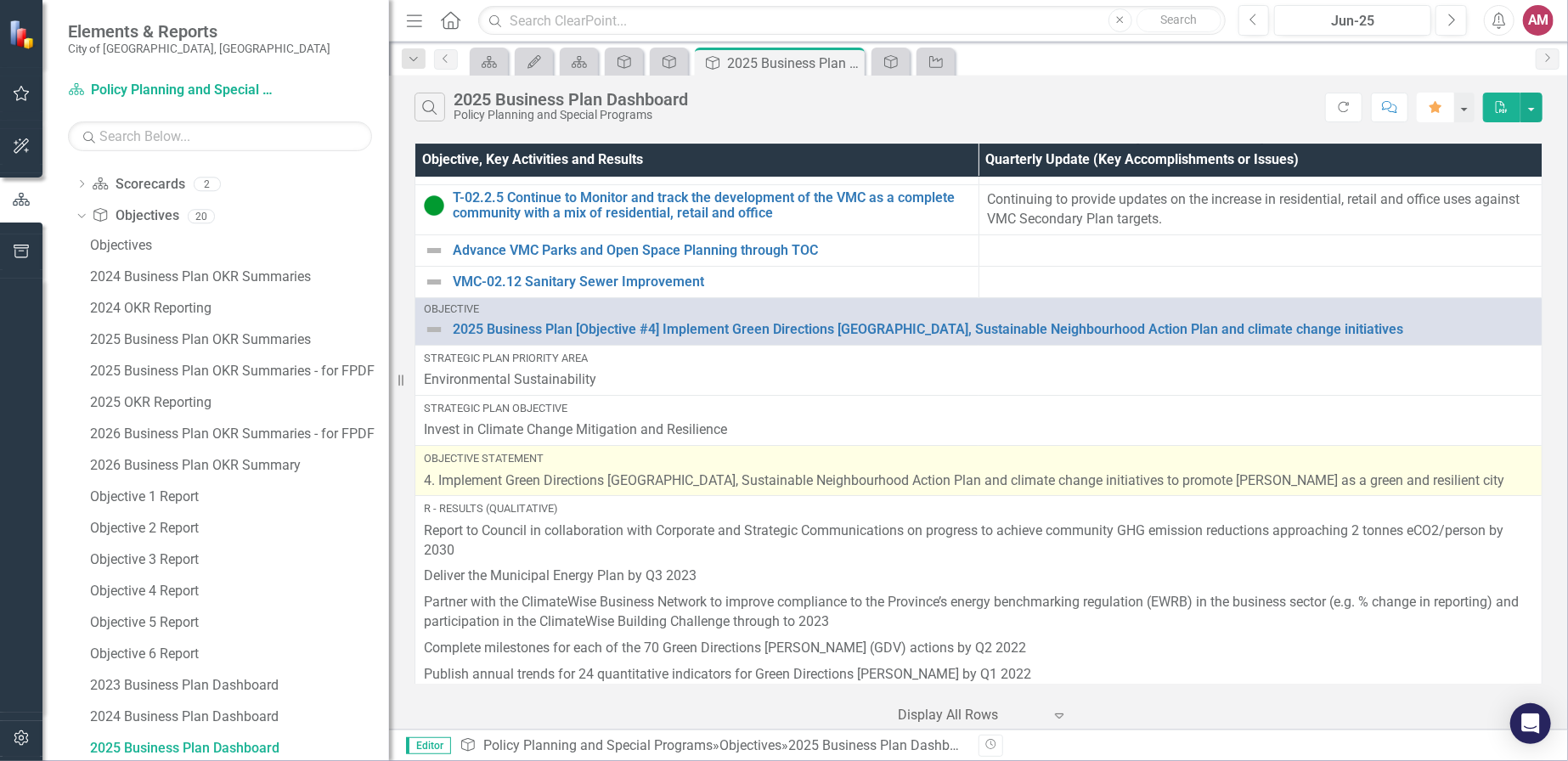 scroll, scrollTop: 3822, scrollLeft: 0, axis: vertical 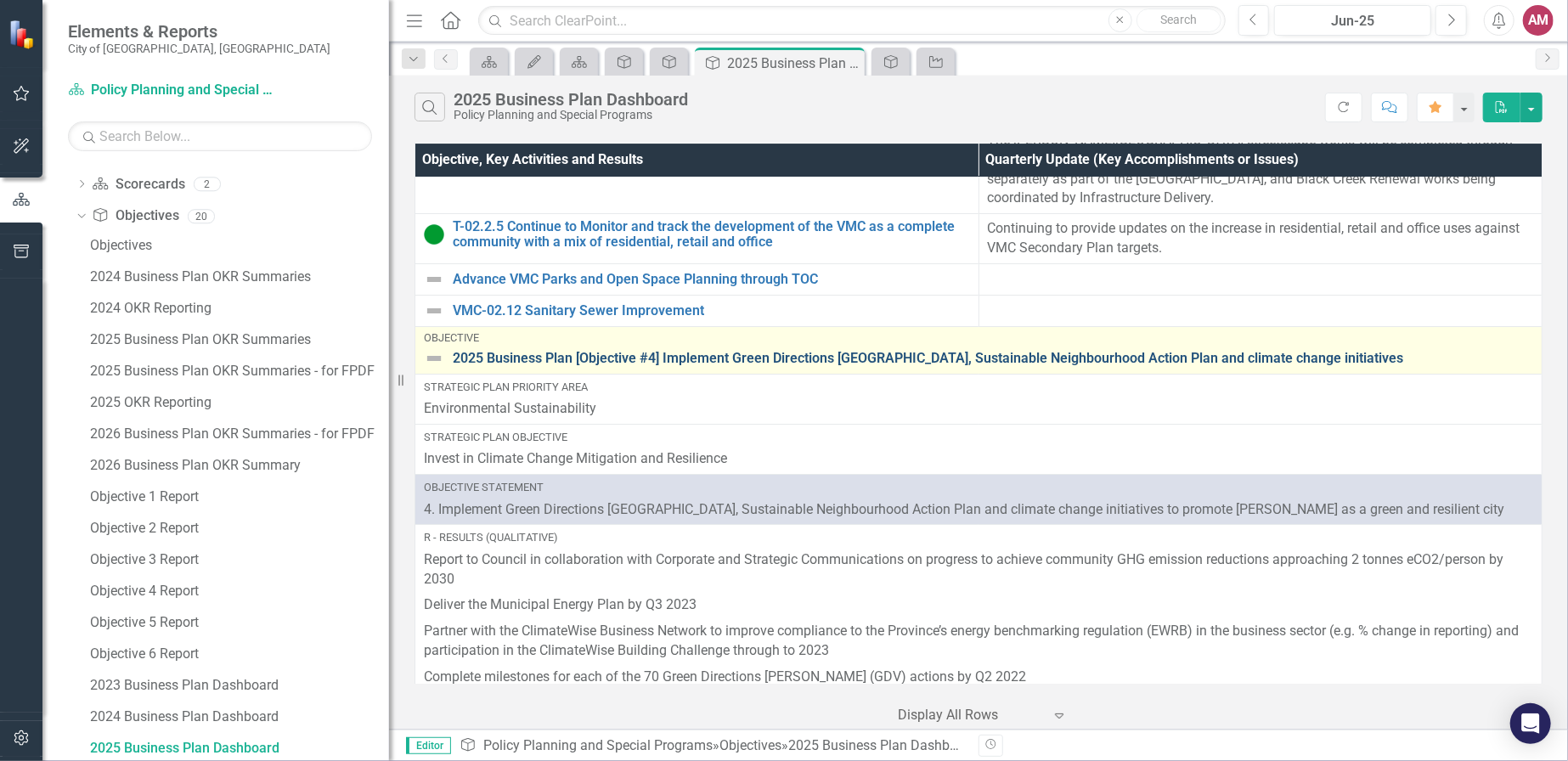 click on "2025 Business Plan [Objective #4] Implement Green Directions [GEOGRAPHIC_DATA], Sustainable Neighbourhood Action Plan and climate change initiatives" at bounding box center [993, 358] 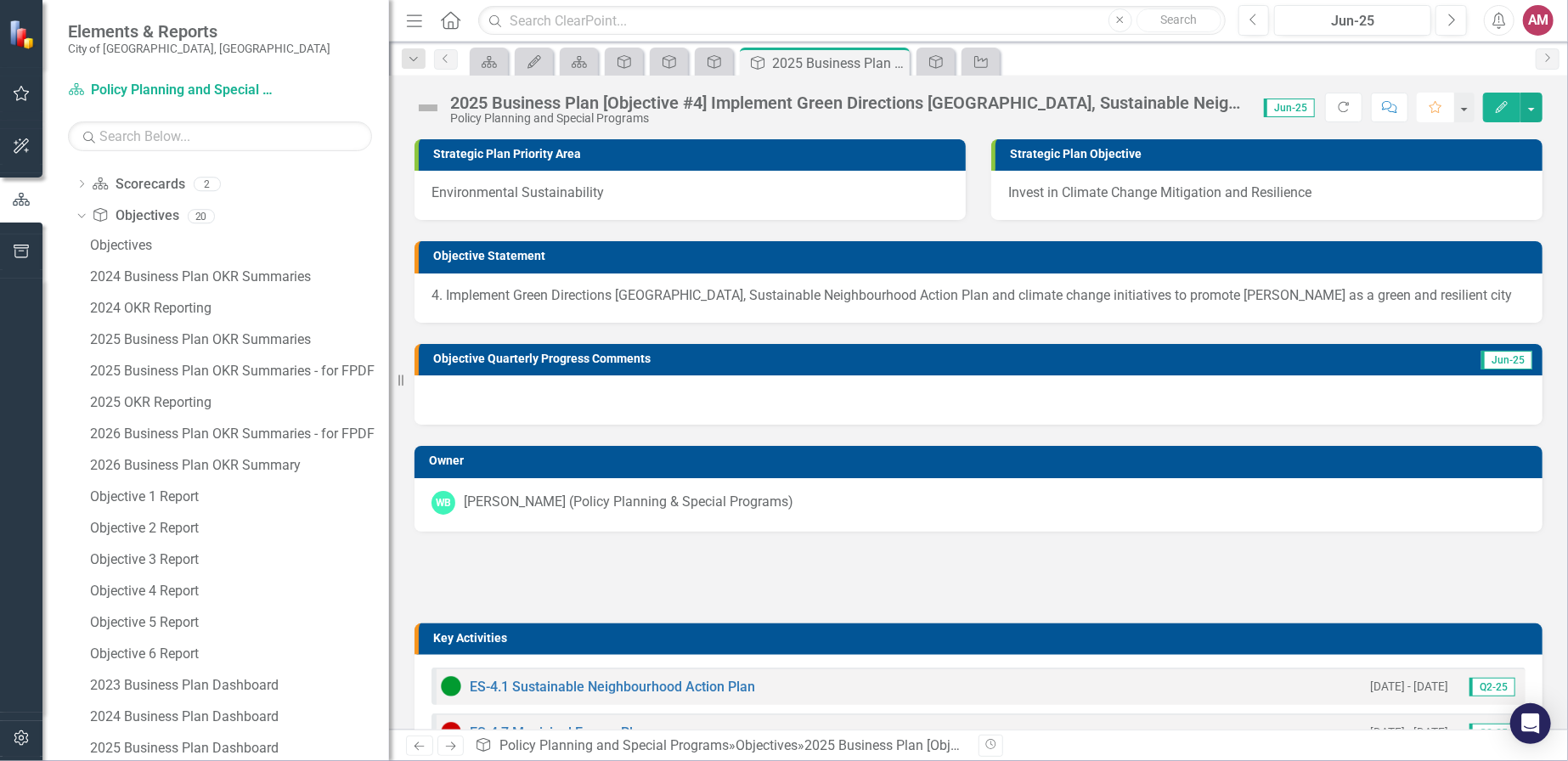click on "Favorite" 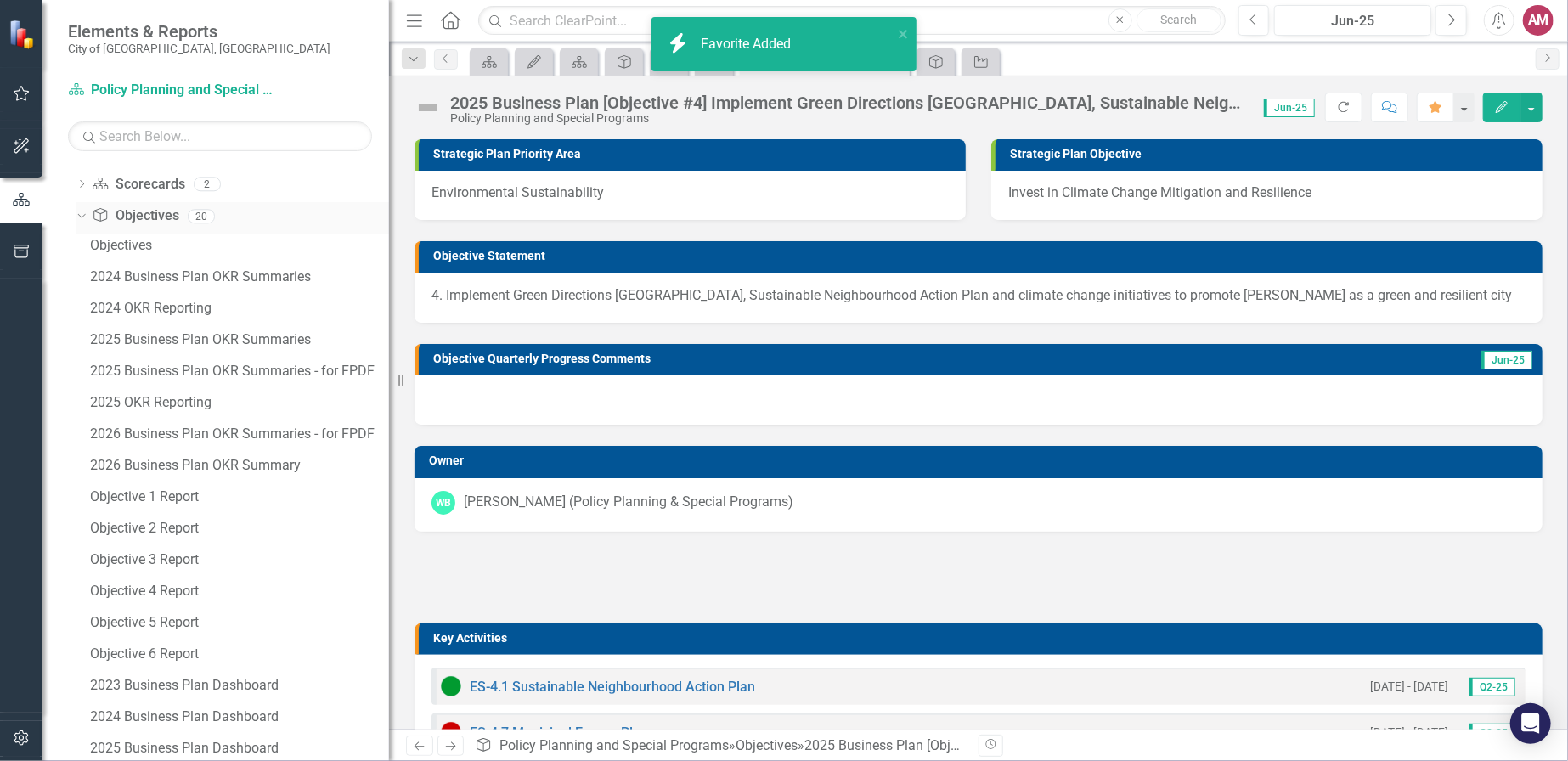 click on "Dropdown" at bounding box center [78, 216] 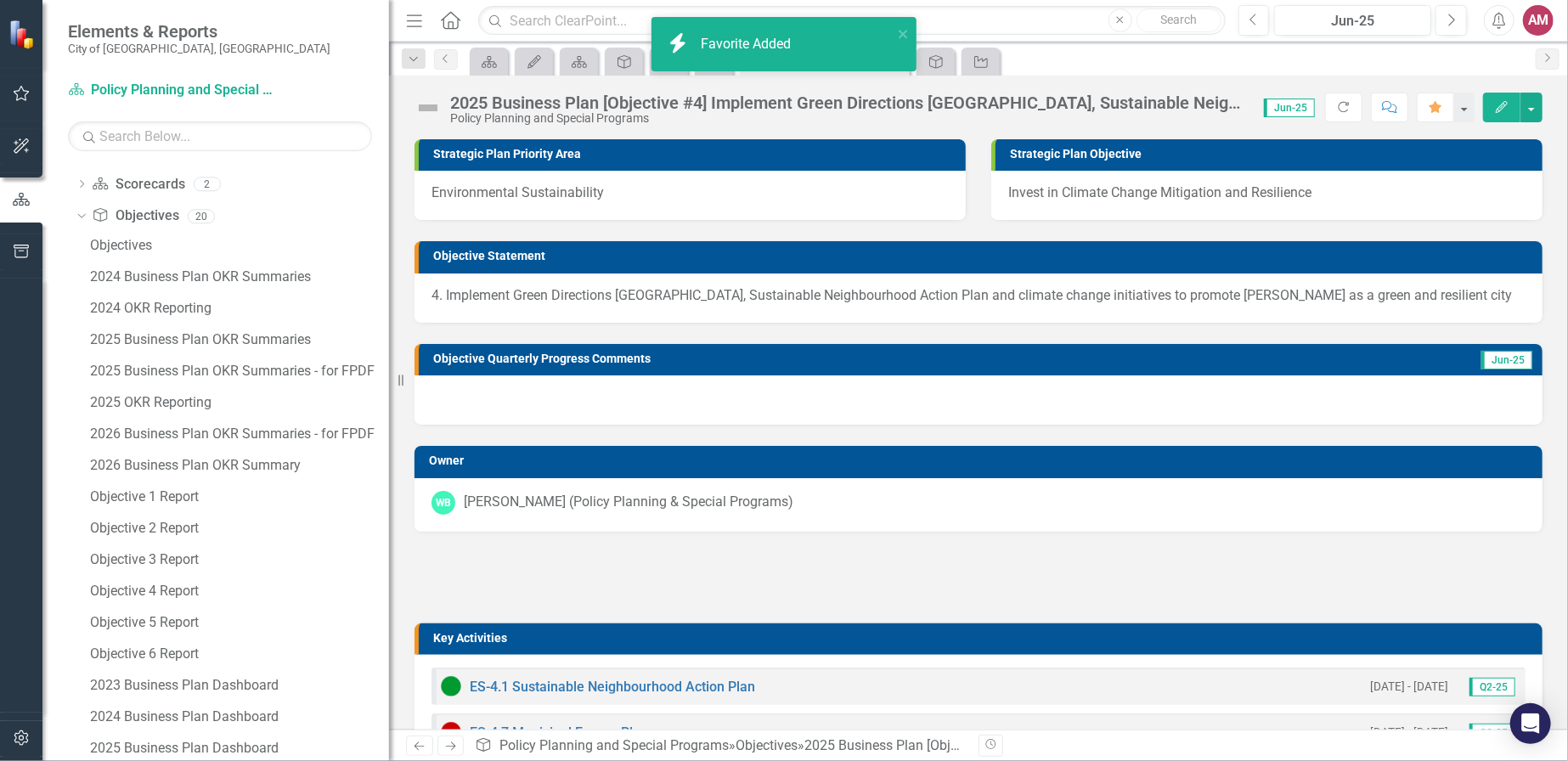 scroll, scrollTop: 0, scrollLeft: 0, axis: both 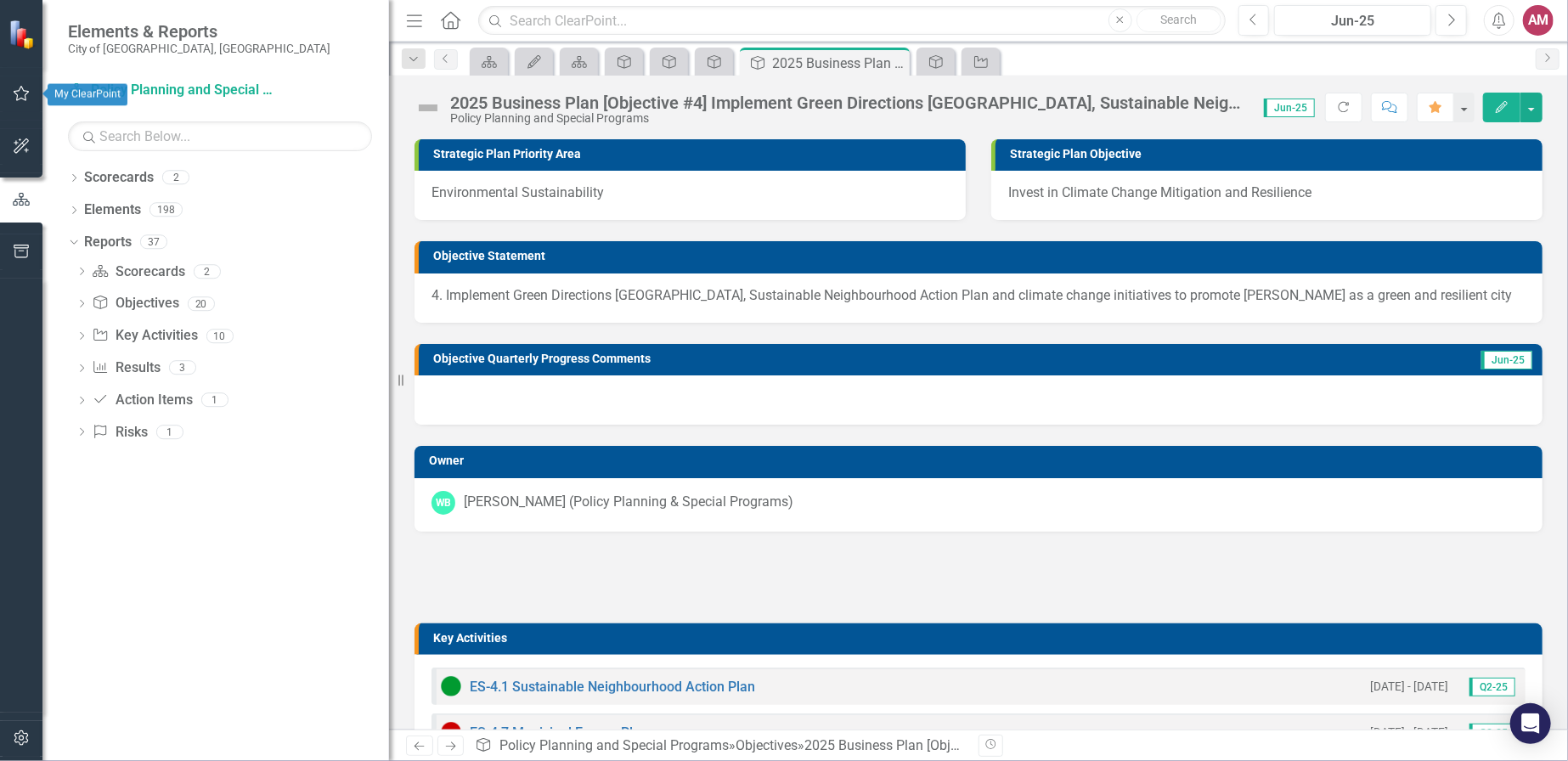 click 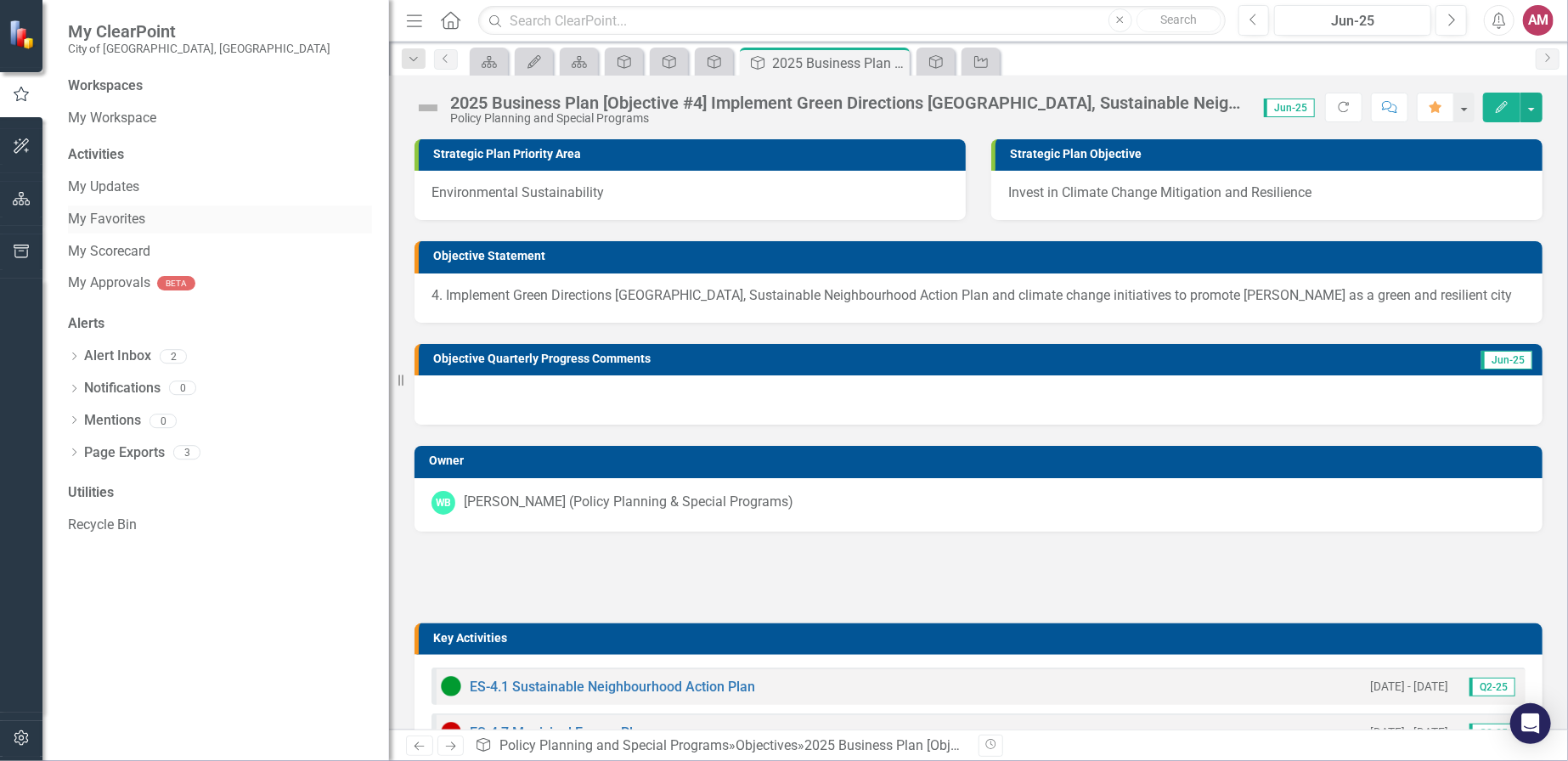 click on "My Favorites" at bounding box center [220, 219] 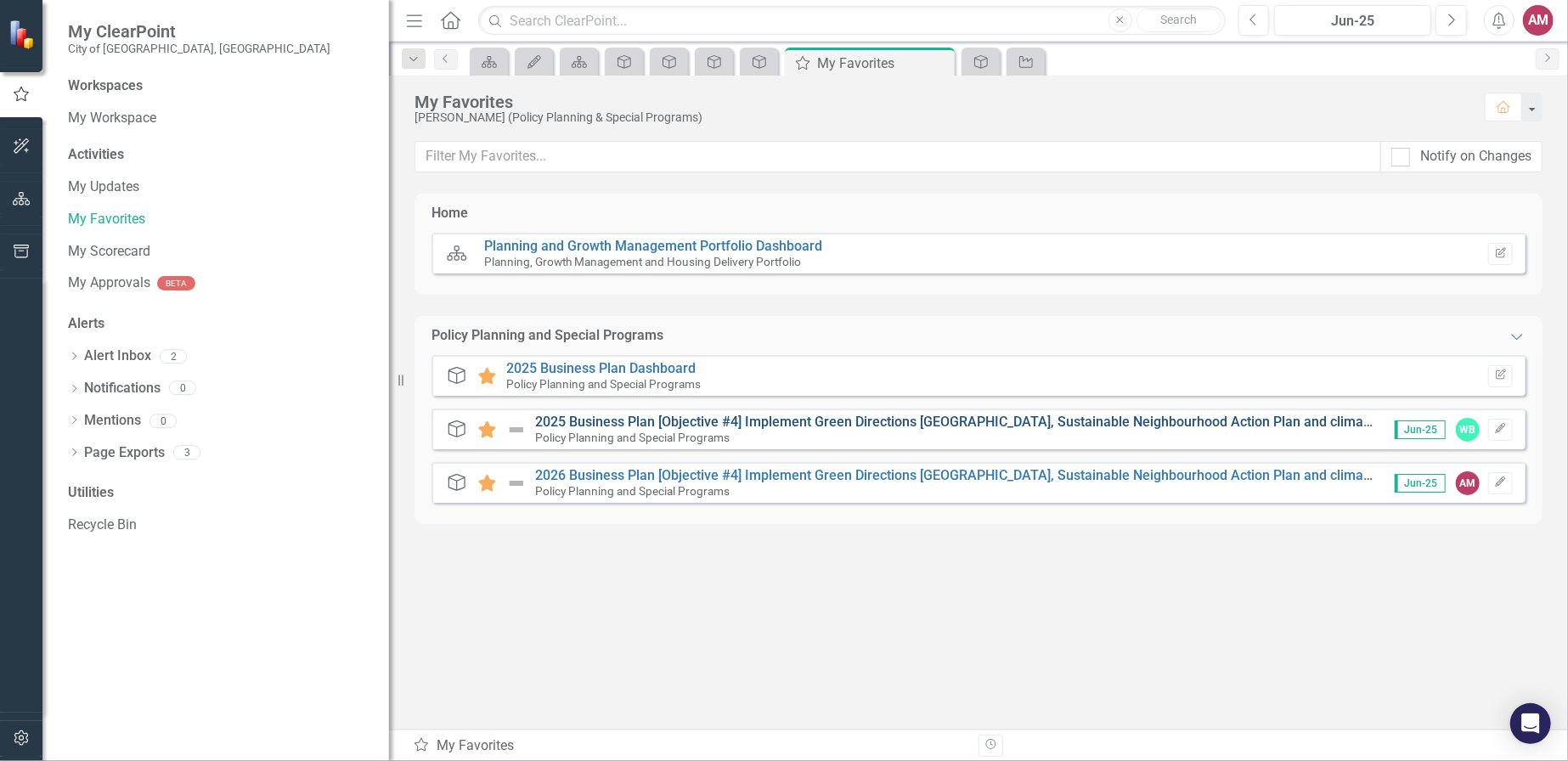 click on "2025 Business Plan [Objective #4] Implement Green Directions [GEOGRAPHIC_DATA], Sustainable Neighbourhood Action Plan and climate change initiatives" at bounding box center (1010, 421) 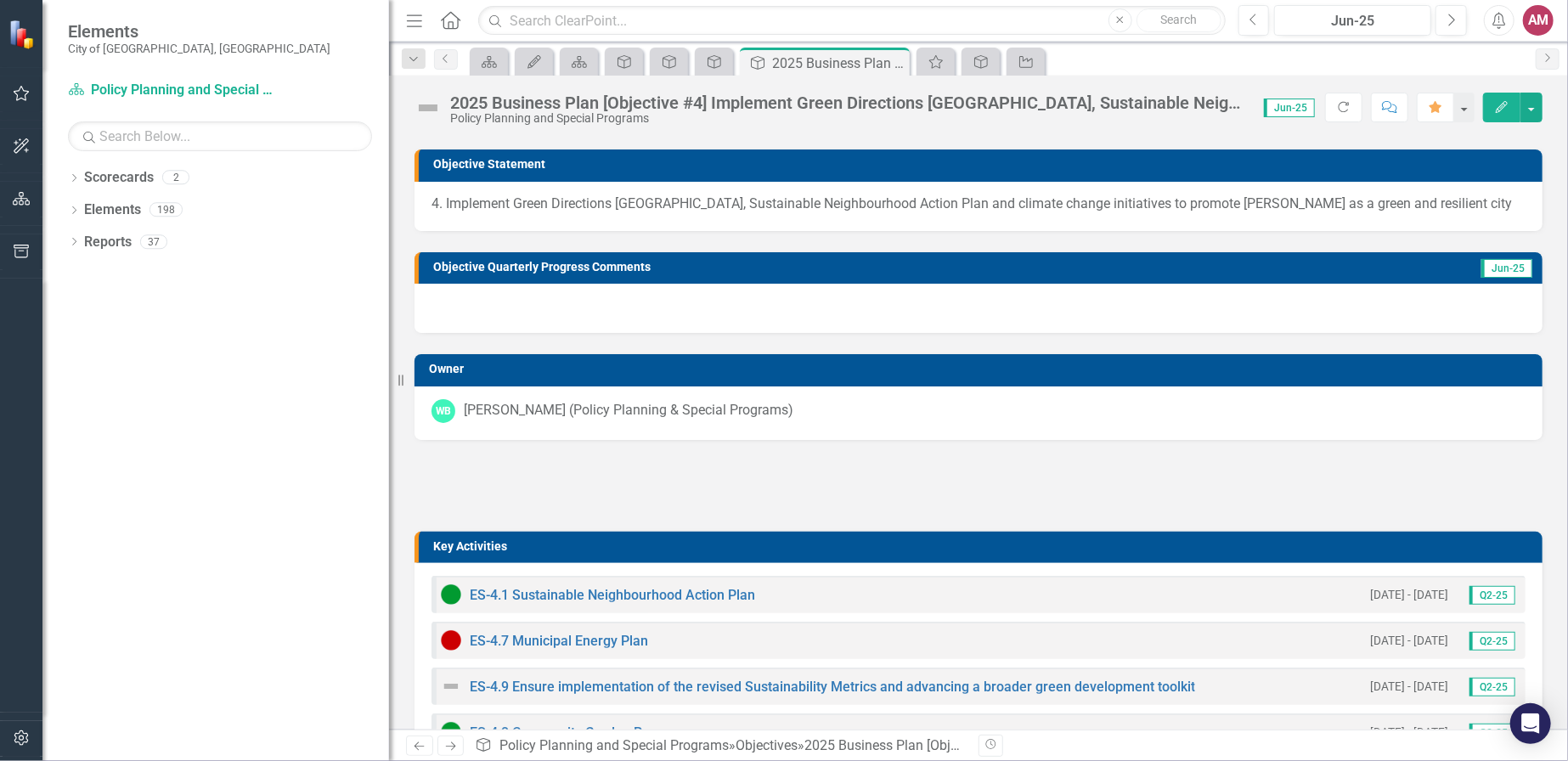 scroll, scrollTop: 212, scrollLeft: 0, axis: vertical 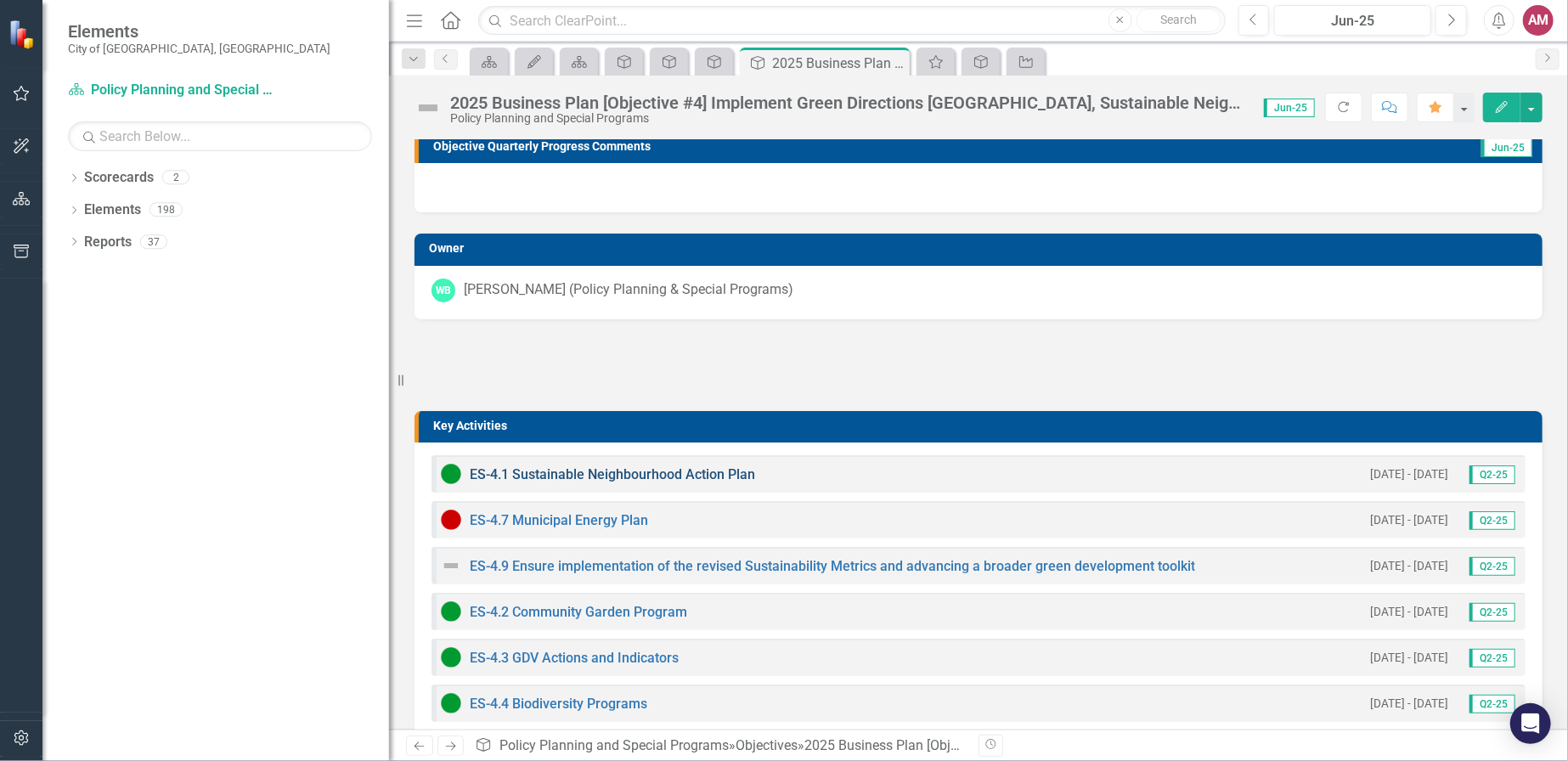 click on "ES-4.1 Sustainable Neighbourhood Action Plan" at bounding box center [612, 474] 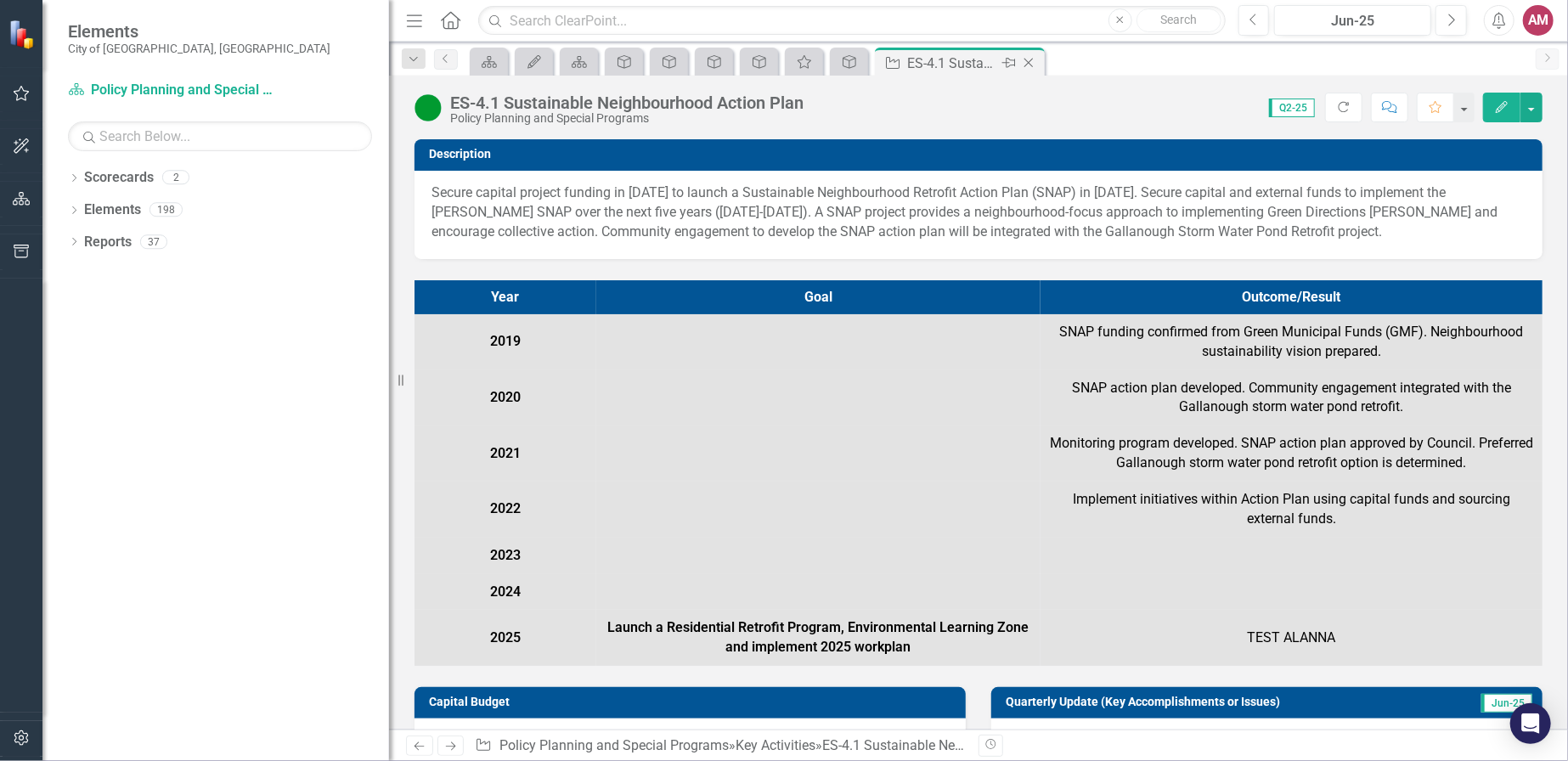 click 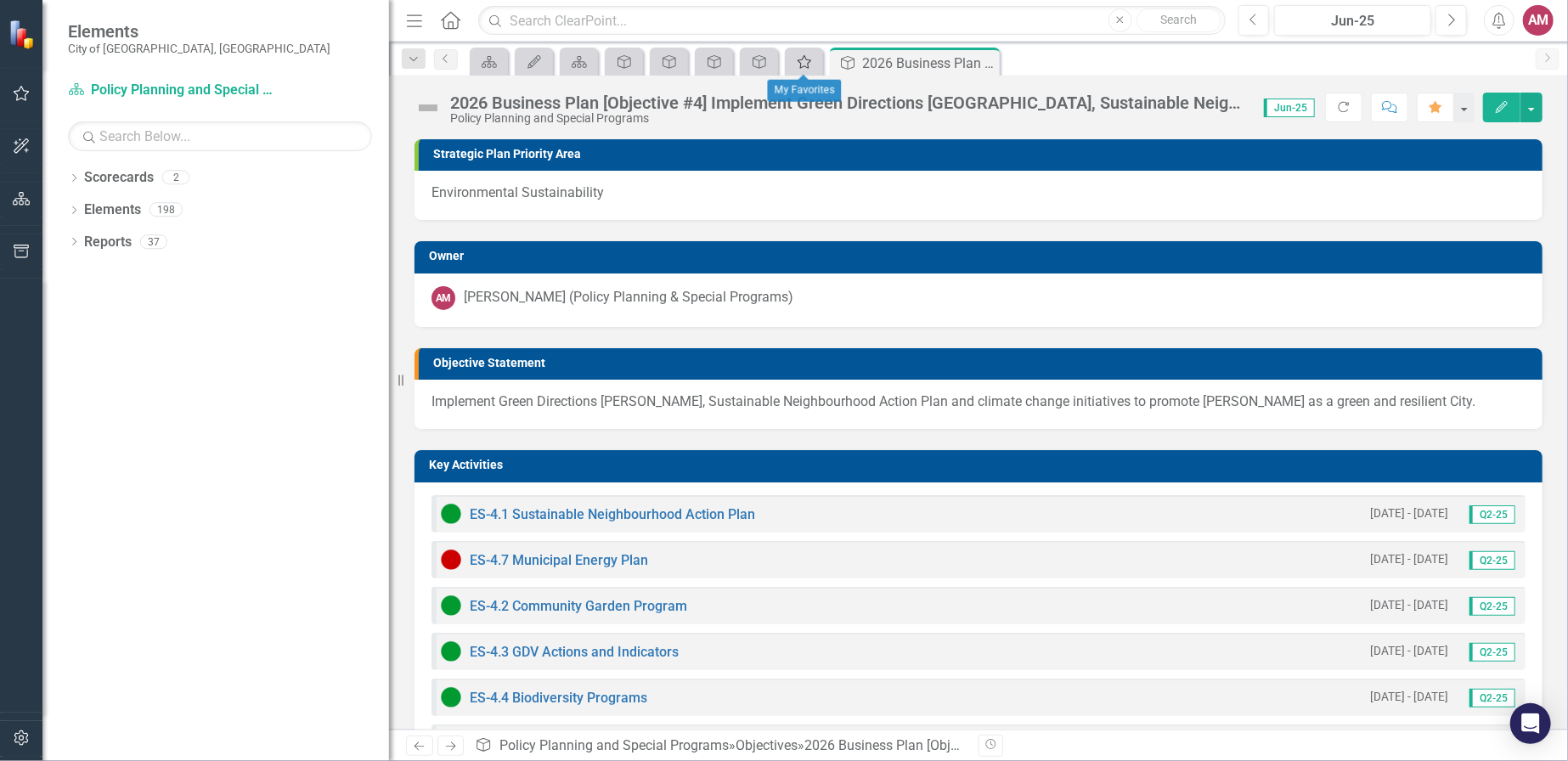 click on "My Favorites" 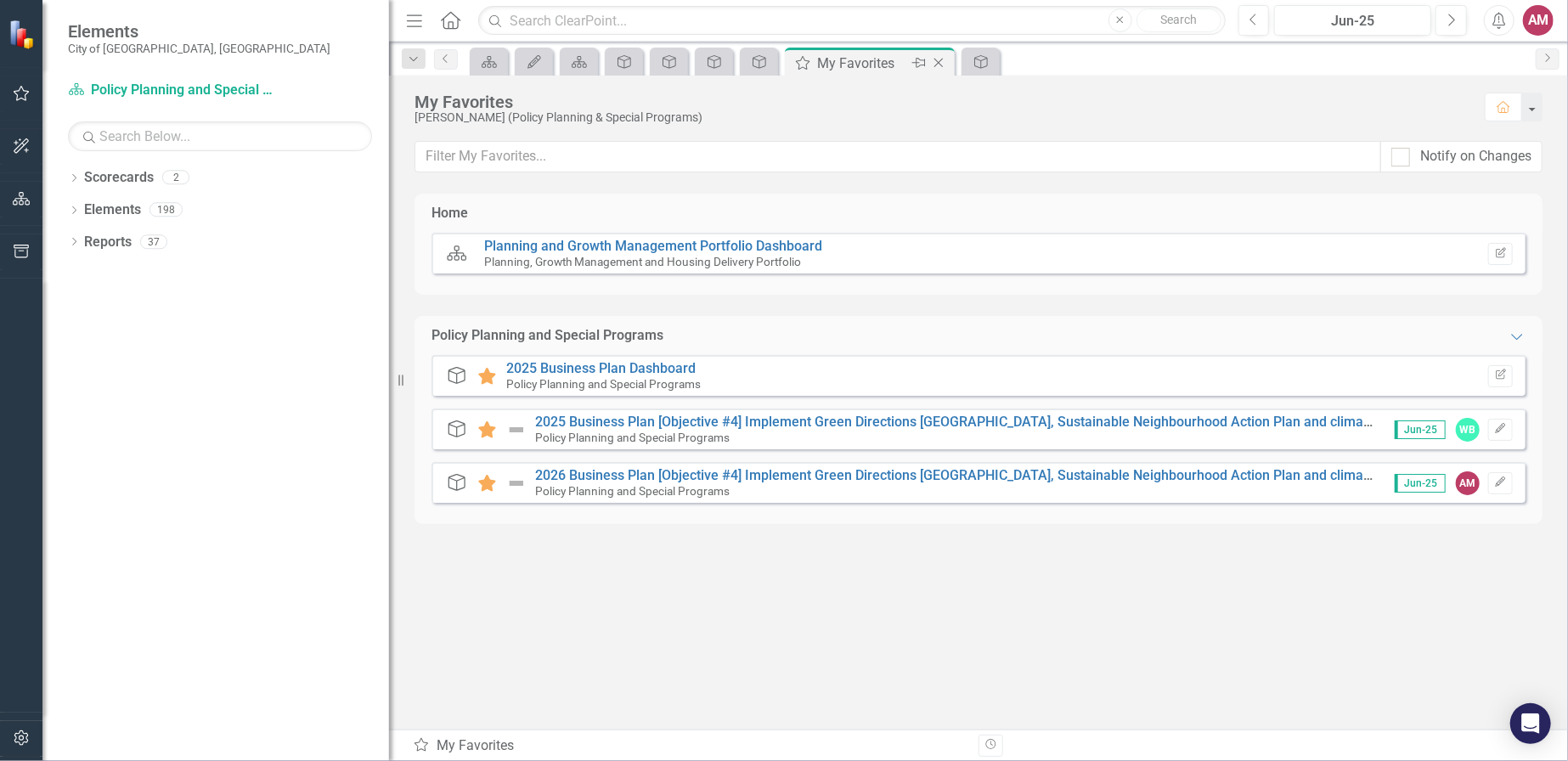 click on "Close" 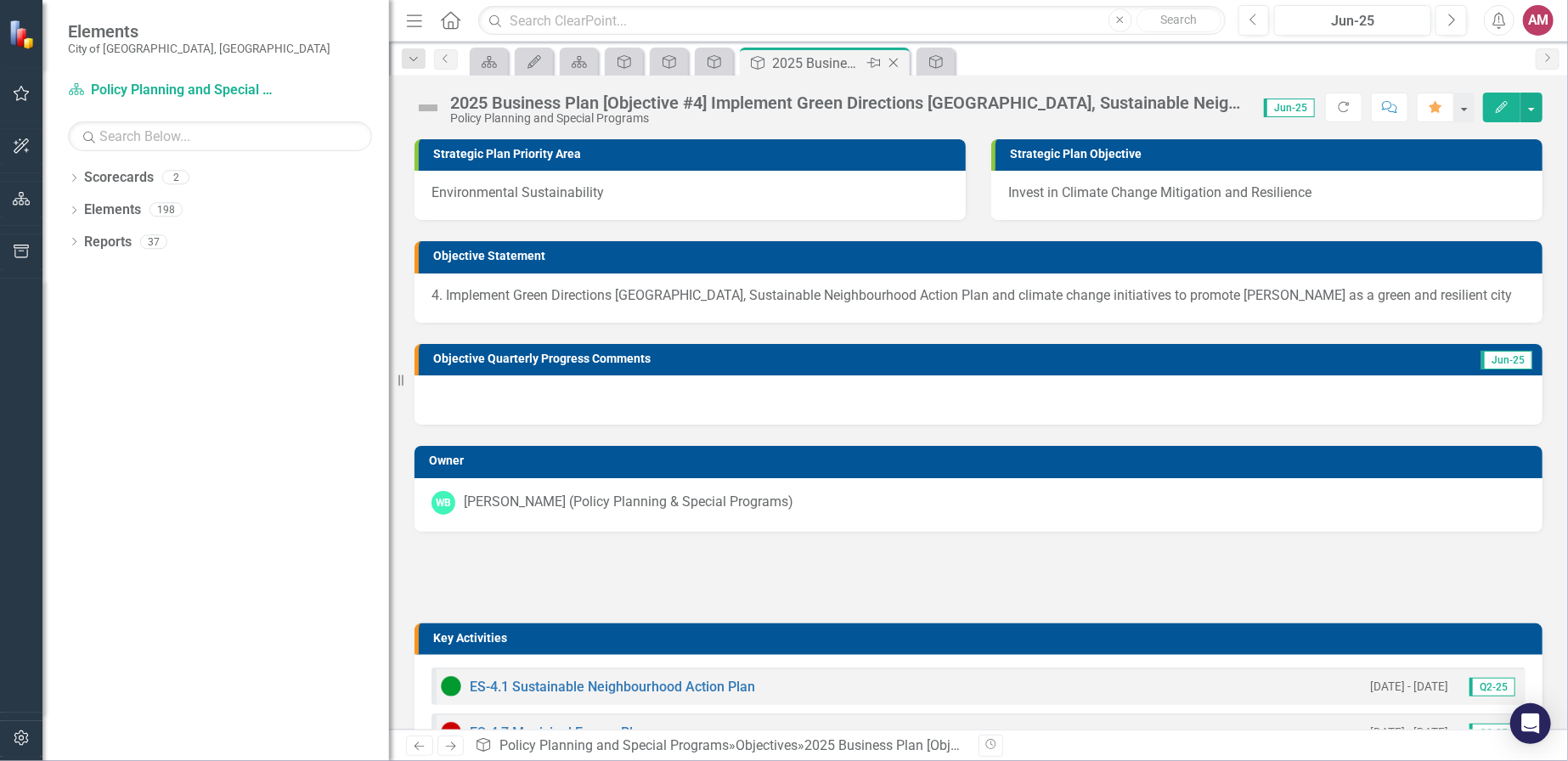 click on "2025 Business Plan [Objective #4] Implement Green Directions [GEOGRAPHIC_DATA], Sustainable Neighbourhood Action Plan and climate change initiatives" at bounding box center (817, 63) 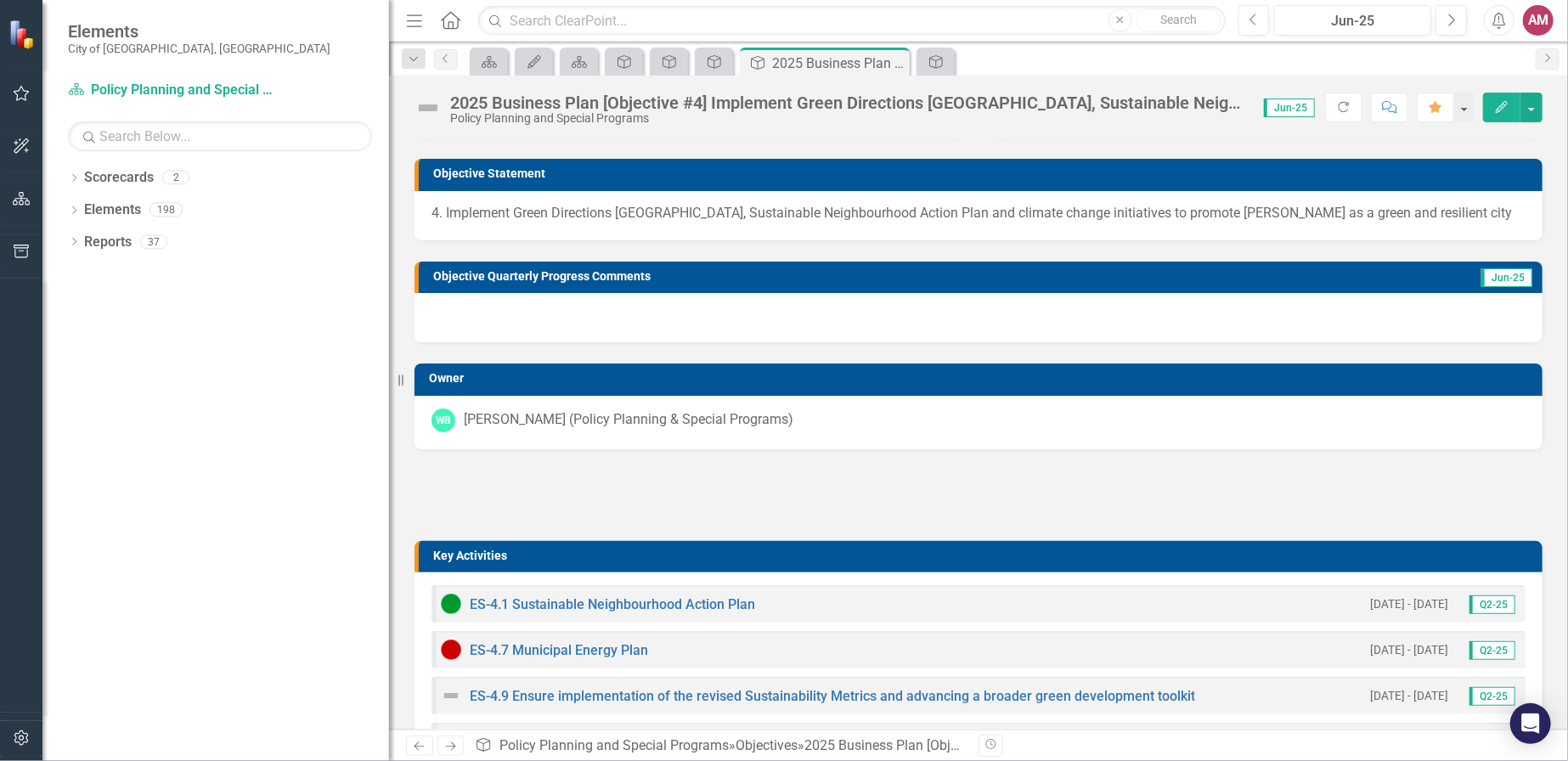 scroll, scrollTop: 105, scrollLeft: 0, axis: vertical 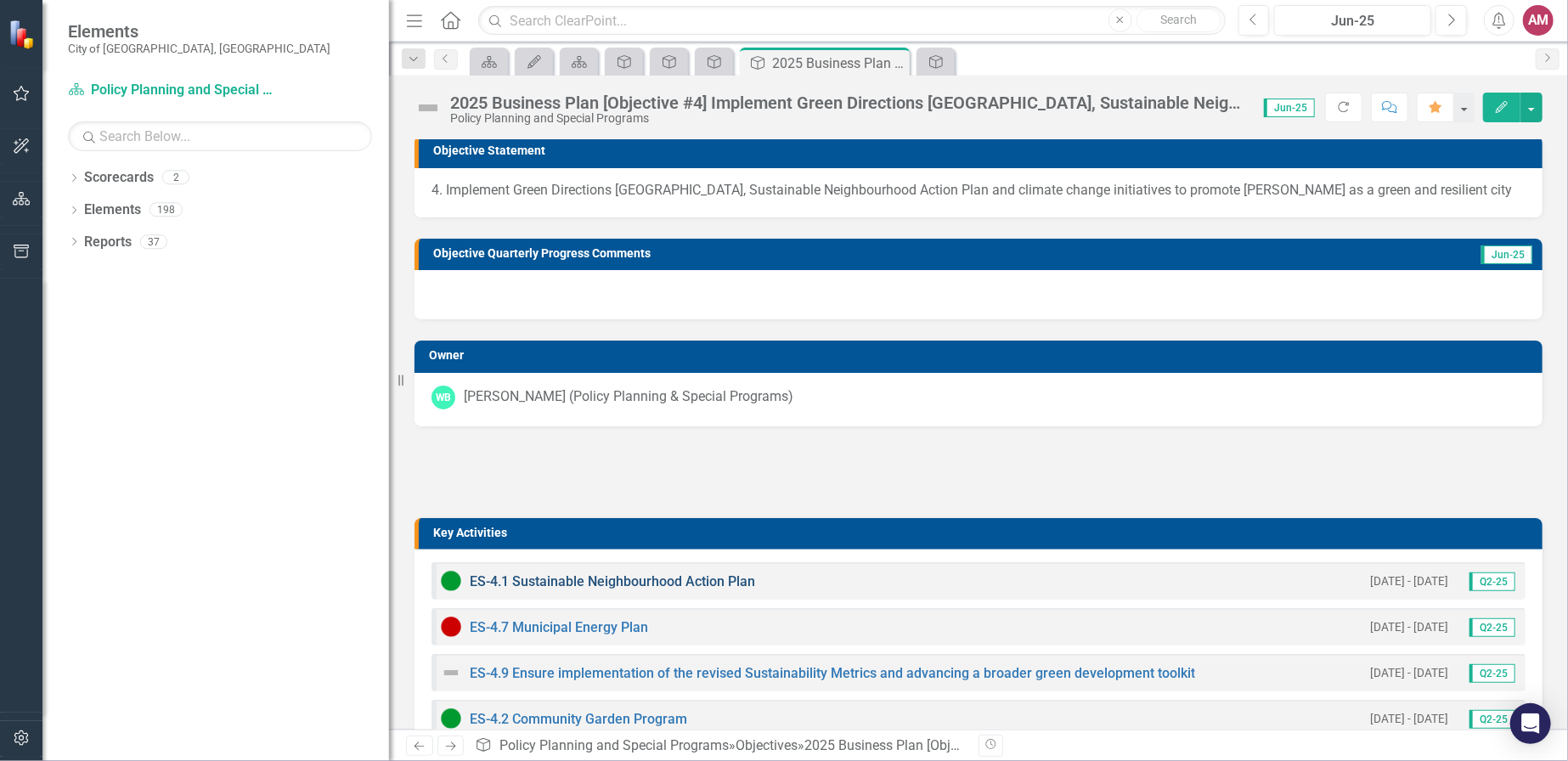 click on "ES-4.1 Sustainable Neighbourhood Action Plan" at bounding box center [612, 581] 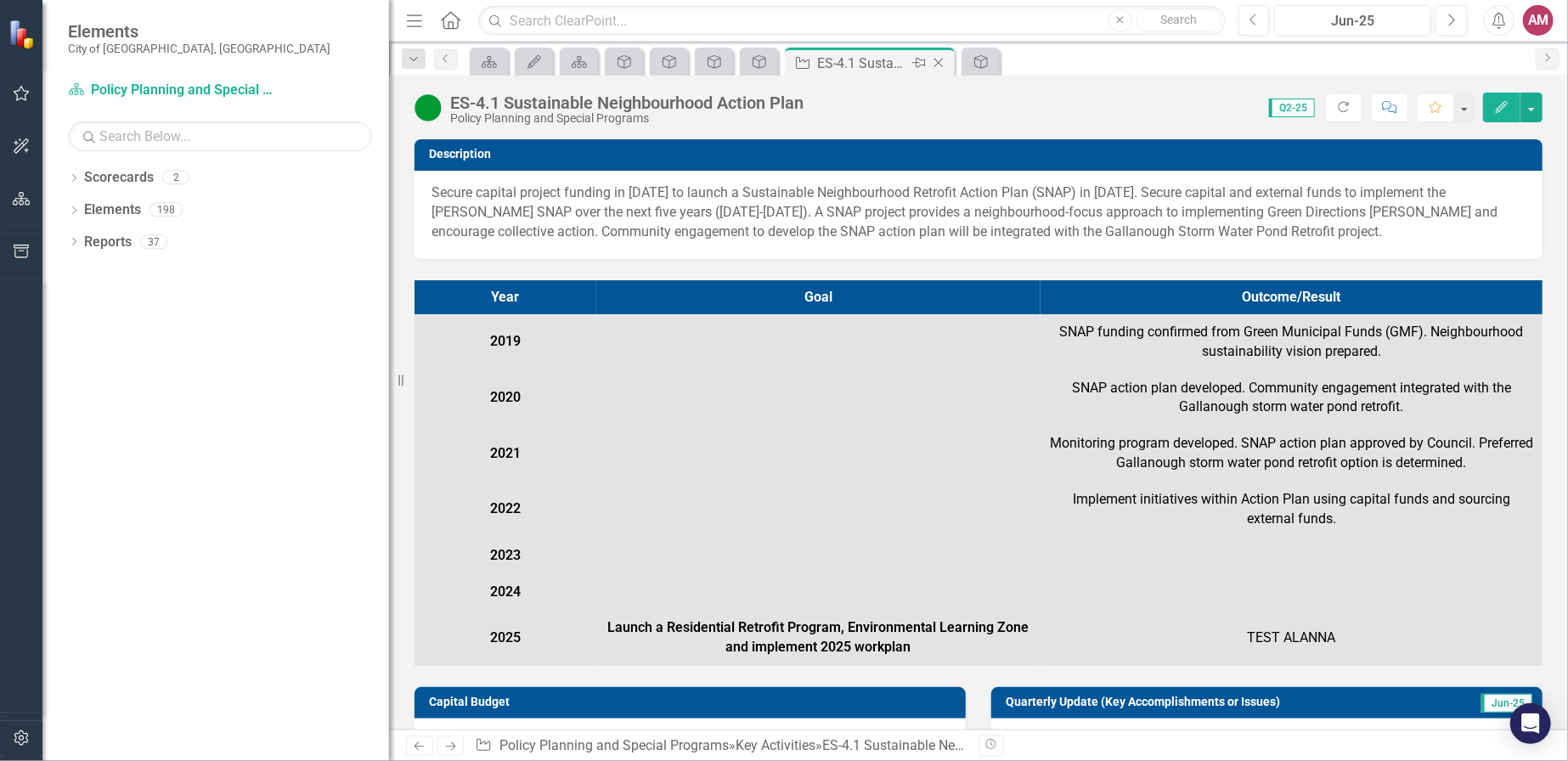 click on "Close" 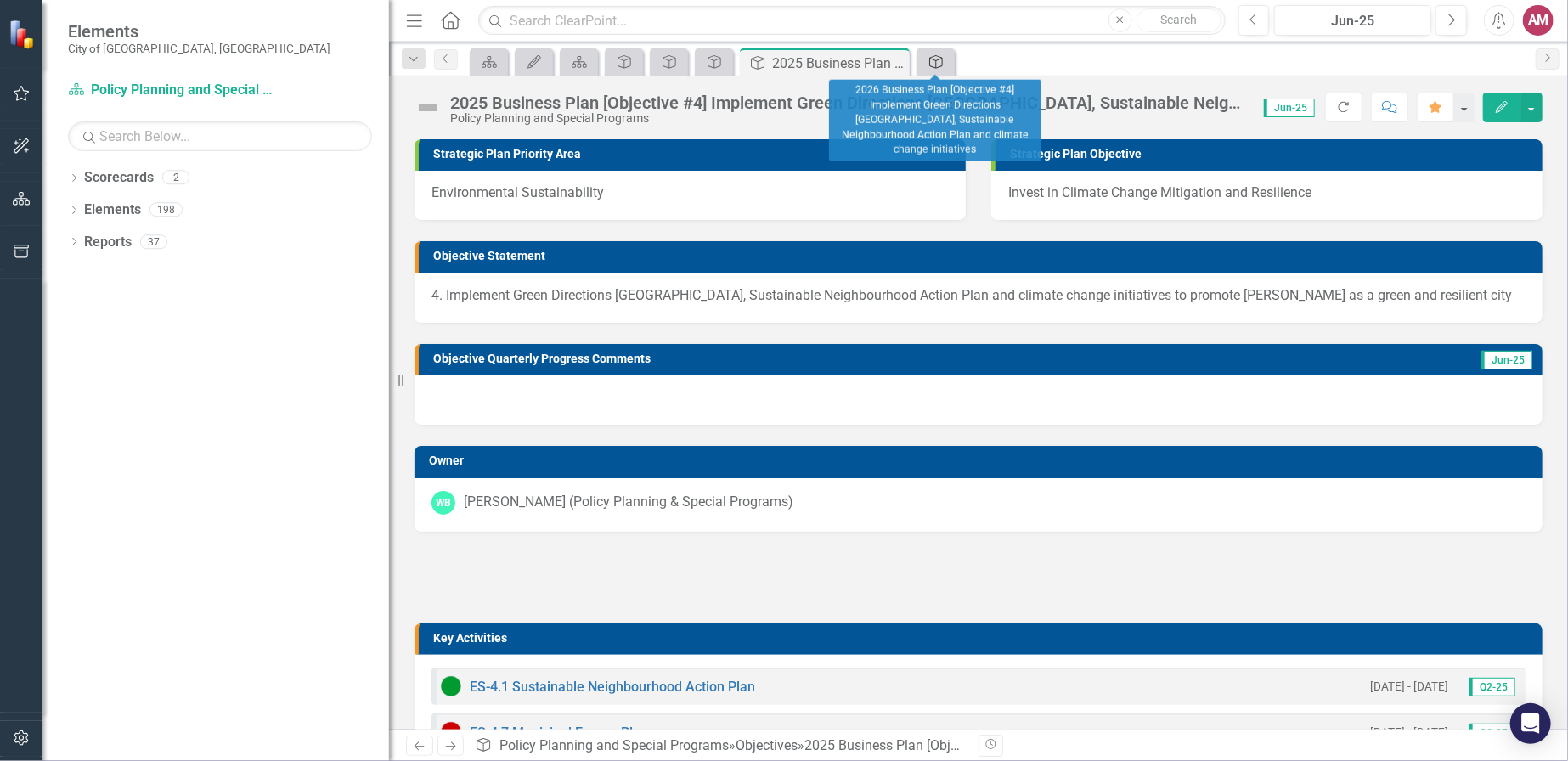 click on "Objective" at bounding box center (933, 61) 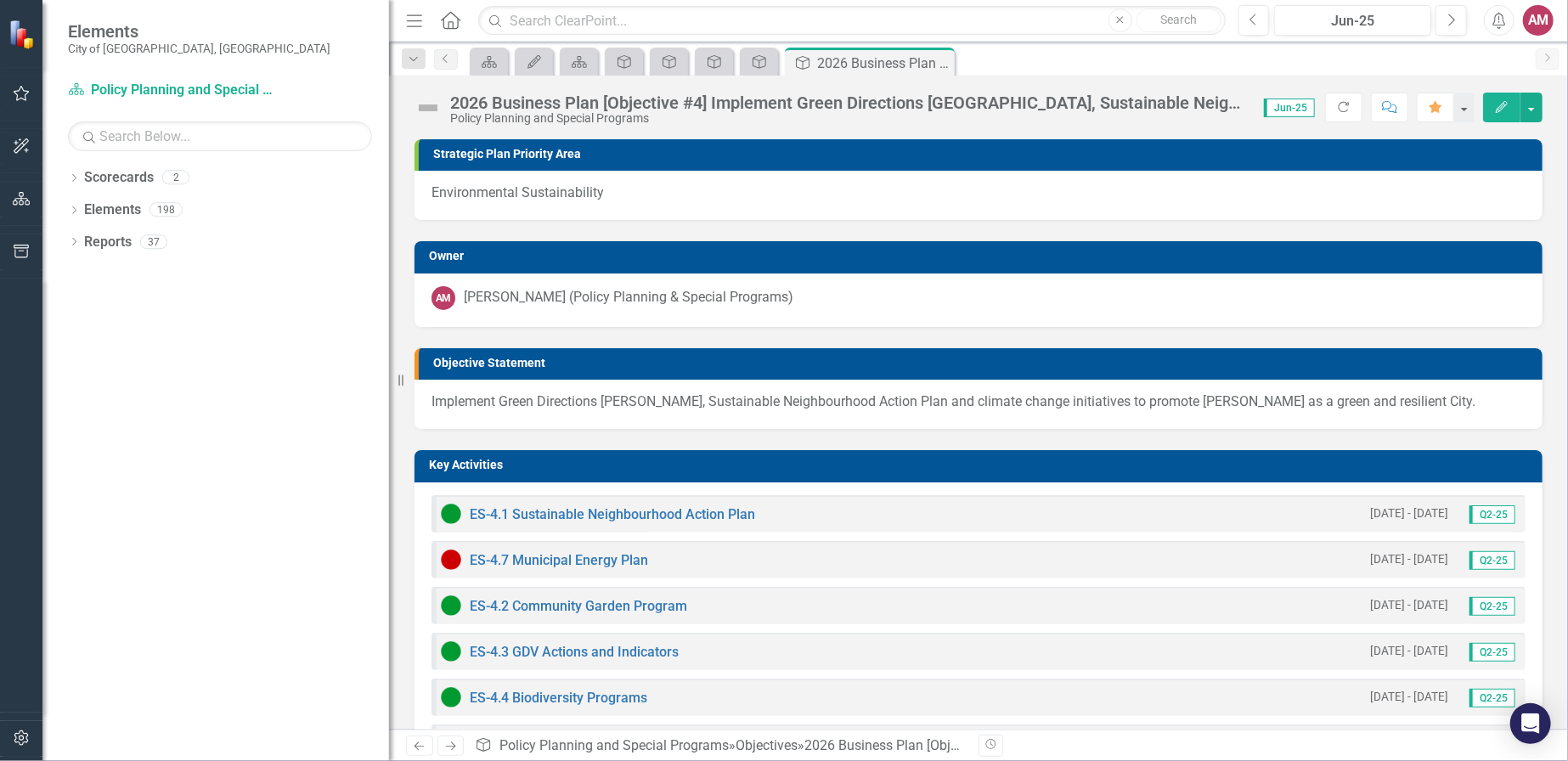 click on "Edit" 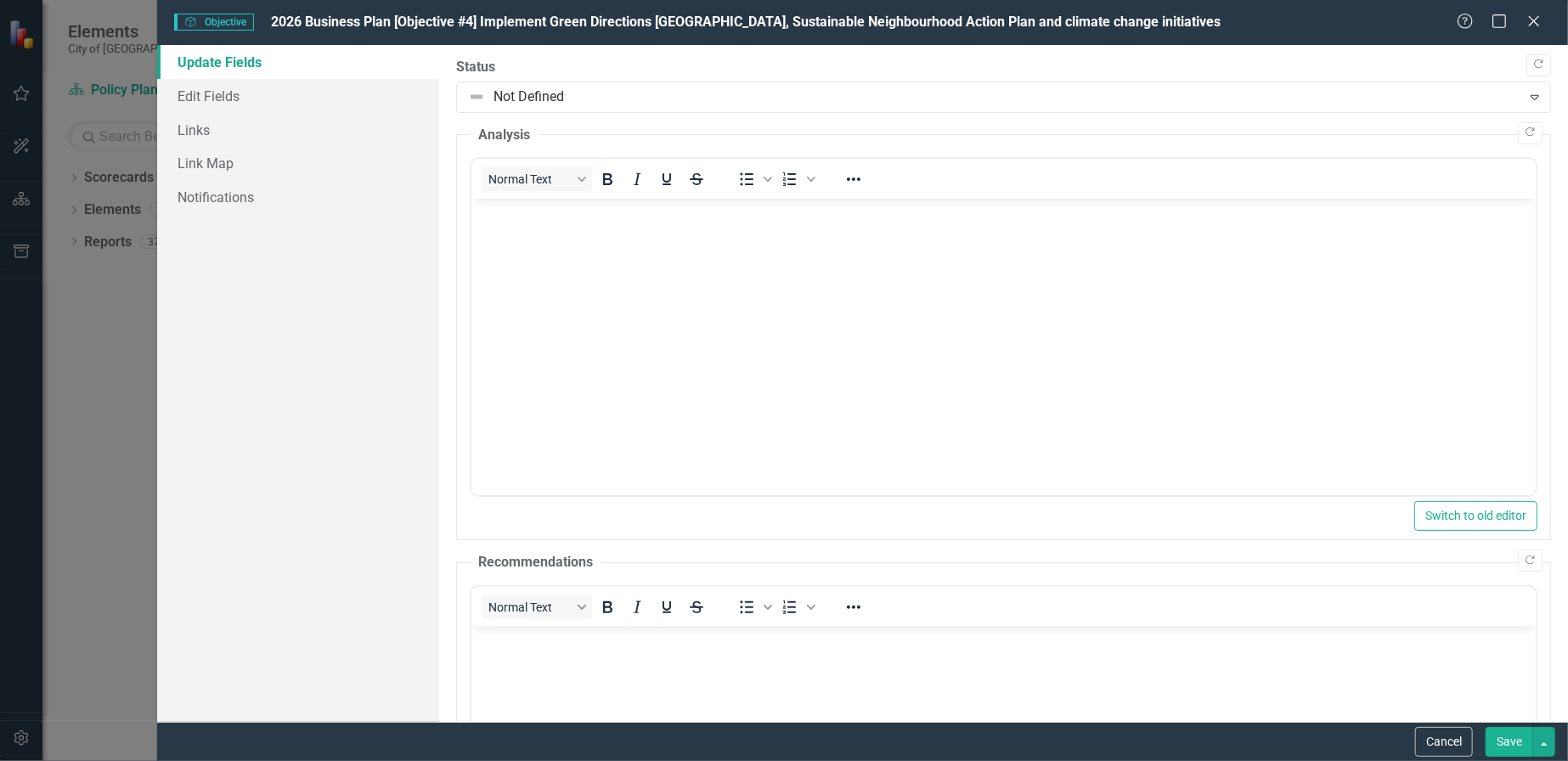 scroll, scrollTop: 0, scrollLeft: 0, axis: both 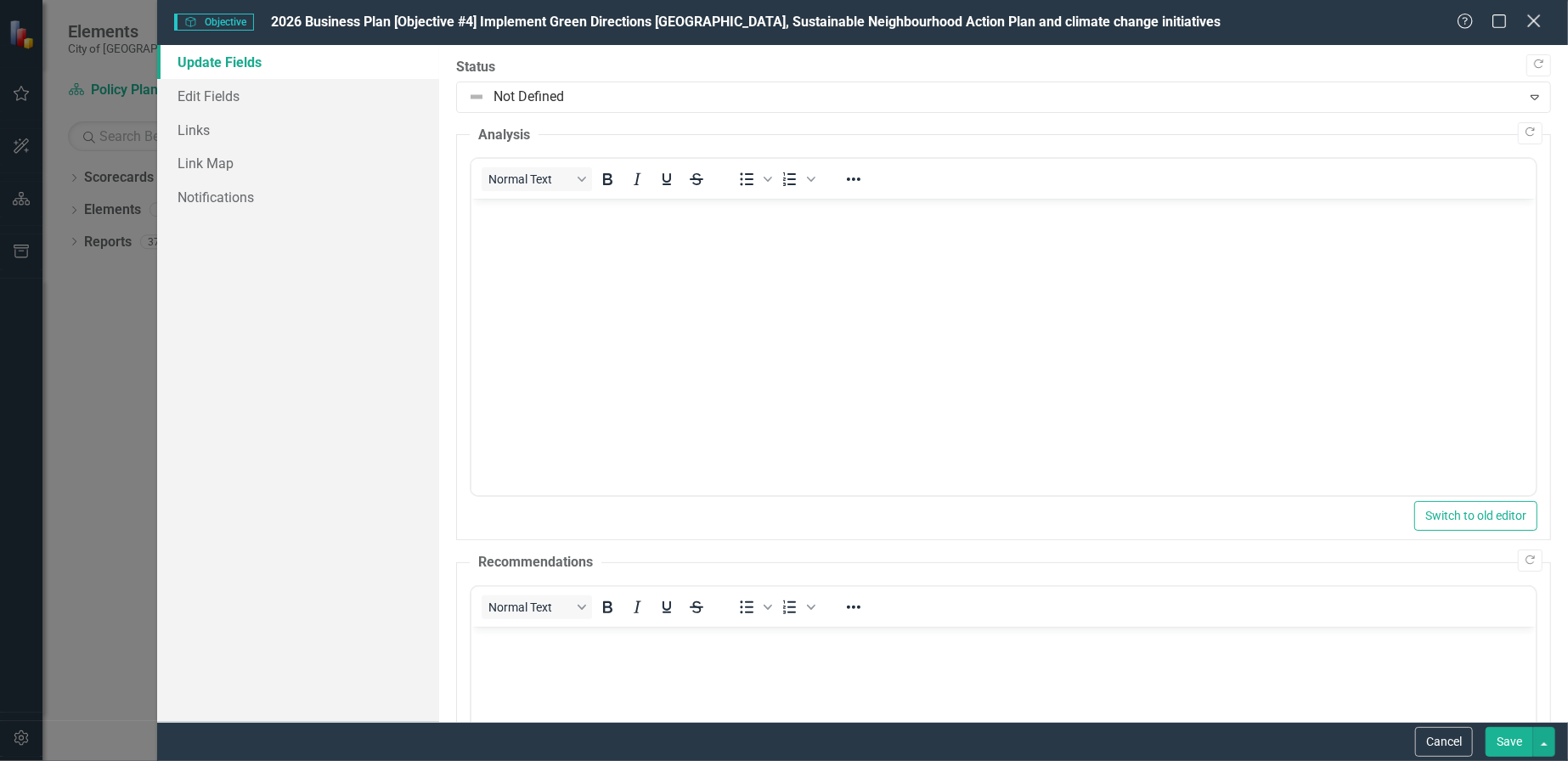 click on "Close" 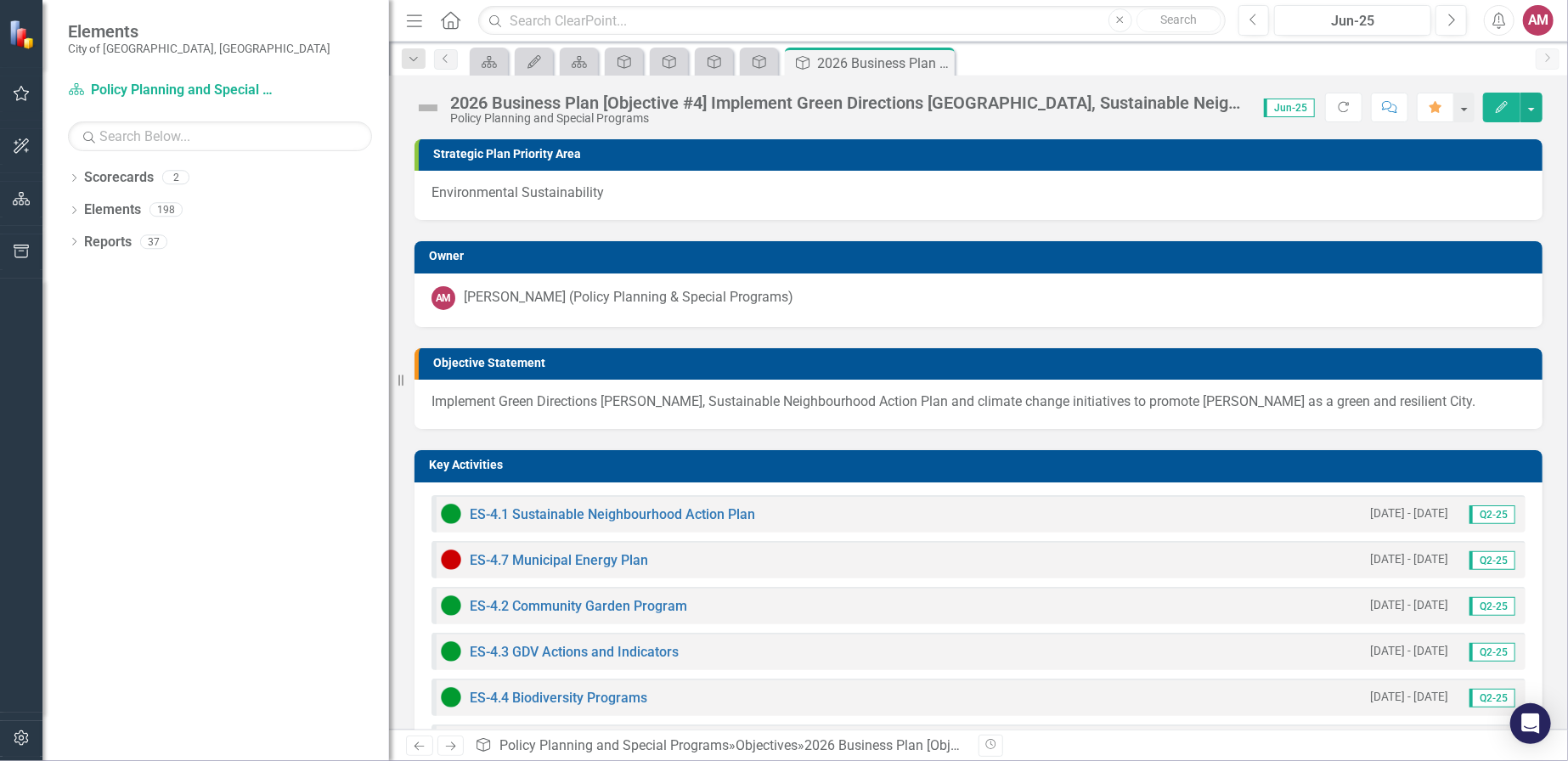 click on "Jun-25" at bounding box center (1289, 108) 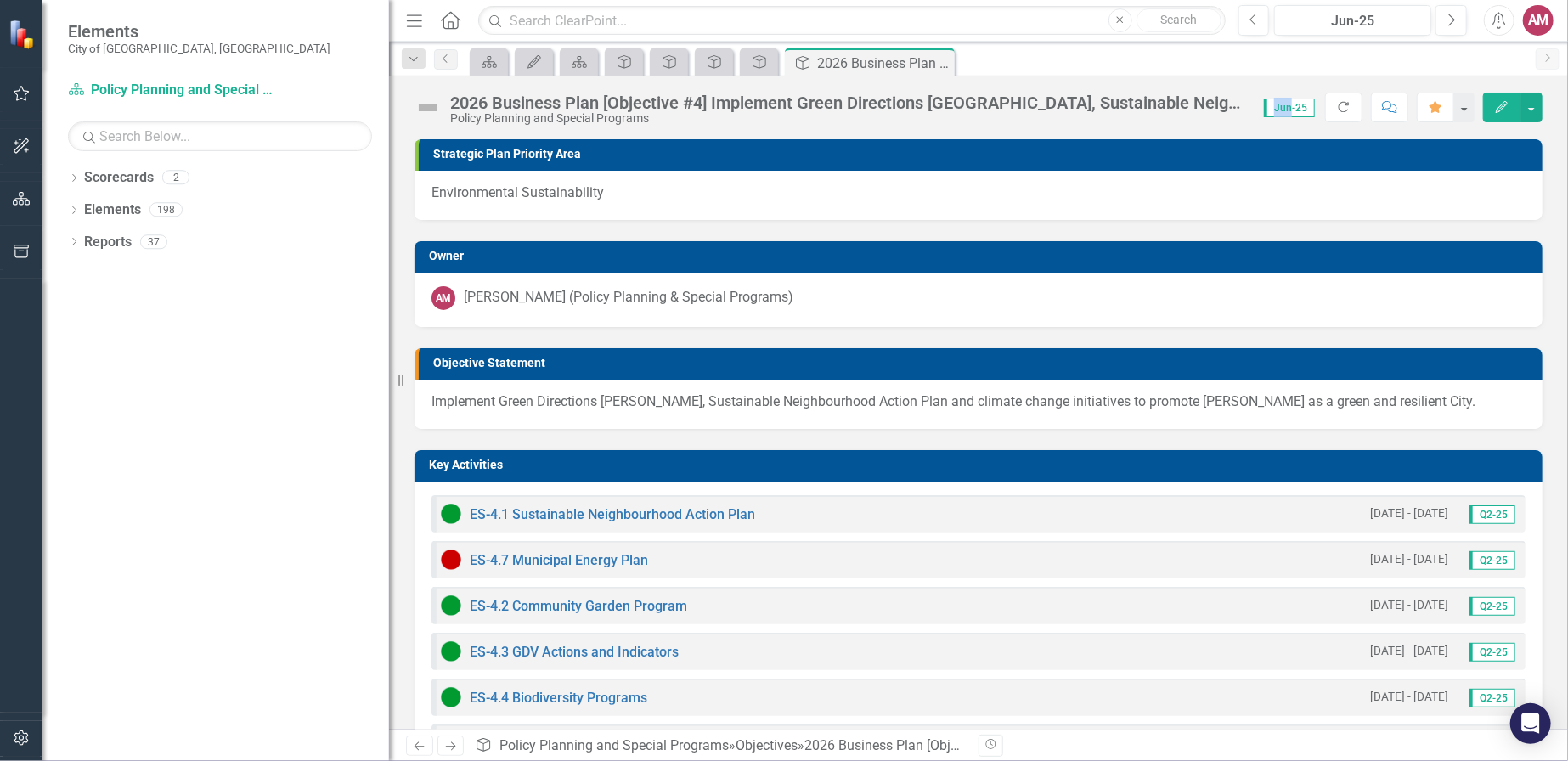 click on "Jun-25" at bounding box center (1289, 108) 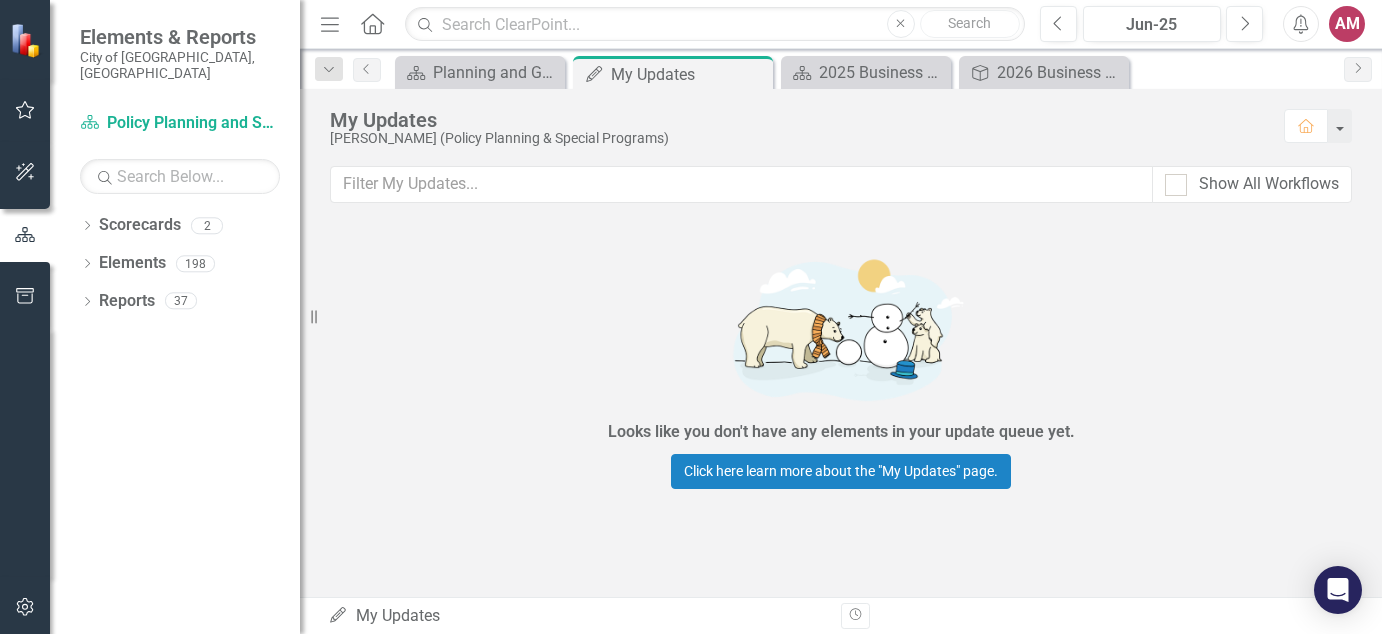 scroll, scrollTop: 0, scrollLeft: 0, axis: both 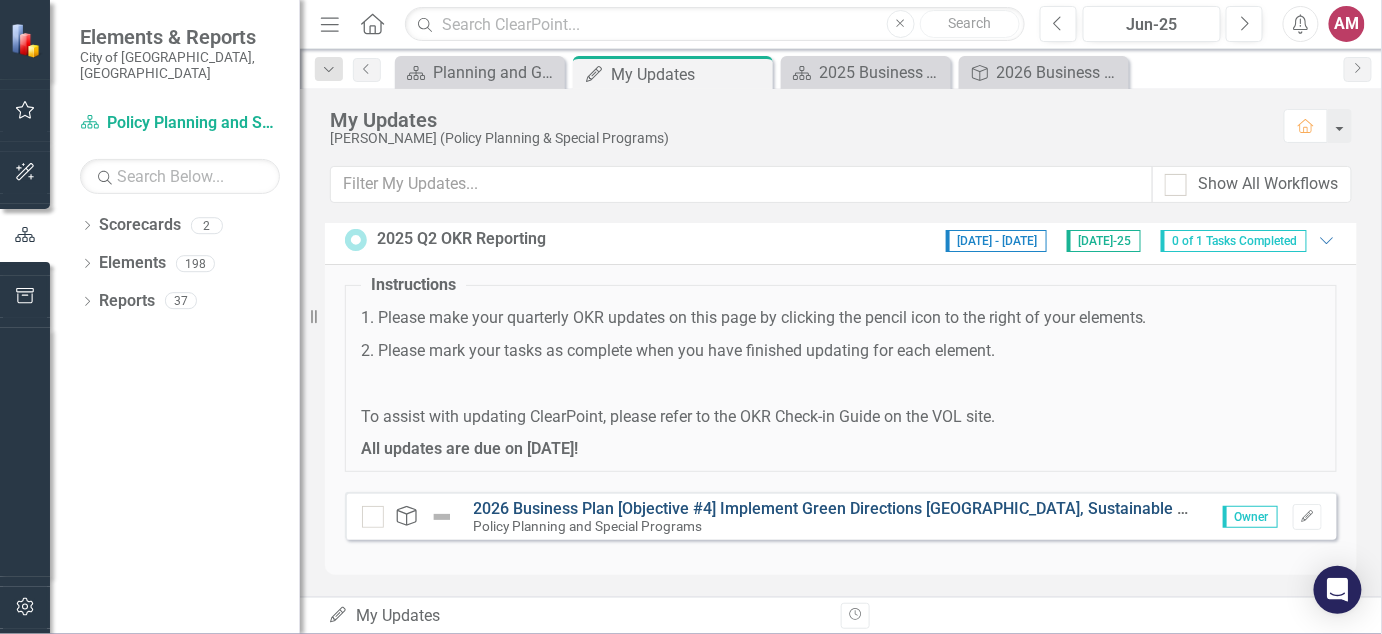 click on "2026 Business Plan [Objective #4] Implement Green Directions [GEOGRAPHIC_DATA], Sustainable Neighbourhood Action Plan and climate change initiatives" at bounding box center (1033, 508) 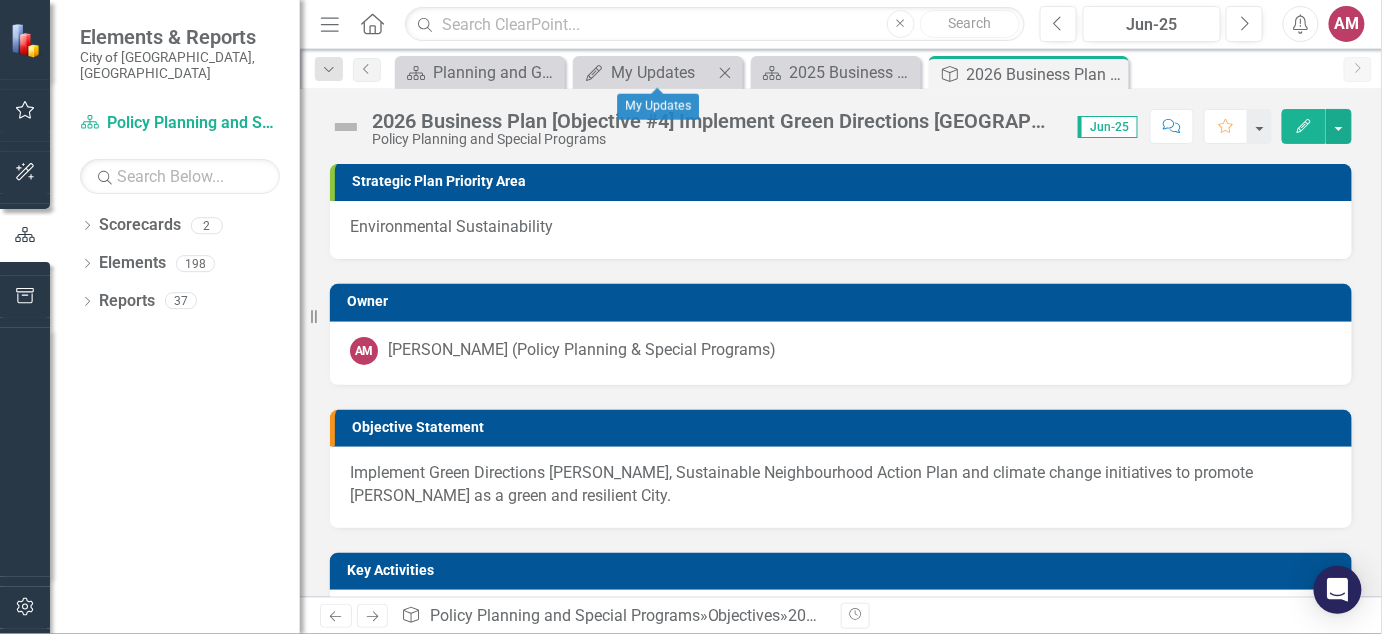 click on "Close" 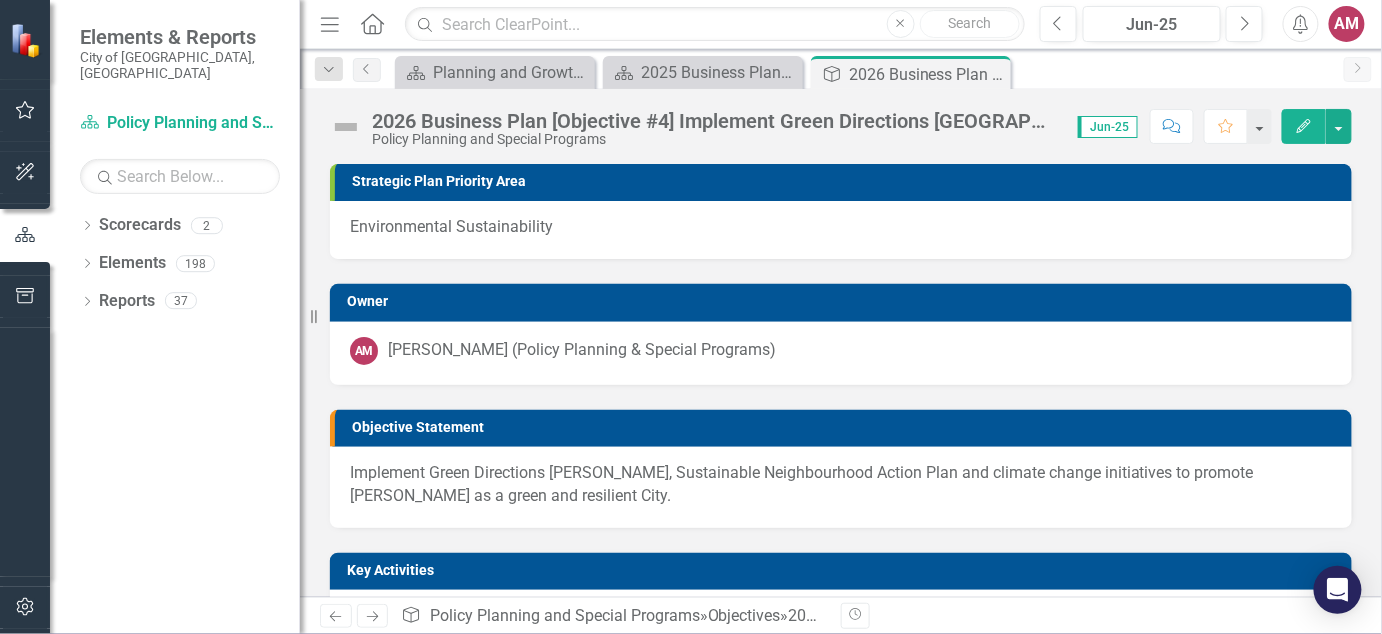 scroll, scrollTop: 1, scrollLeft: 0, axis: vertical 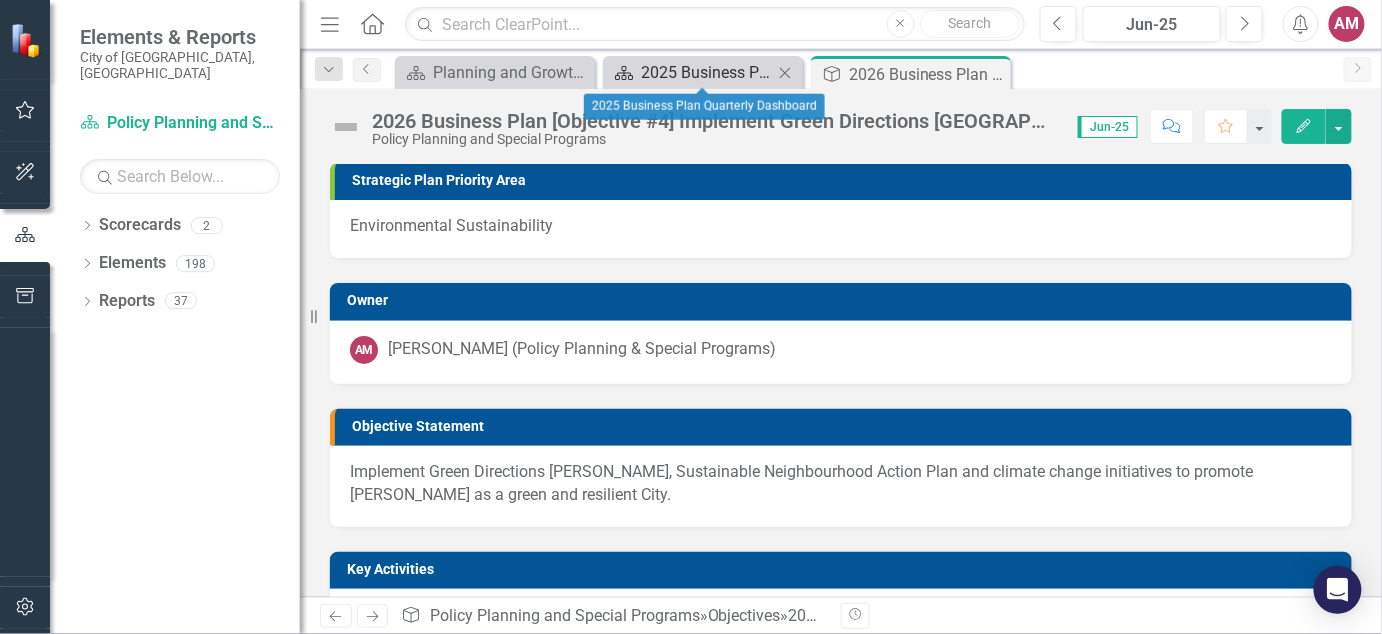 click on "2025 Business Plan Quarterly Dashboard" at bounding box center [707, 72] 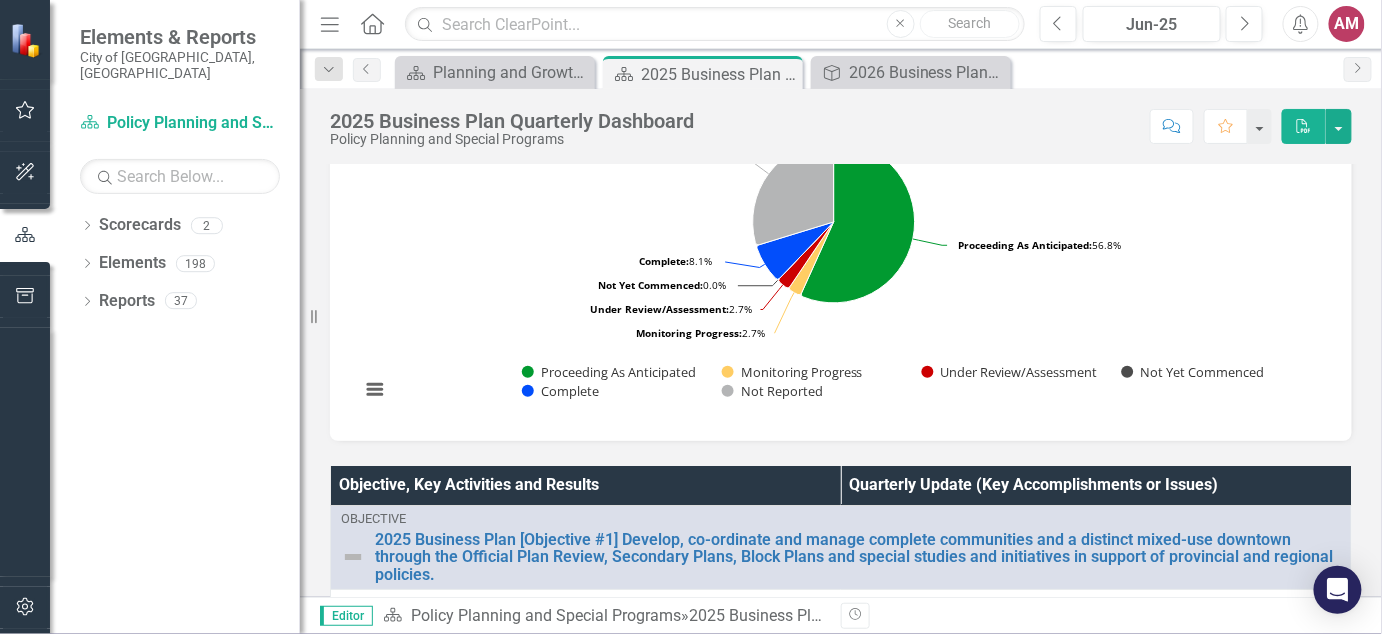 scroll, scrollTop: 0, scrollLeft: 0, axis: both 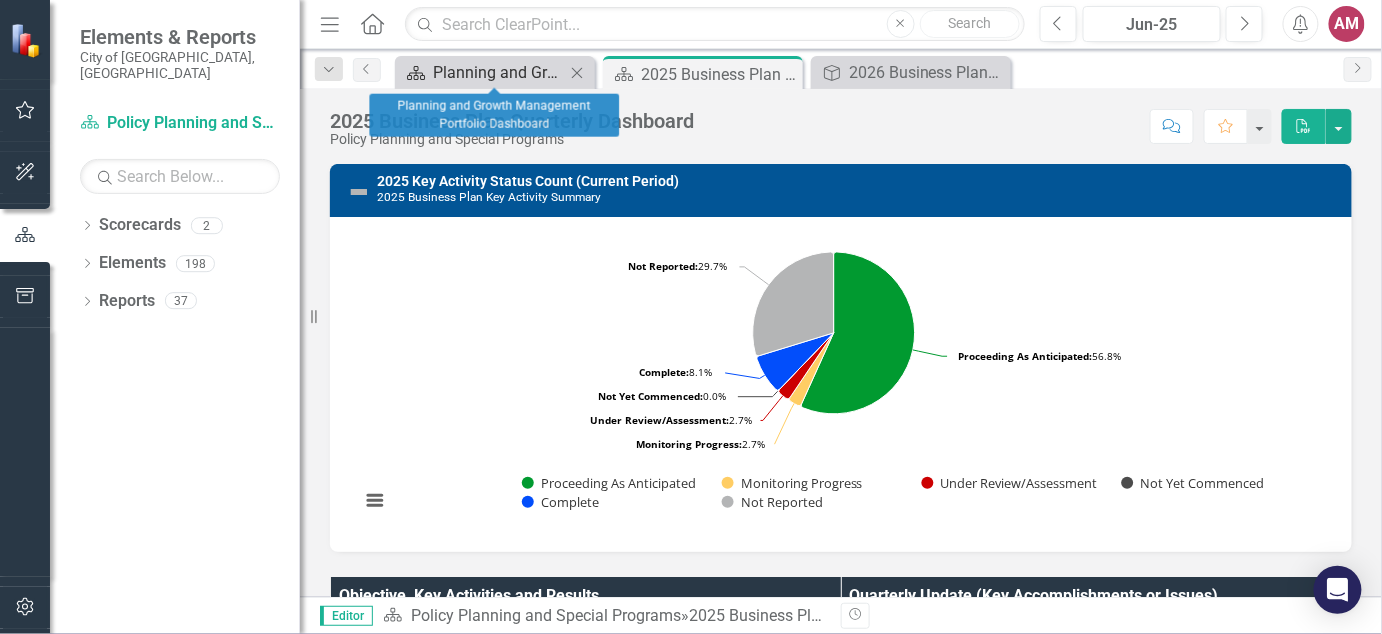click on "Planning and Growth Management Portfolio Dashboard" at bounding box center (499, 72) 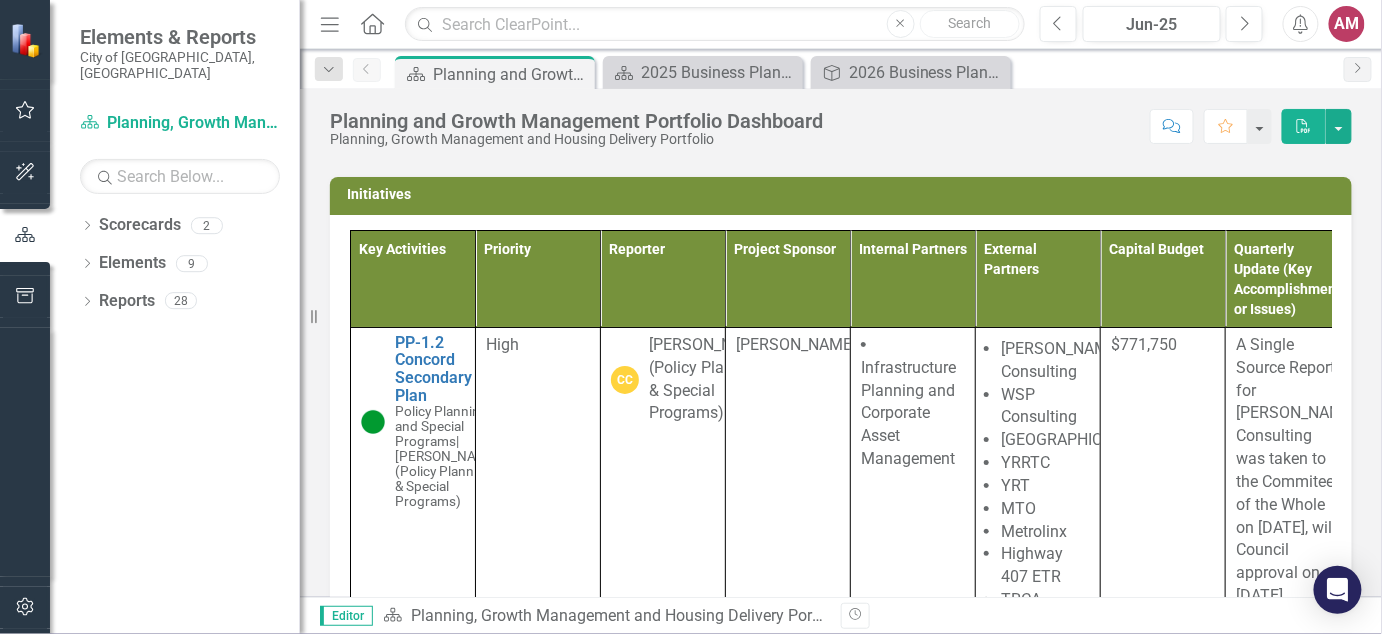 scroll, scrollTop: 251, scrollLeft: 0, axis: vertical 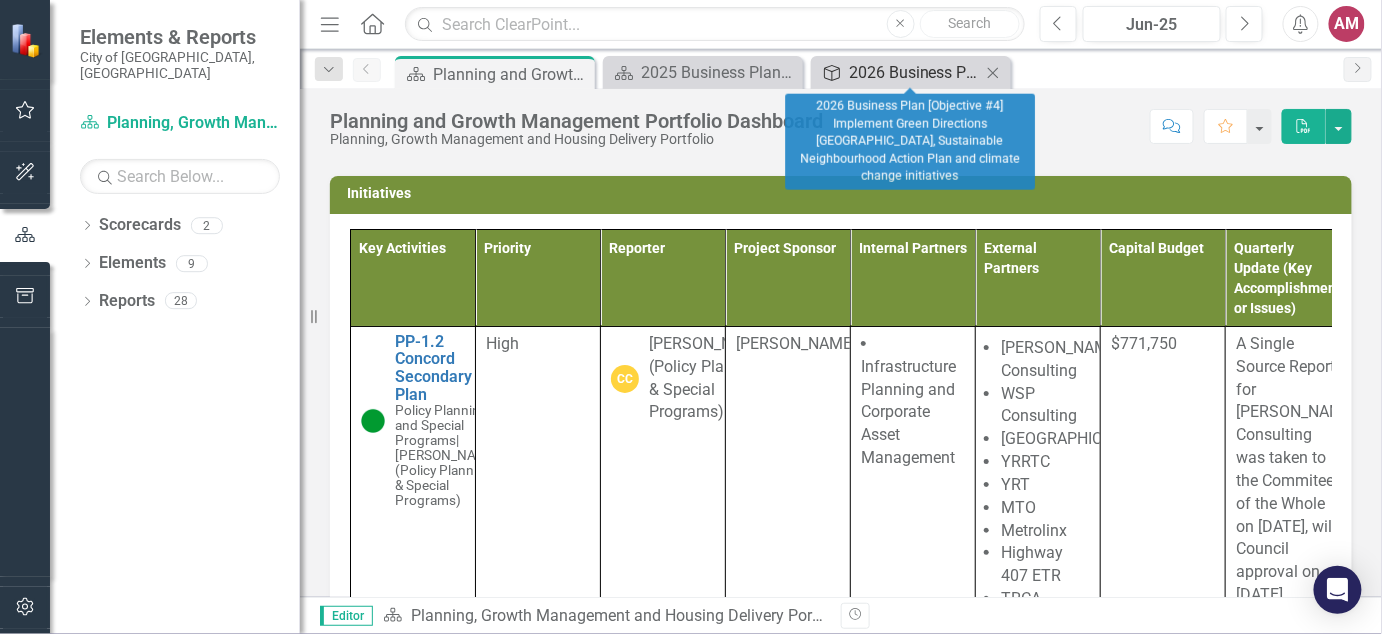 click on "2026 Business Plan [Objective #4] Implement Green Directions [GEOGRAPHIC_DATA], Sustainable Neighbourhood Action Plan and climate change initiatives" at bounding box center [915, 72] 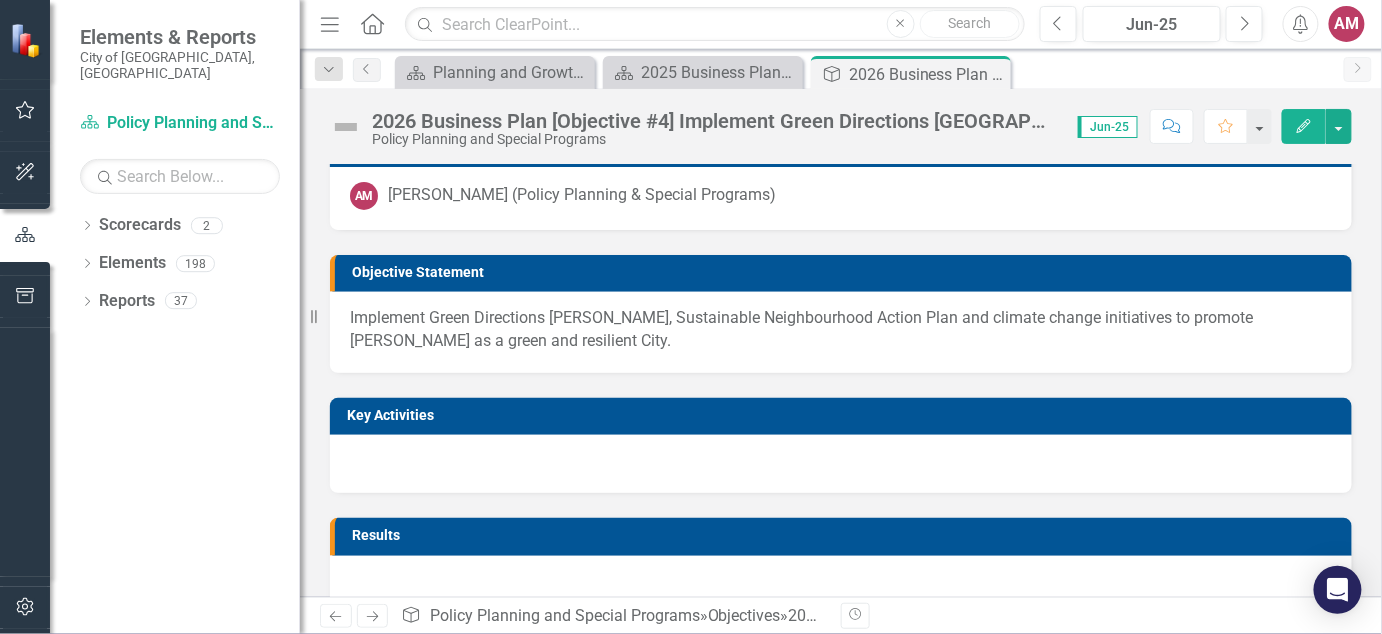 scroll, scrollTop: 177, scrollLeft: 0, axis: vertical 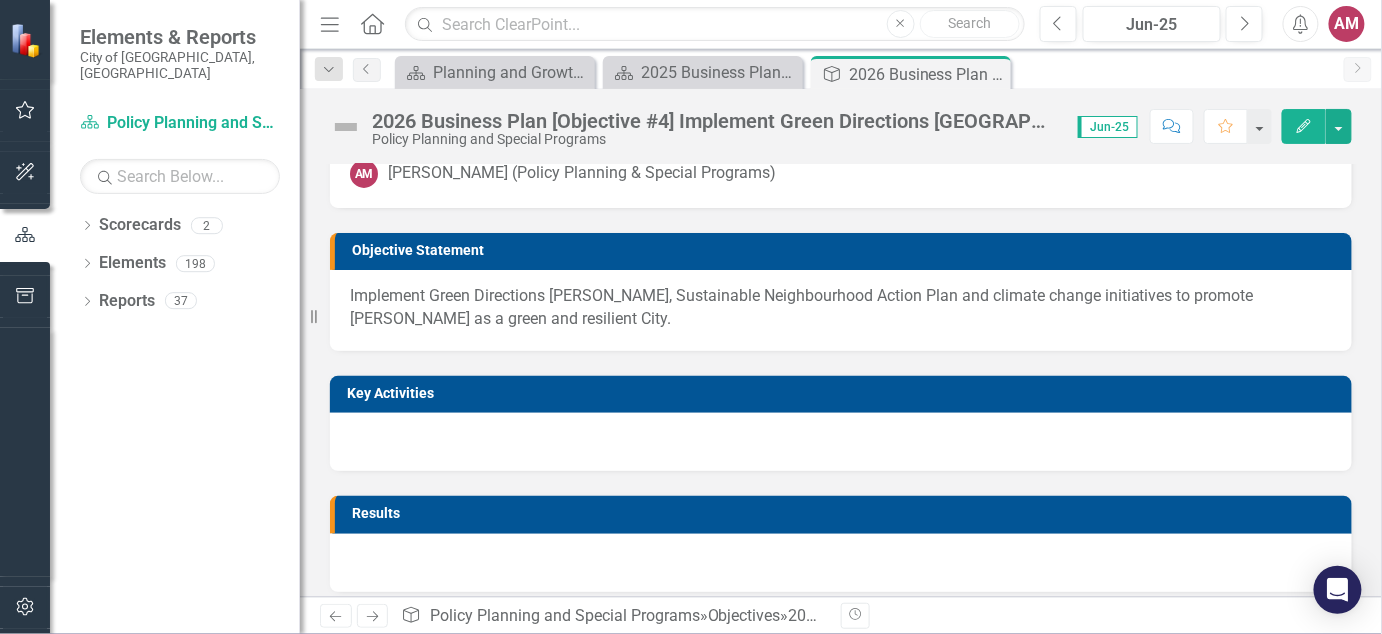 click at bounding box center [841, 442] 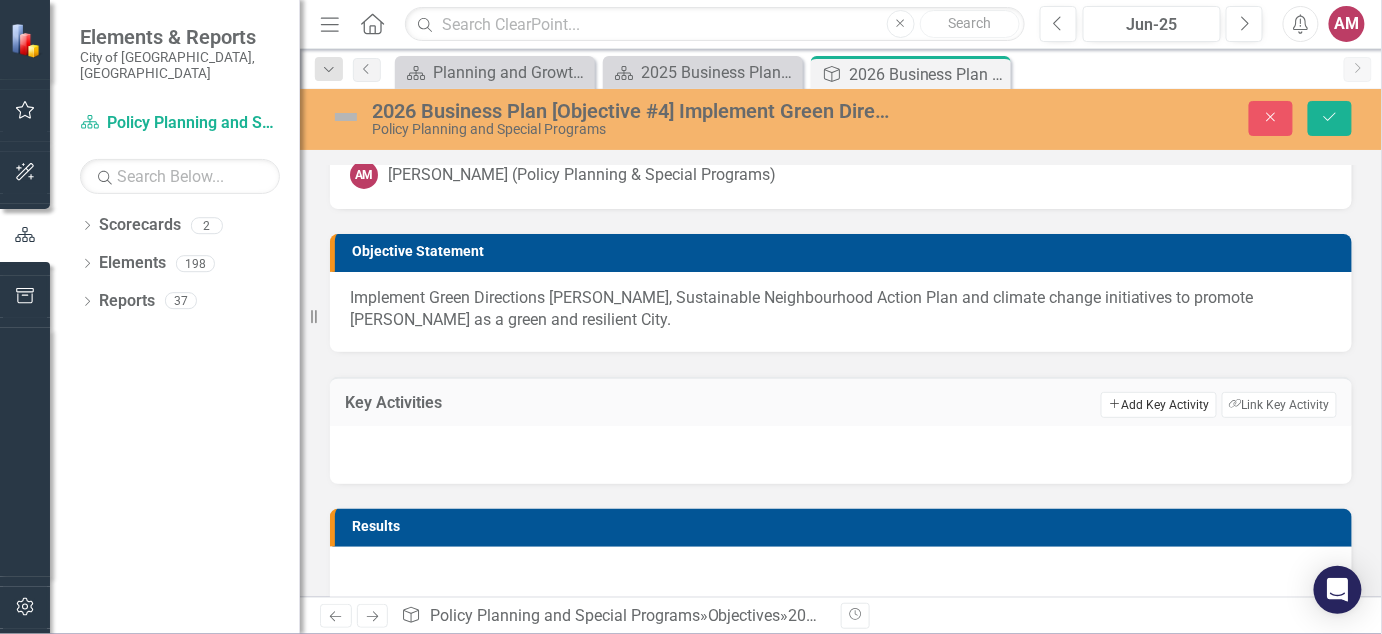click on "Add  Add Key Activity" at bounding box center [1158, 405] 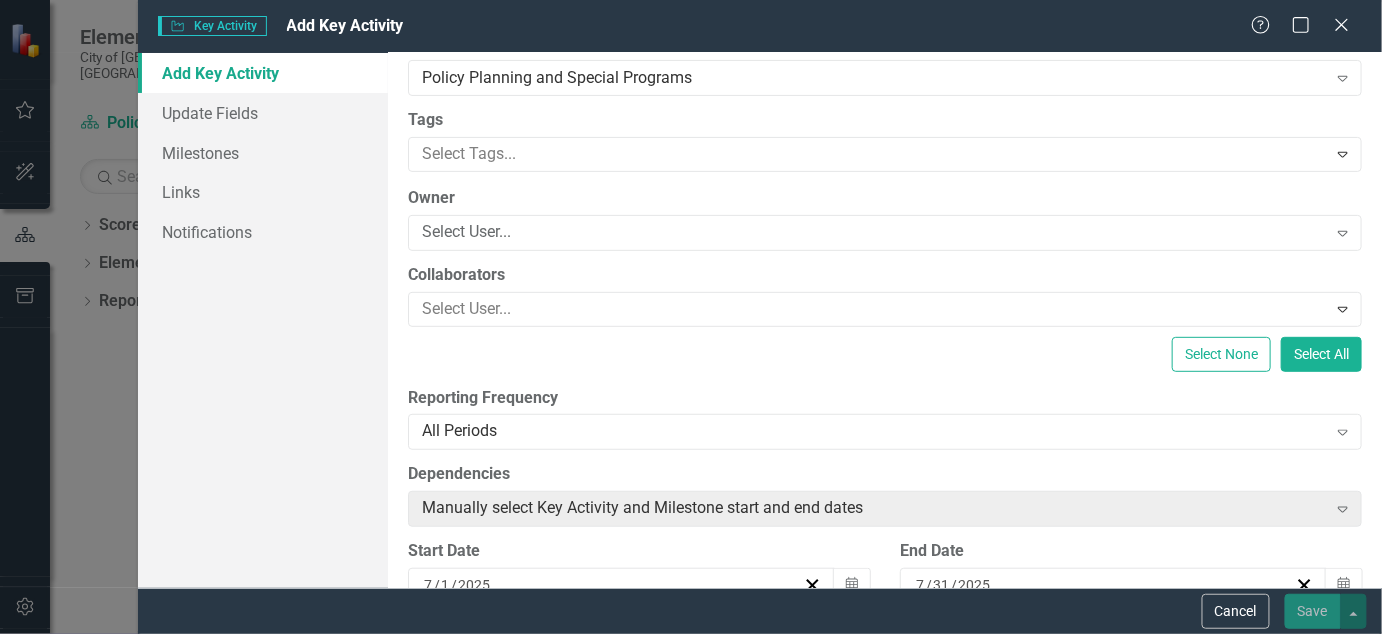 scroll, scrollTop: 0, scrollLeft: 0, axis: both 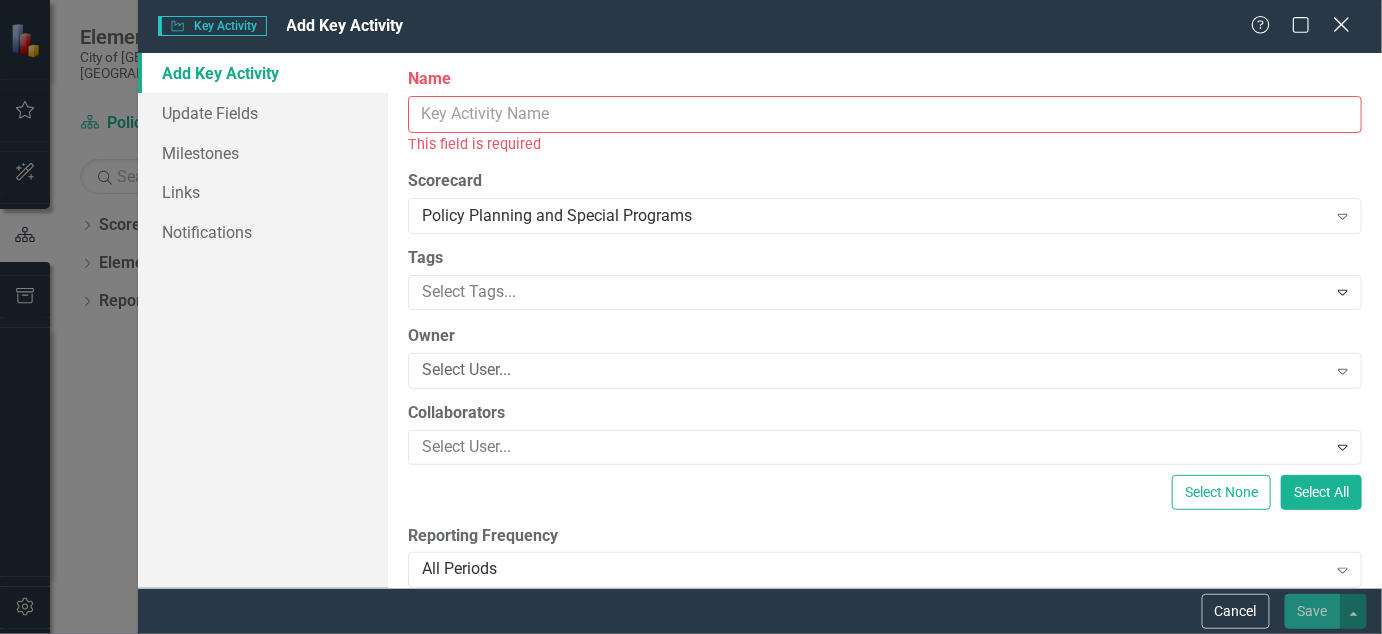 click on "Close" 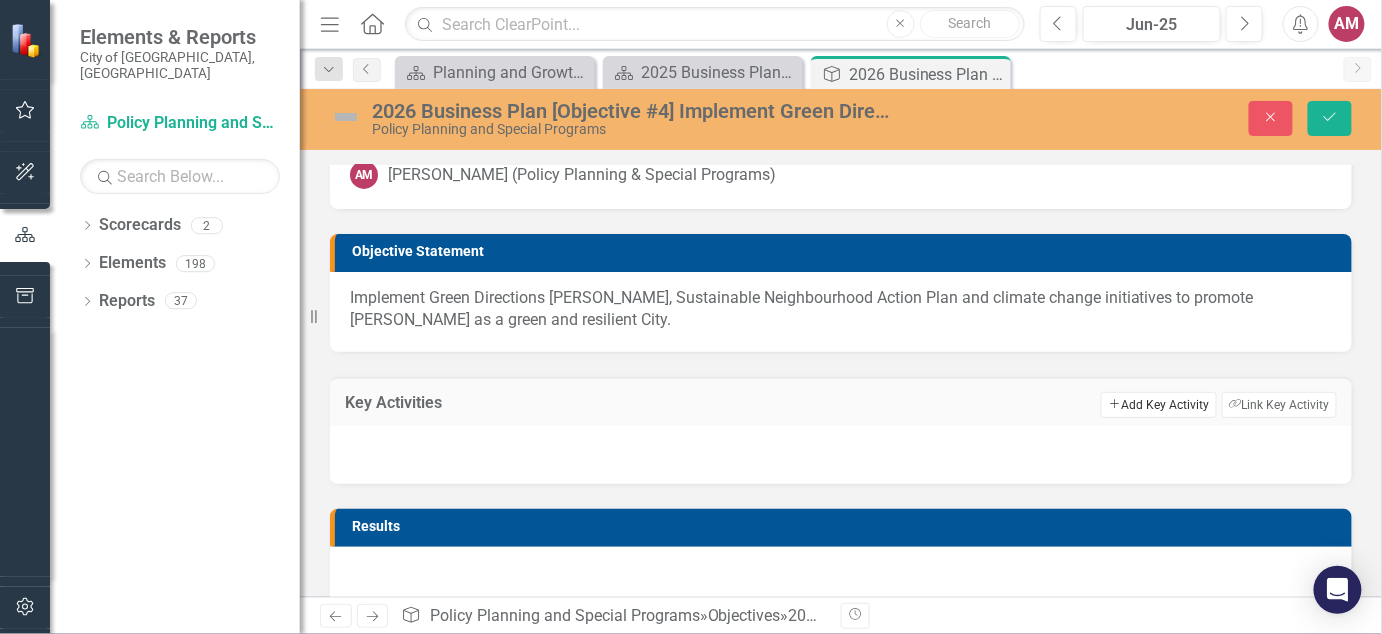 click on "Add  Add Key Activity" at bounding box center [1158, 405] 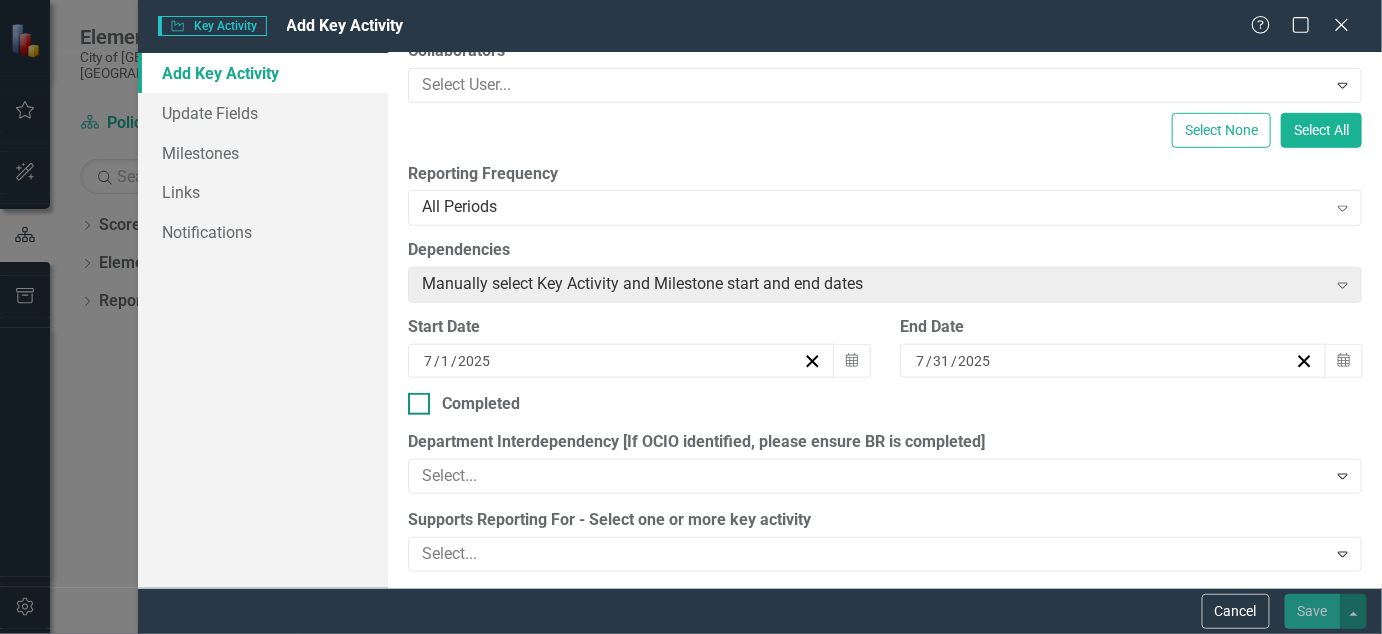 scroll, scrollTop: 0, scrollLeft: 0, axis: both 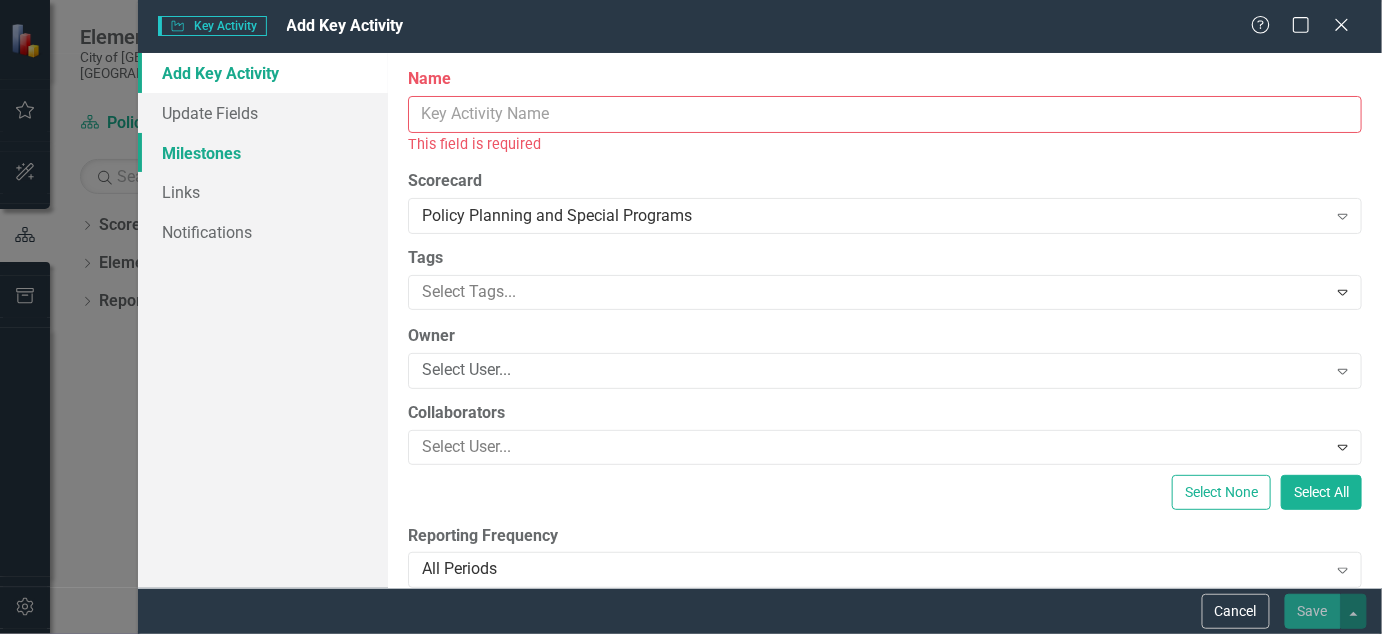 click on "Milestones" at bounding box center [263, 153] 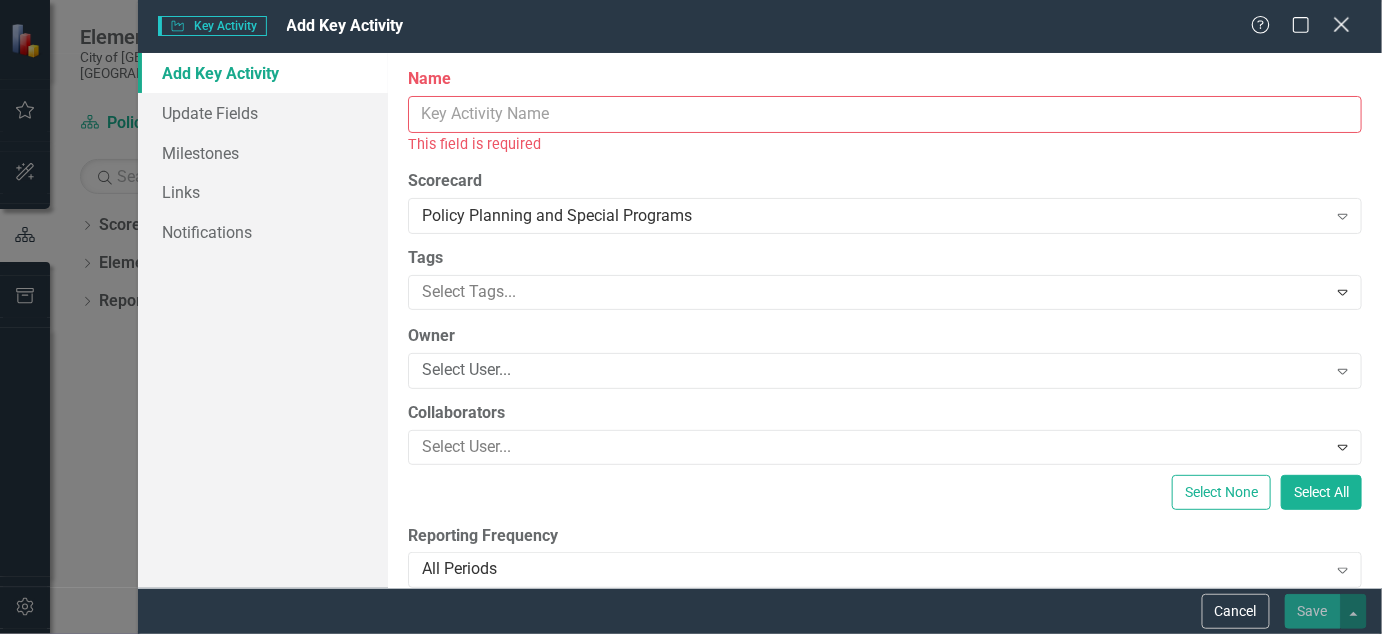 click on "Close" 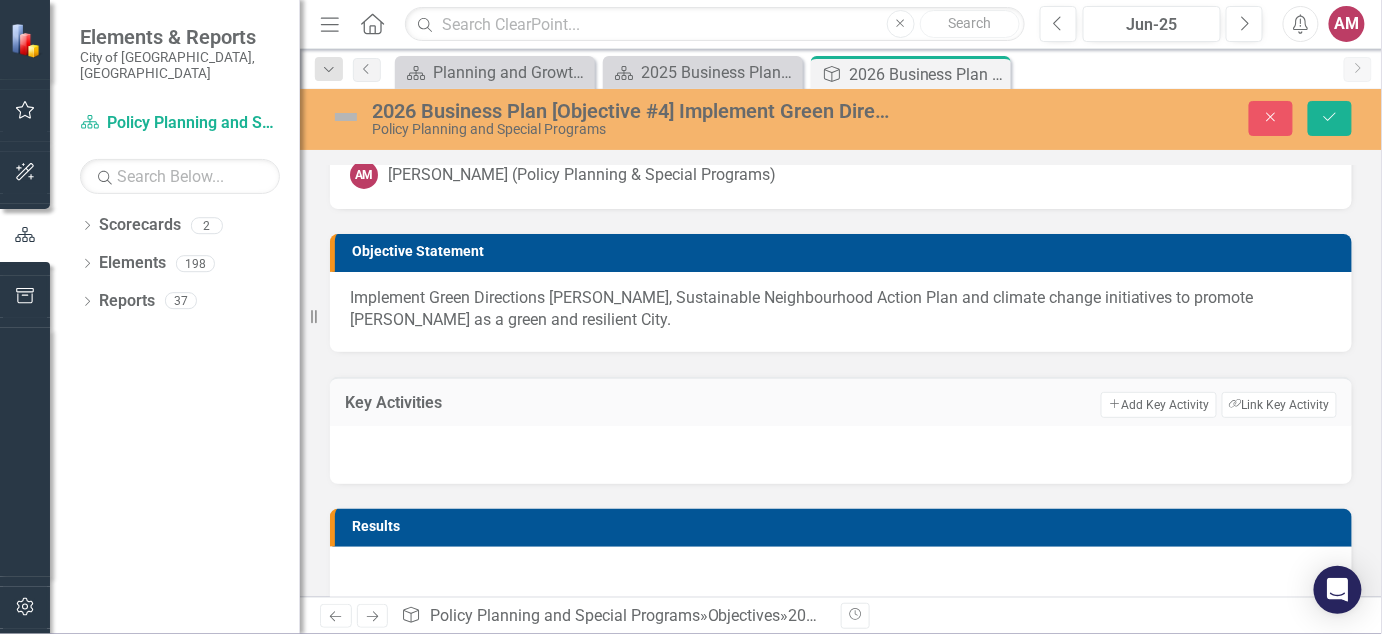 scroll, scrollTop: 2, scrollLeft: 0, axis: vertical 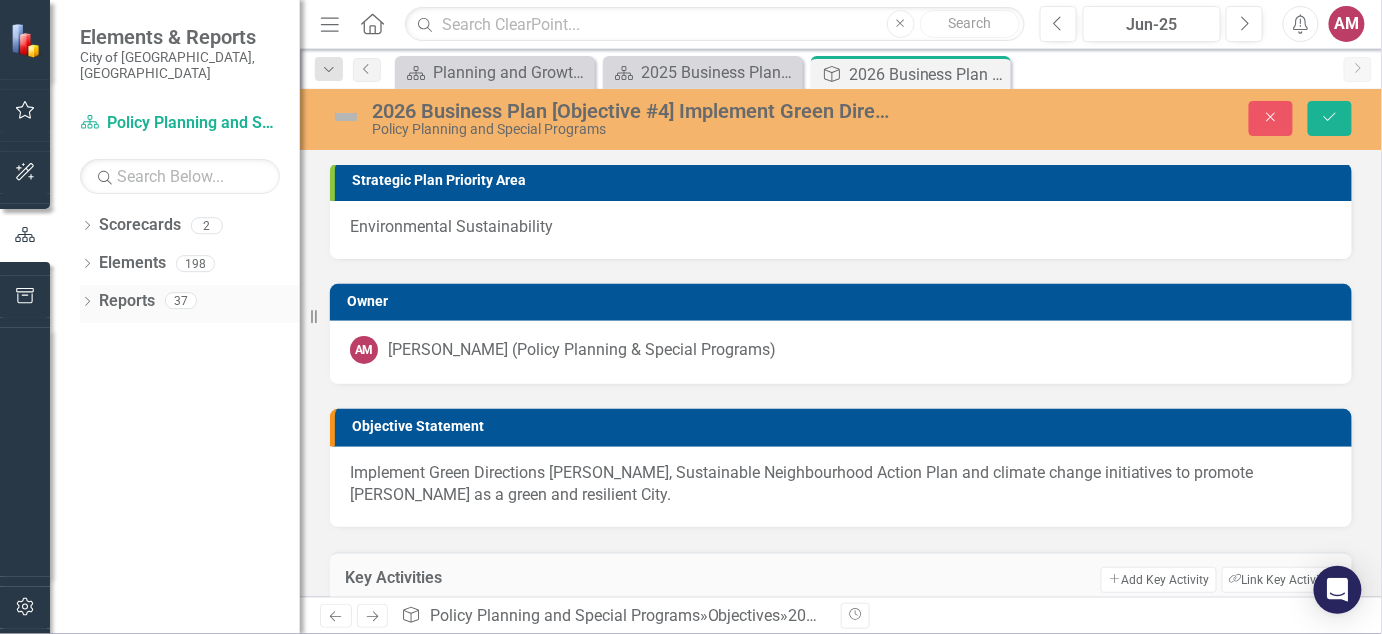 click 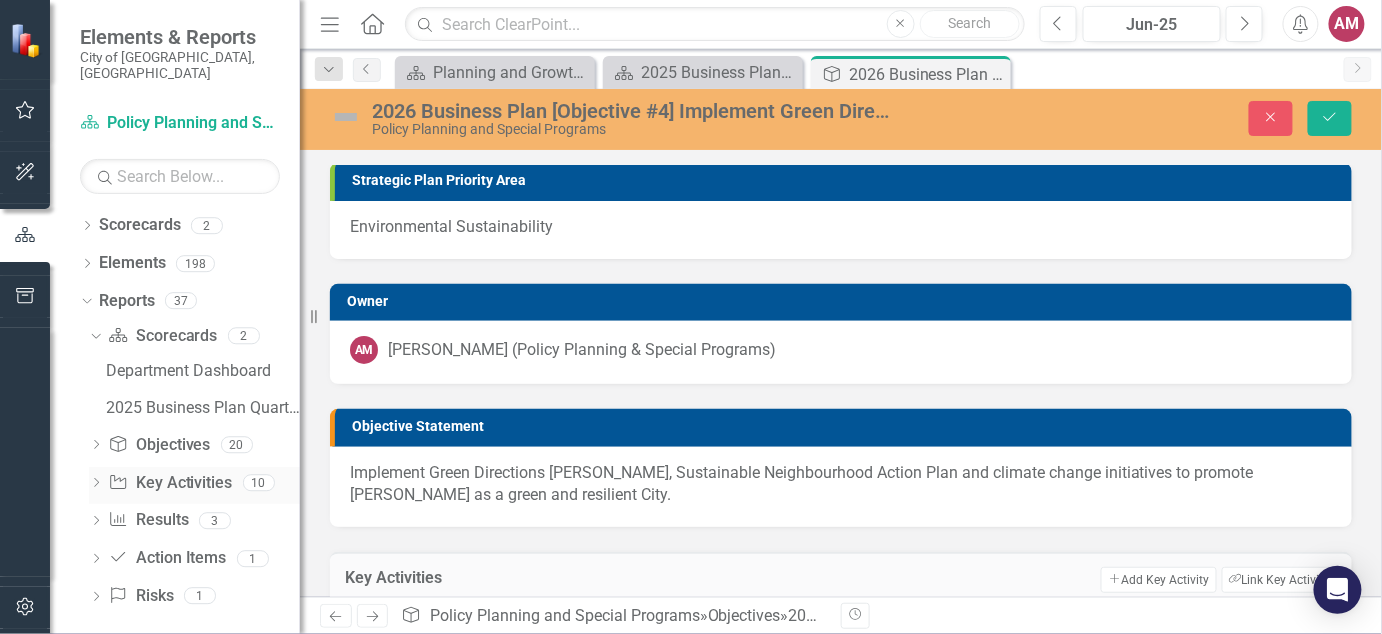 click on "Dropdown" 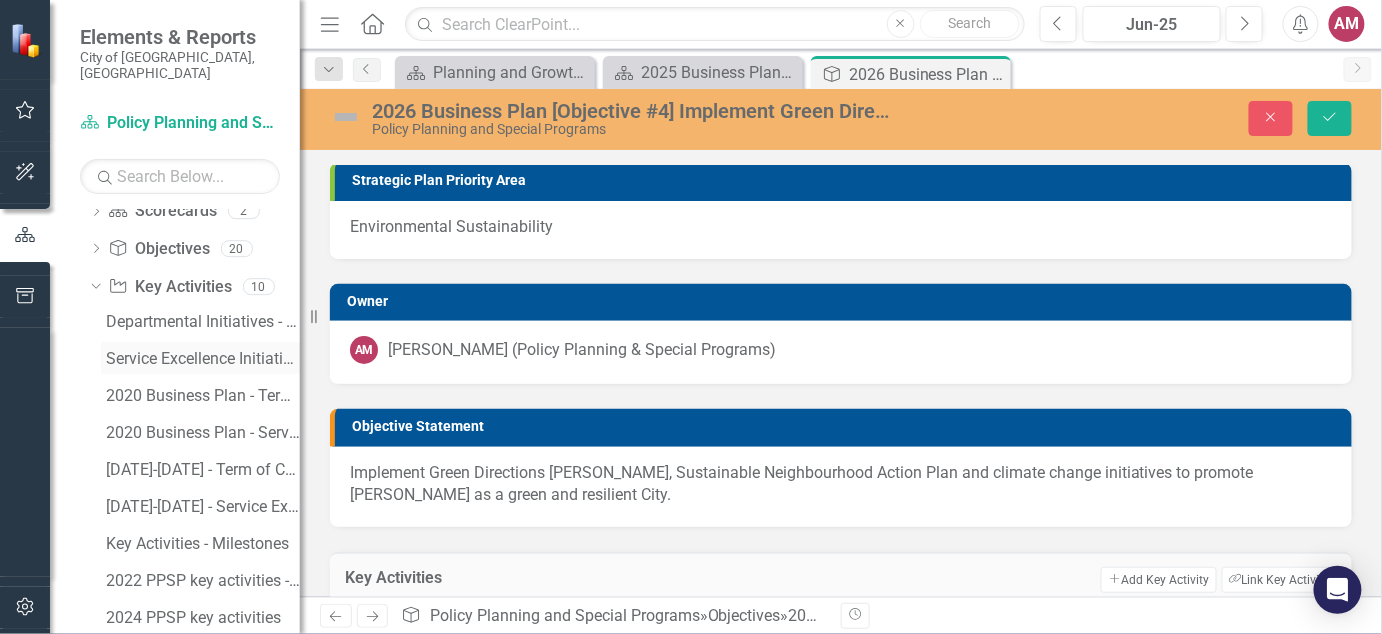 scroll, scrollTop: 27, scrollLeft: 0, axis: vertical 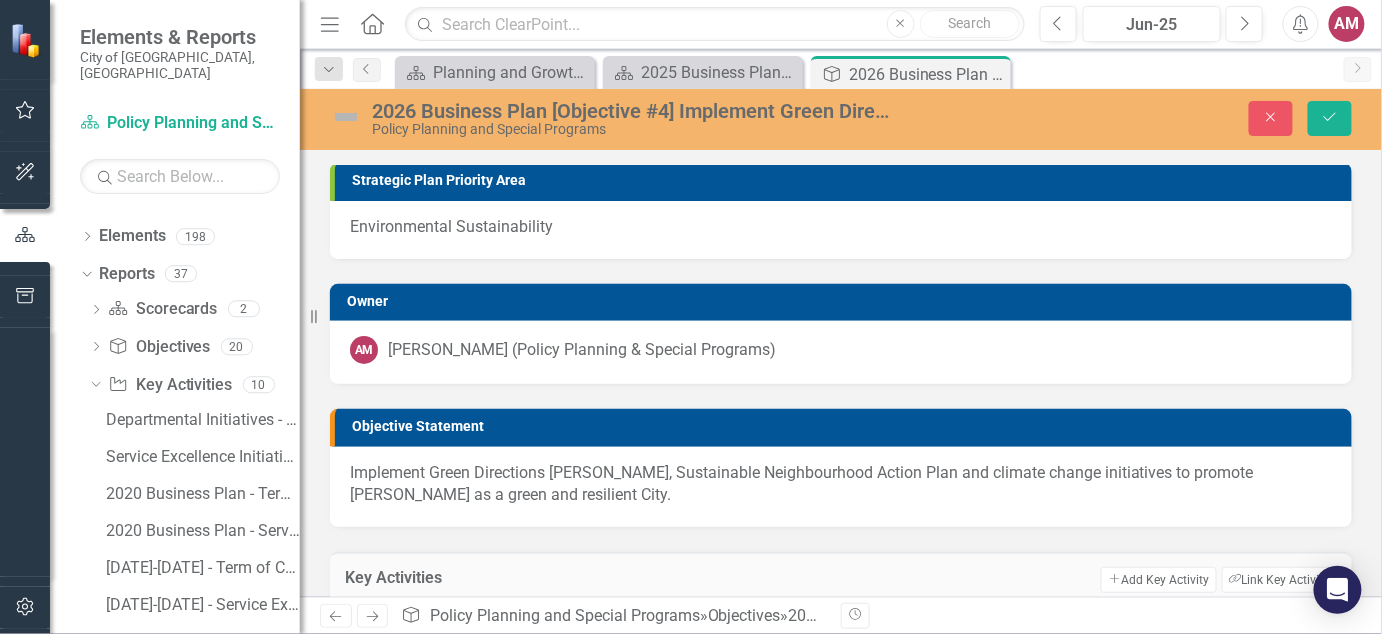 click on "Owner AM [PERSON_NAME] (Policy Planning & Special Programs)" at bounding box center [841, 321] 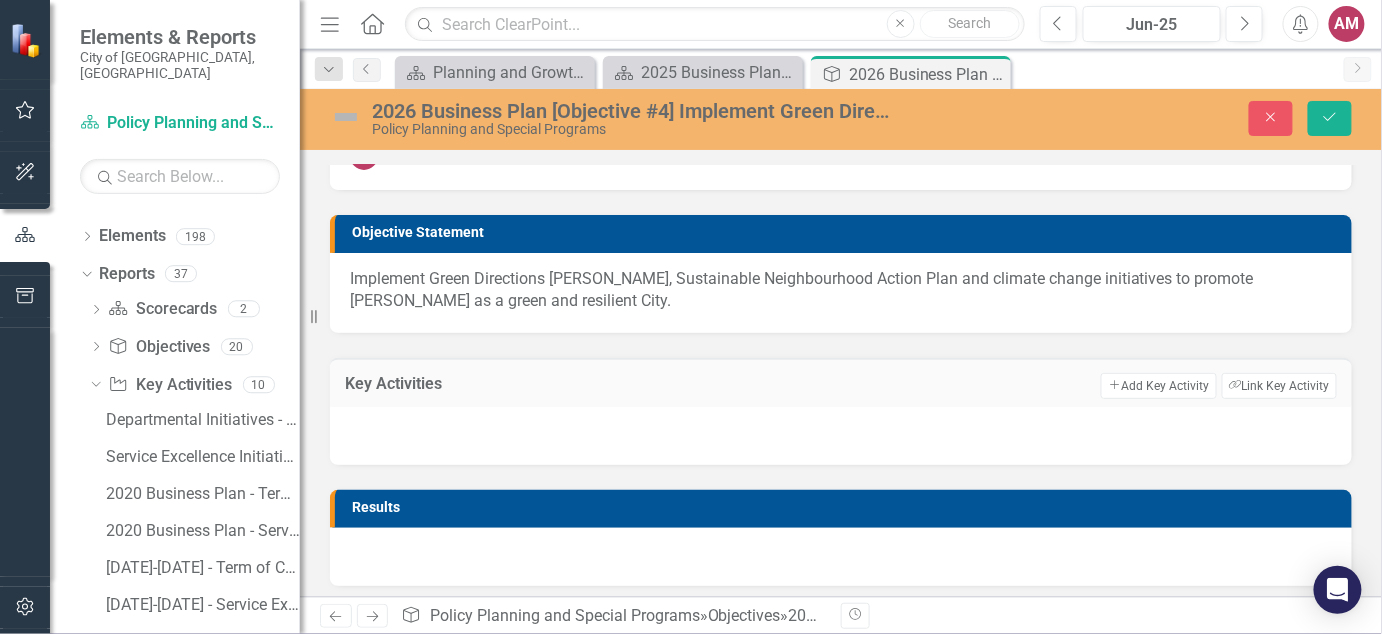 scroll, scrollTop: 208, scrollLeft: 0, axis: vertical 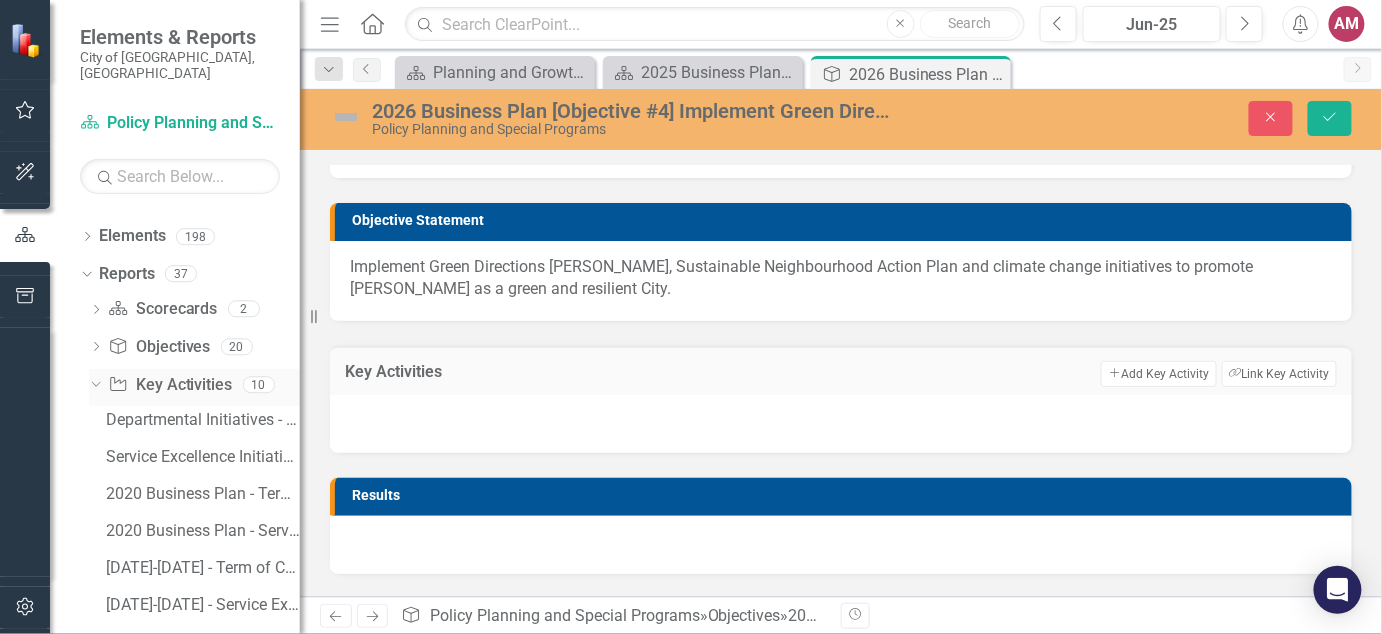 click on "Dropdown" 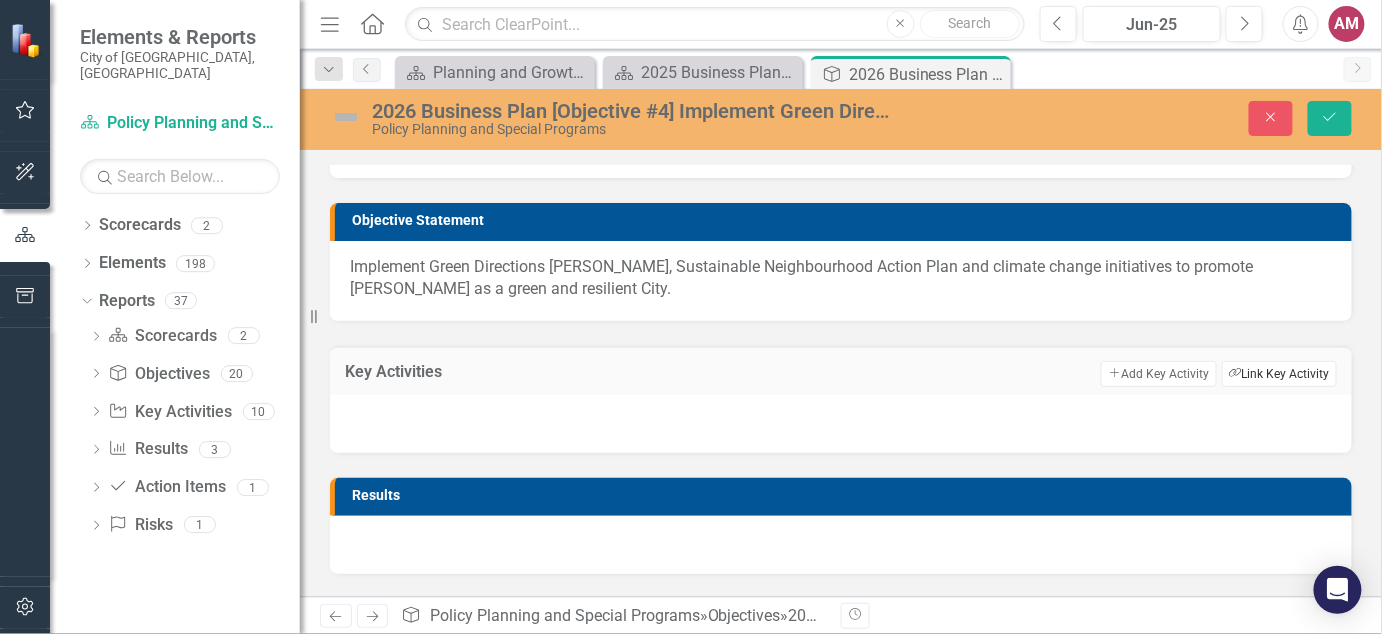 click on "Link Tag  Link Key Activity" at bounding box center (1279, 374) 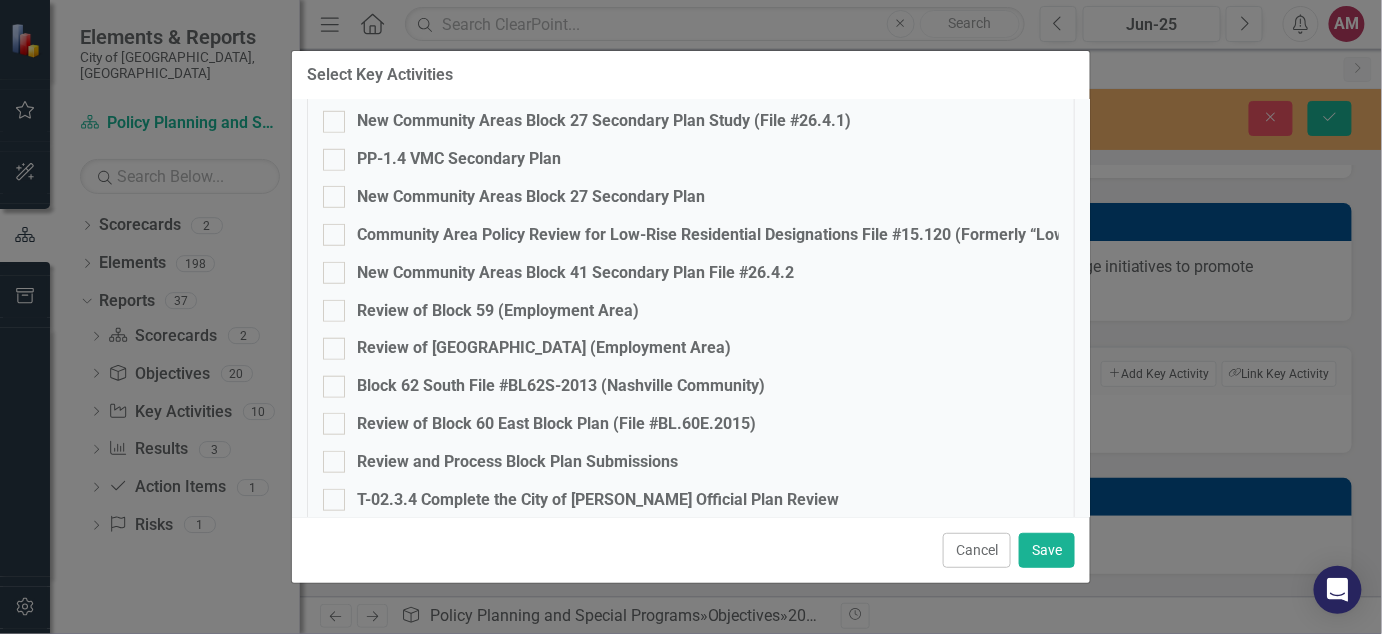 scroll, scrollTop: 0, scrollLeft: 0, axis: both 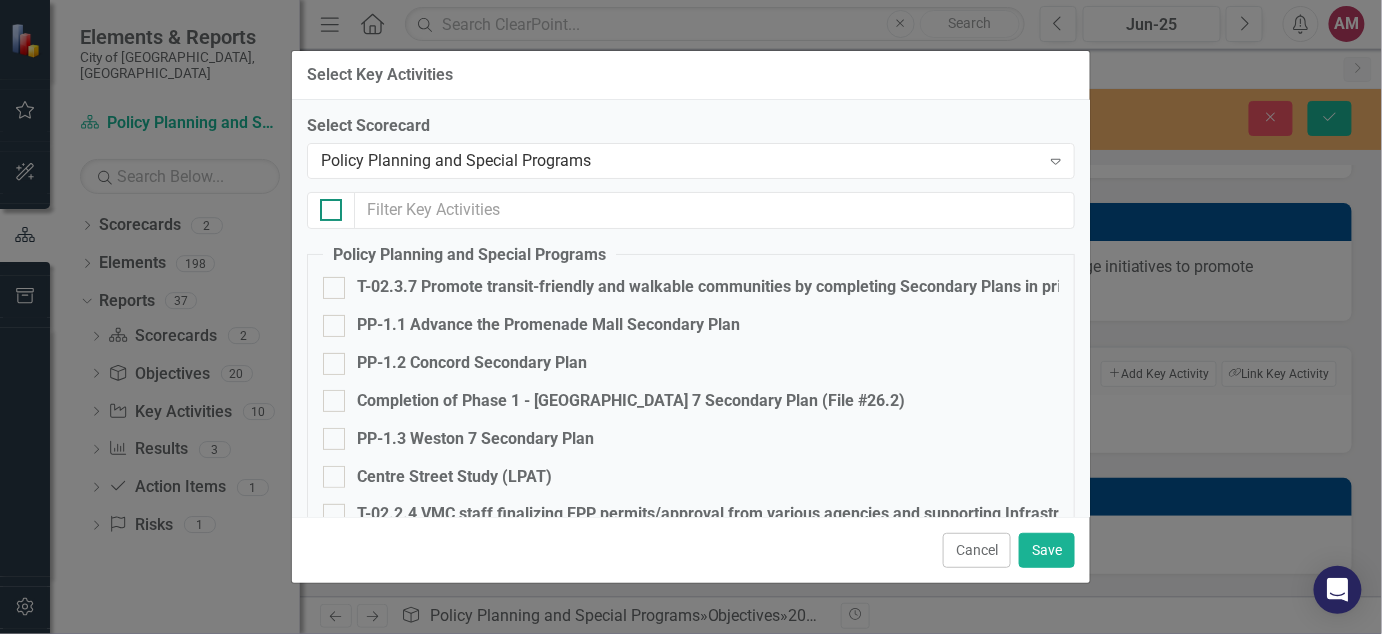click at bounding box center [326, 205] 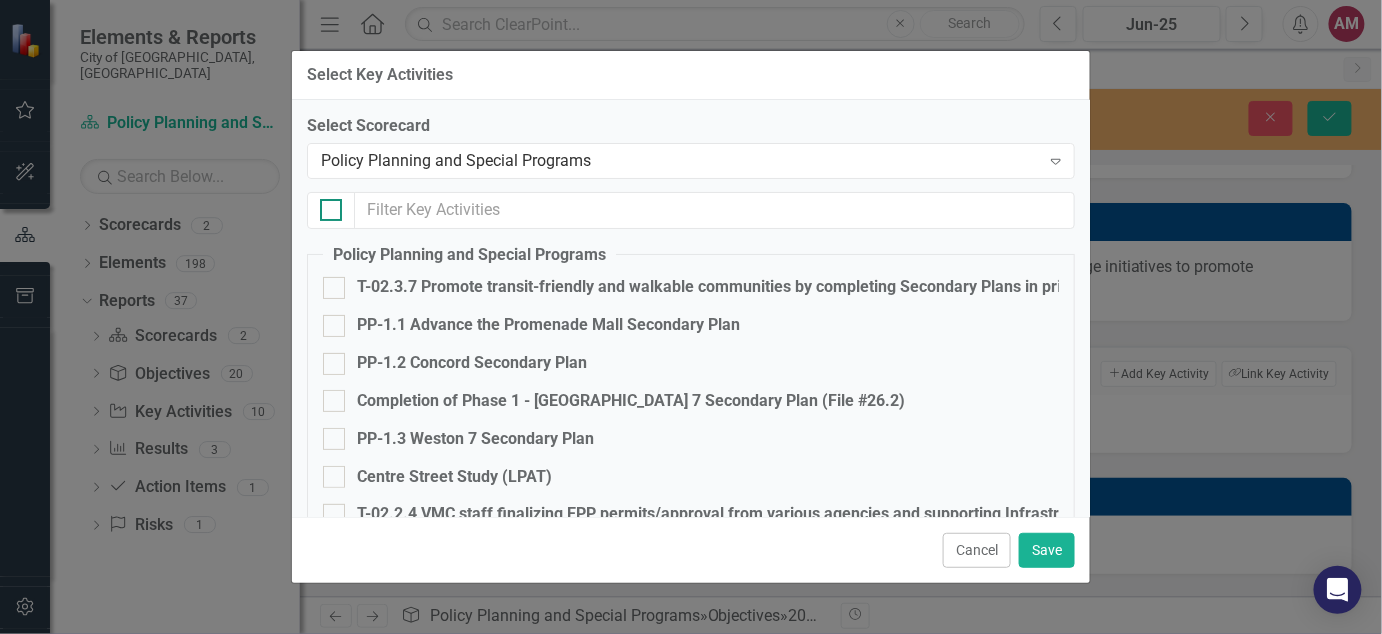 checkbox on "true" 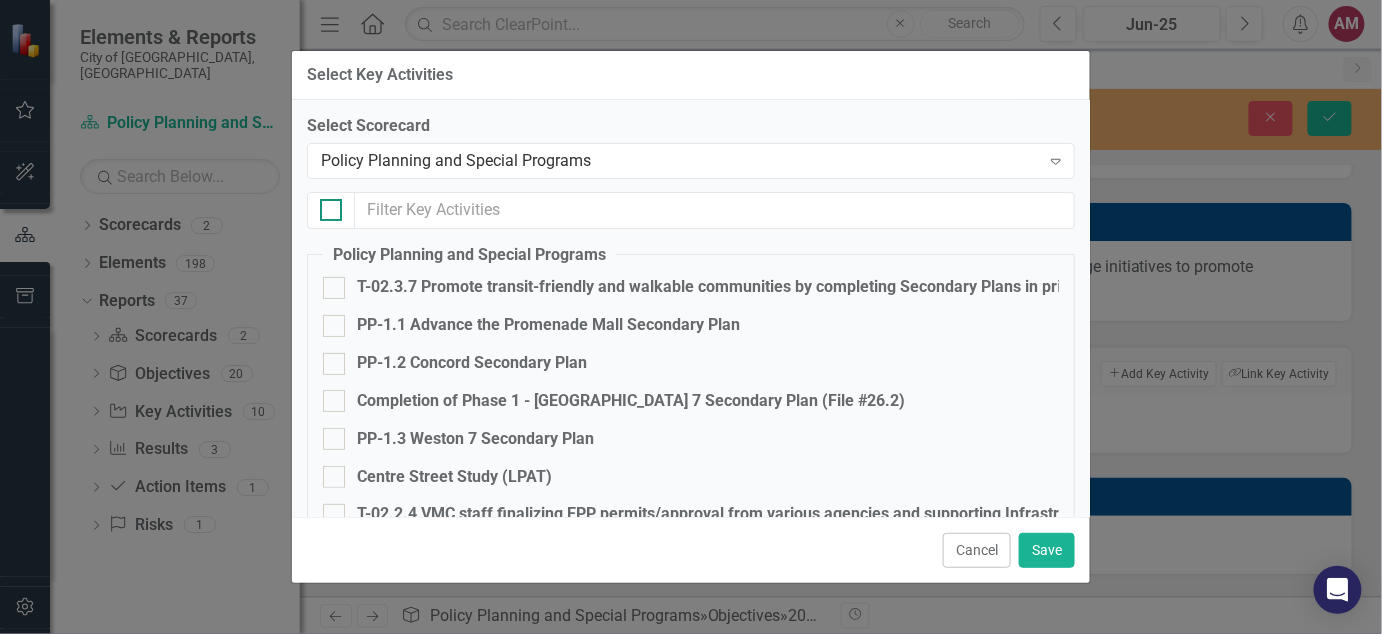 checkbox on "true" 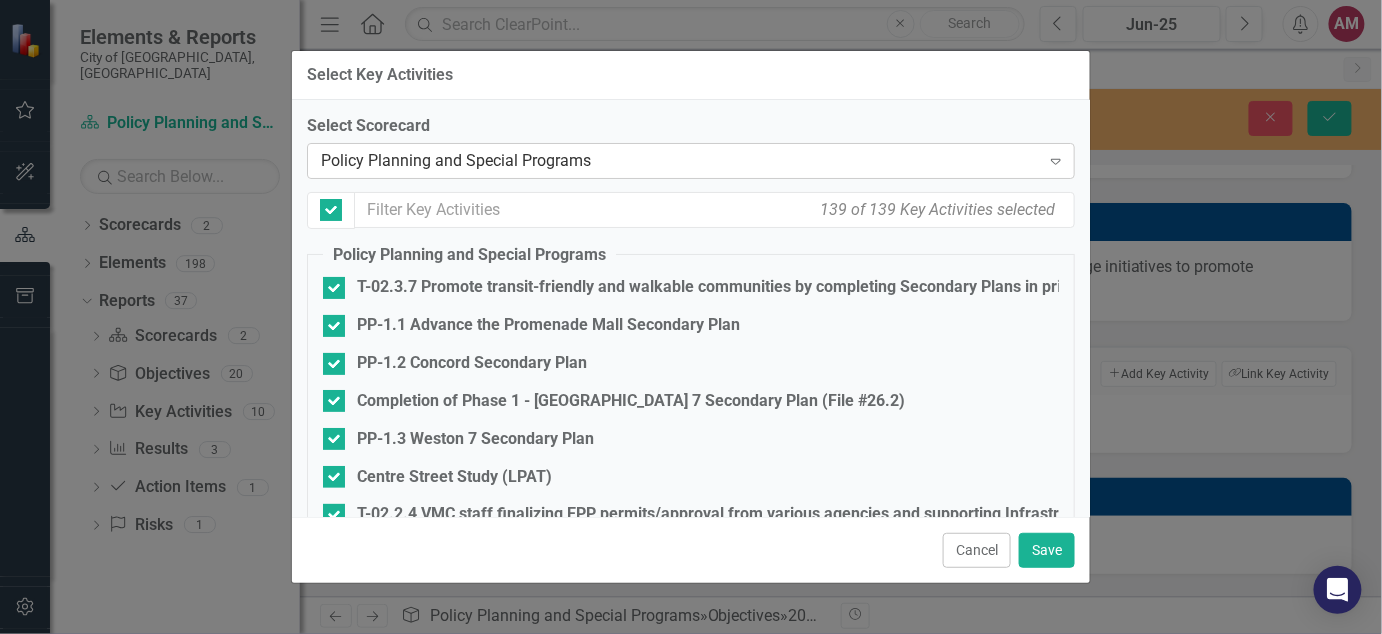 click on "Expand" 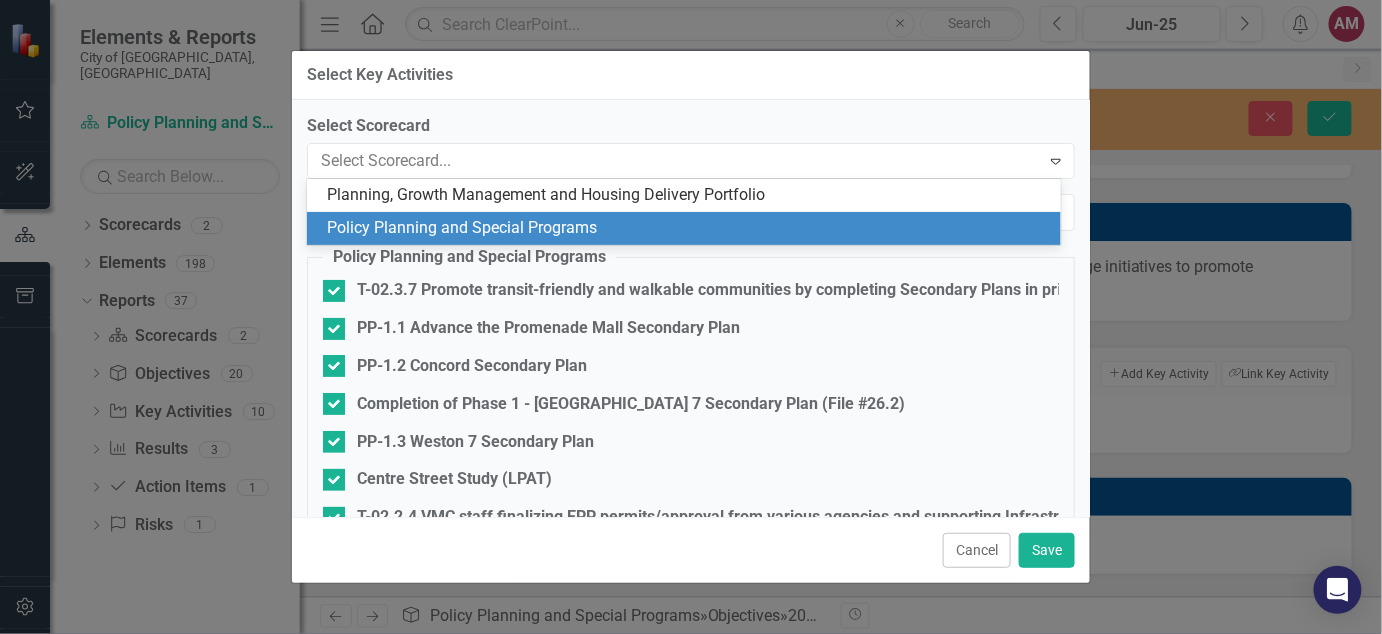 click on "Policy Planning and Special Programs" at bounding box center (688, 228) 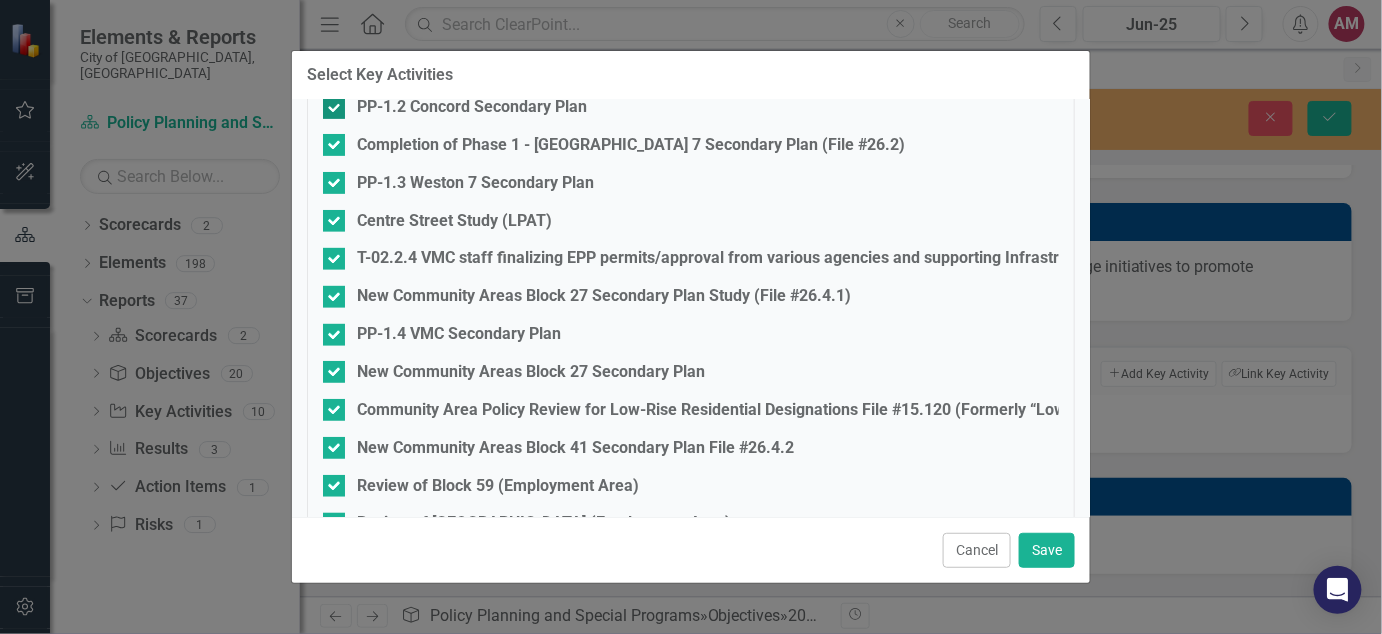scroll, scrollTop: 0, scrollLeft: 0, axis: both 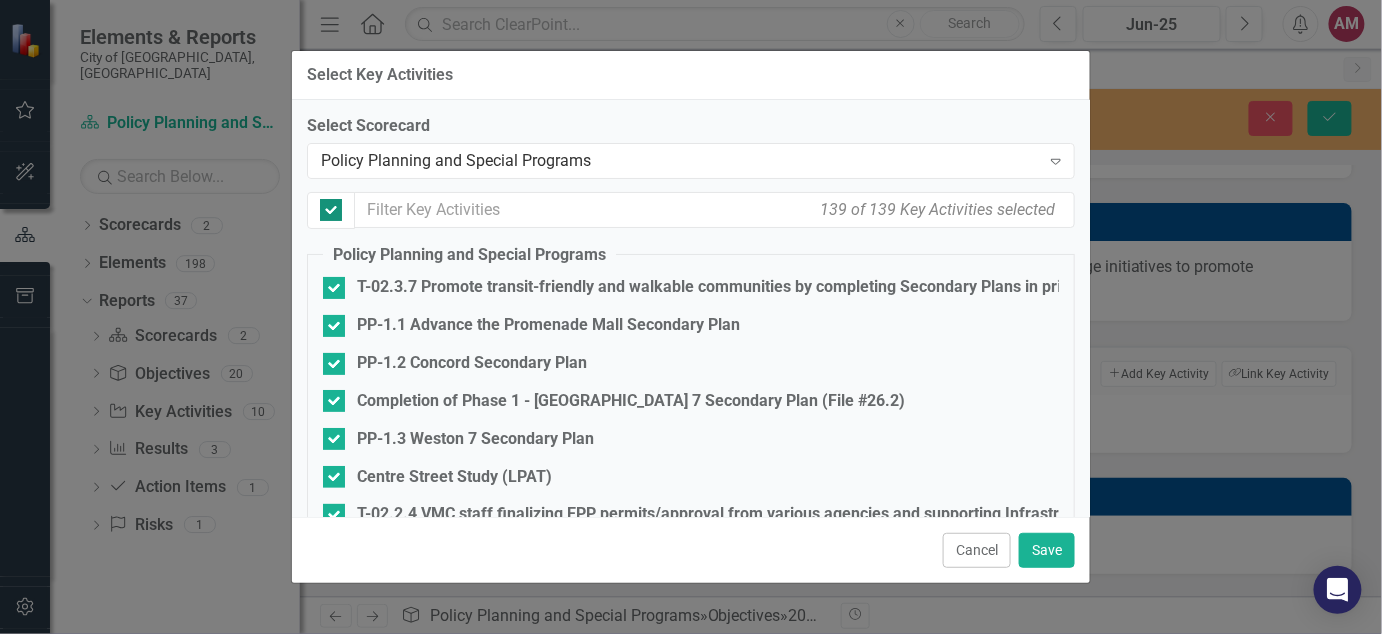 click at bounding box center (331, 210) 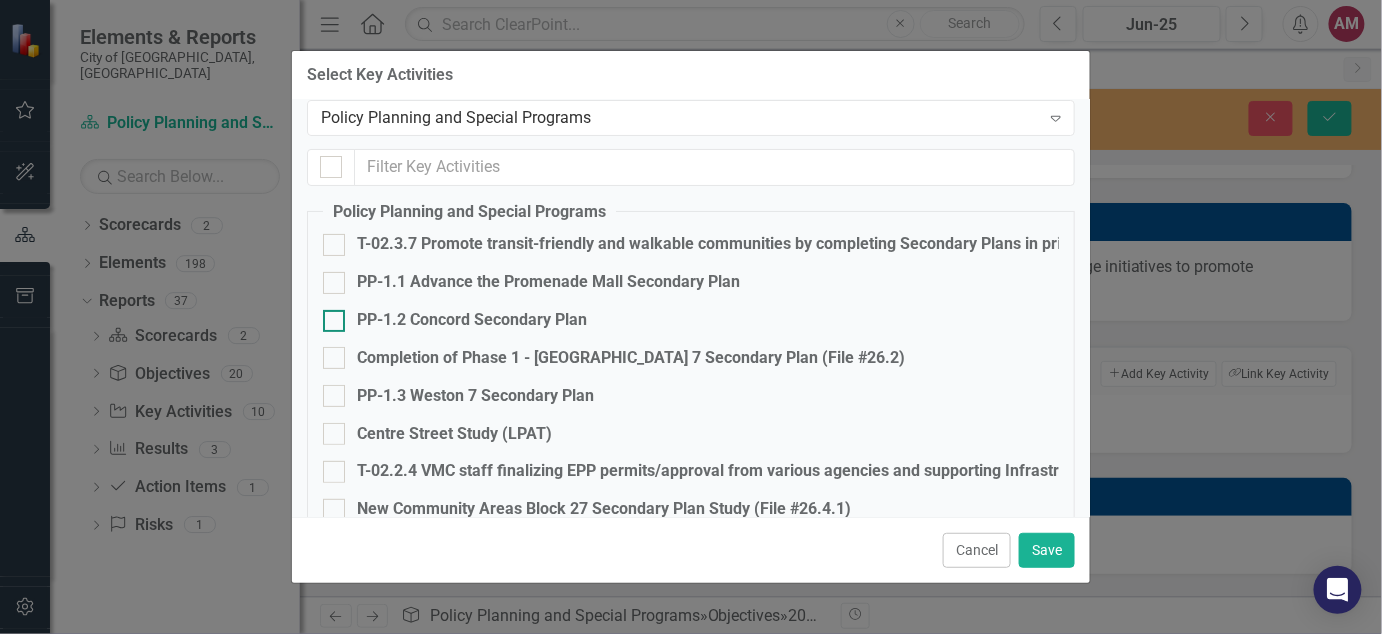 scroll, scrollTop: 0, scrollLeft: 0, axis: both 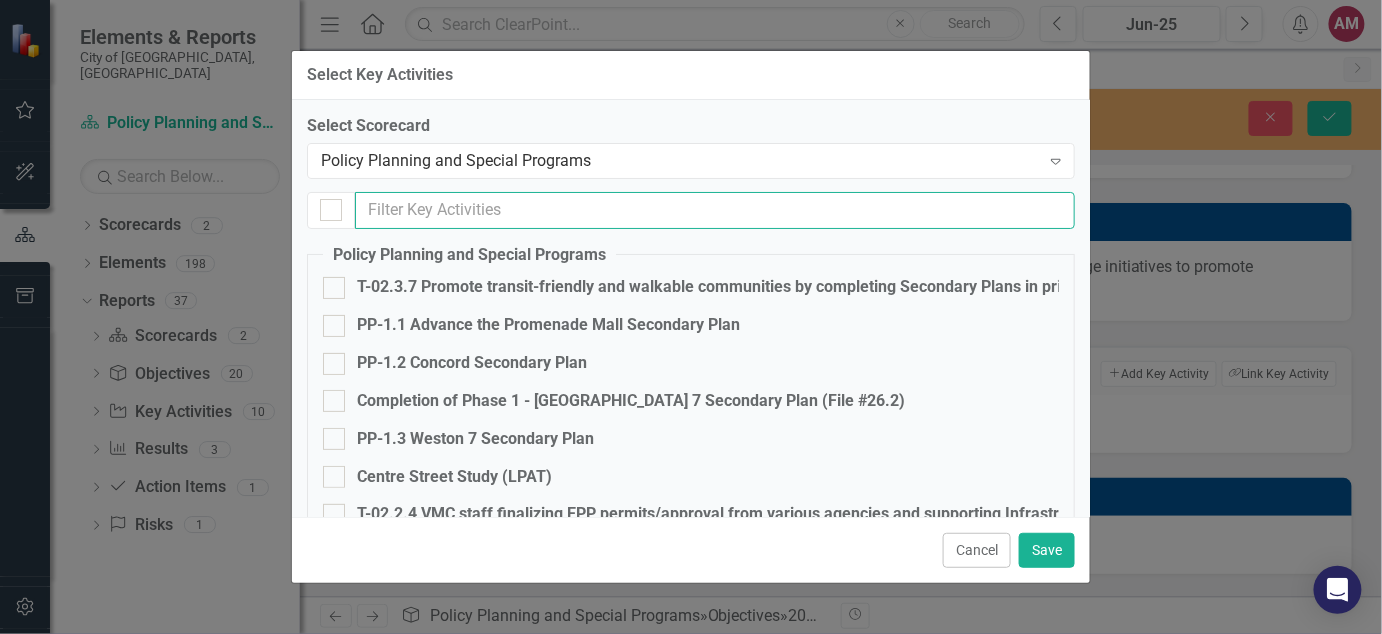 click at bounding box center [715, 210] 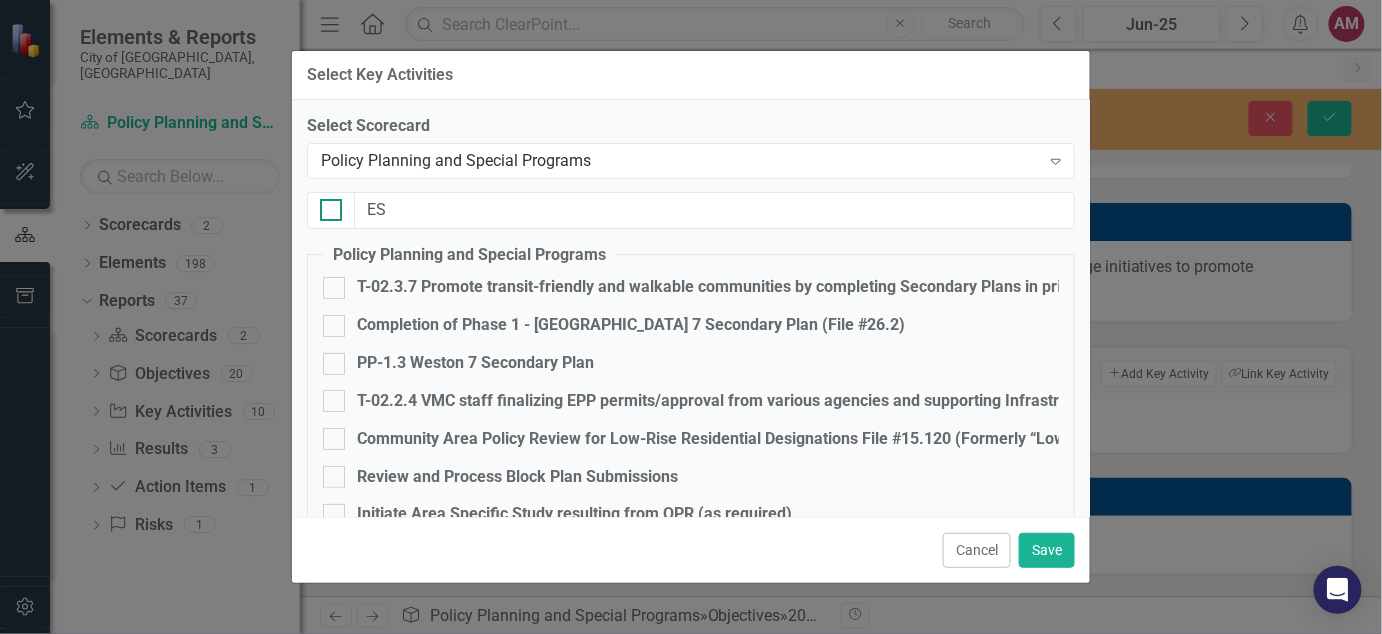 click at bounding box center [331, 210] 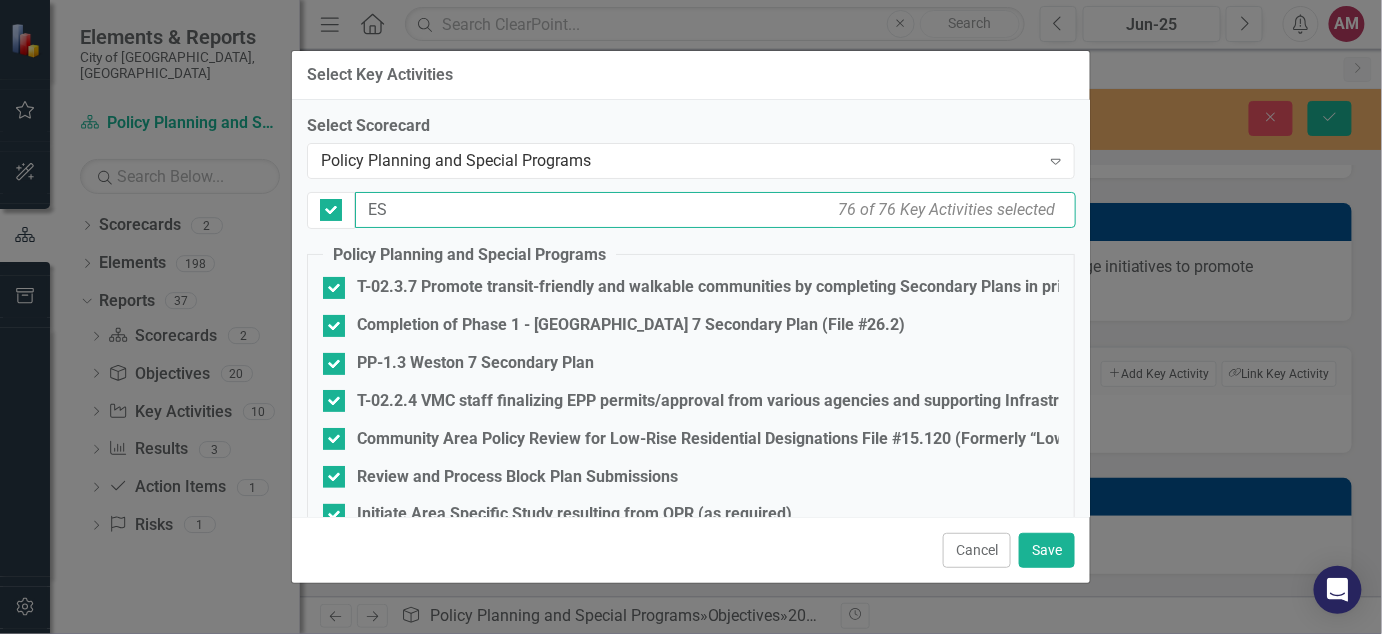 click on "ES" at bounding box center [715, 210] 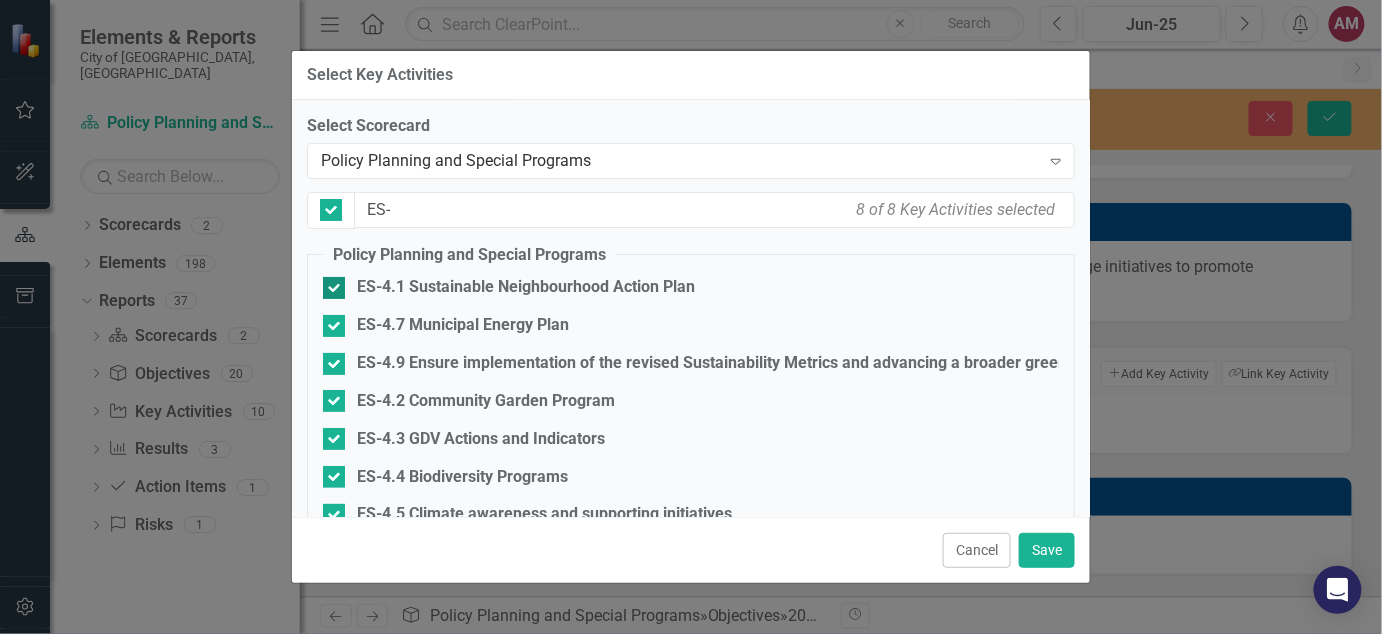 click on "ES-4.1 Sustainable Neighbourhood Action Plan" at bounding box center [526, 287] 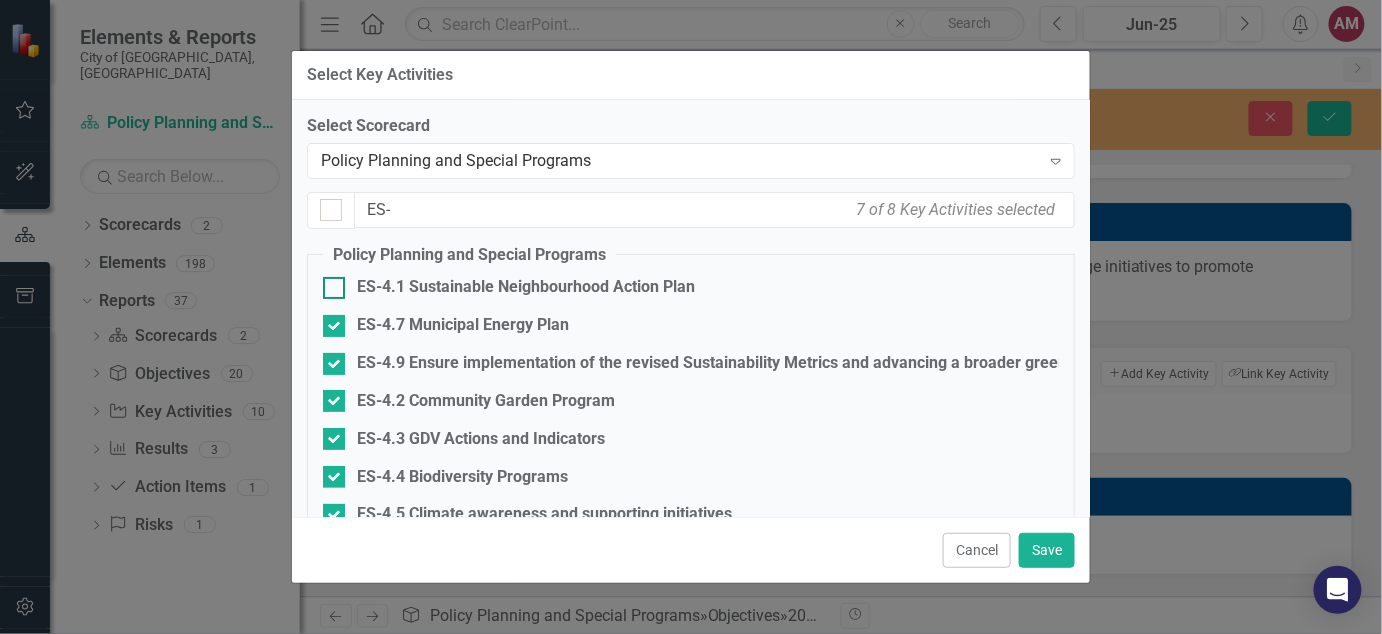click on "ES-4.1 Sustainable Neighbourhood Action Plan" at bounding box center [526, 287] 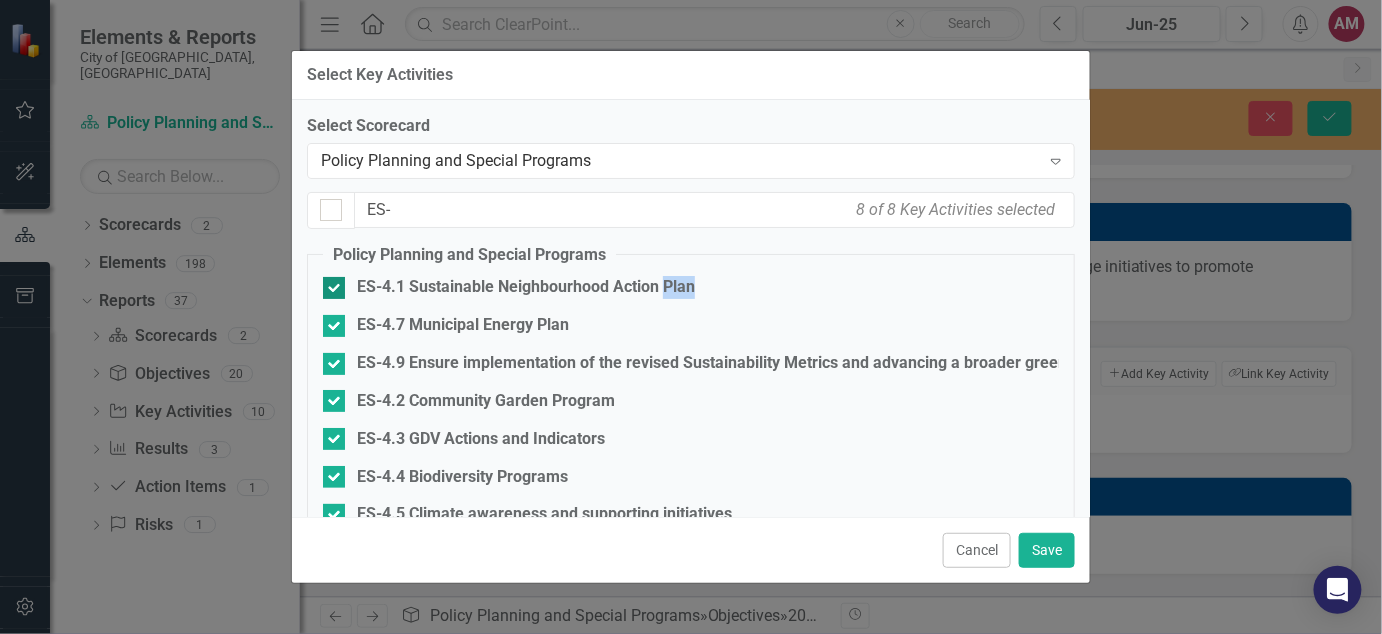 click on "ES-4.1 Sustainable Neighbourhood Action Plan" at bounding box center [526, 287] 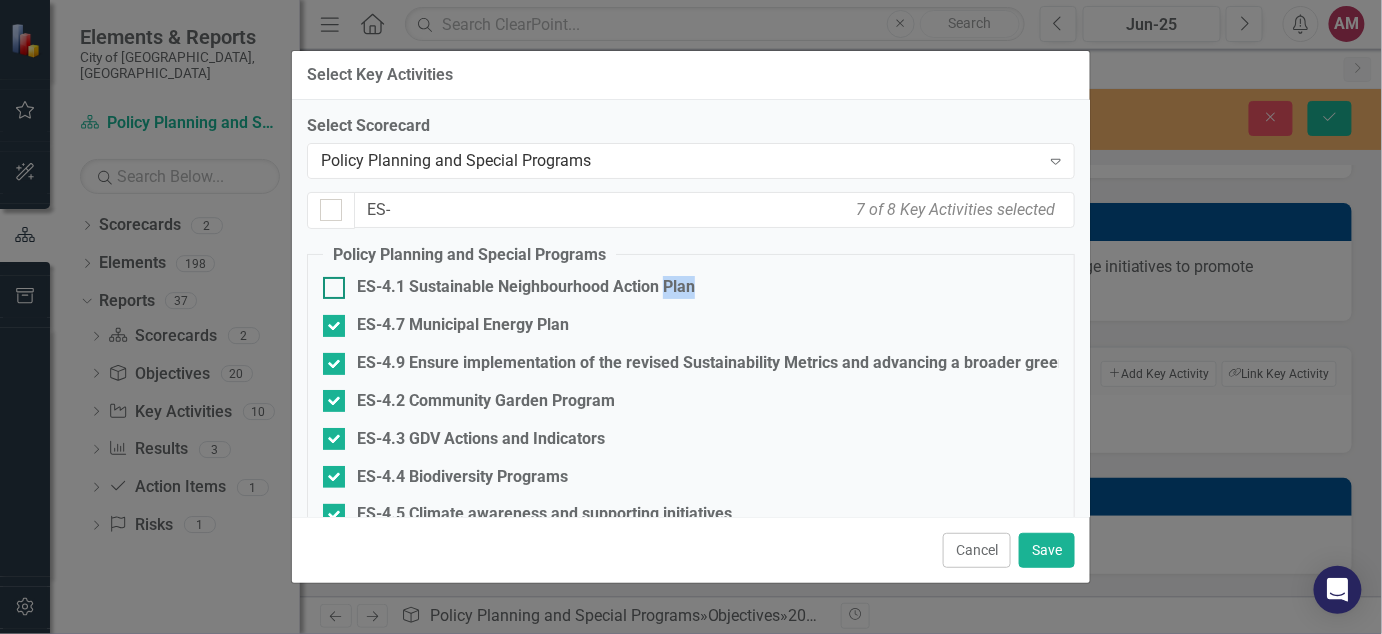 click on "ES-4.1 Sustainable Neighbourhood Action Plan" at bounding box center (526, 287) 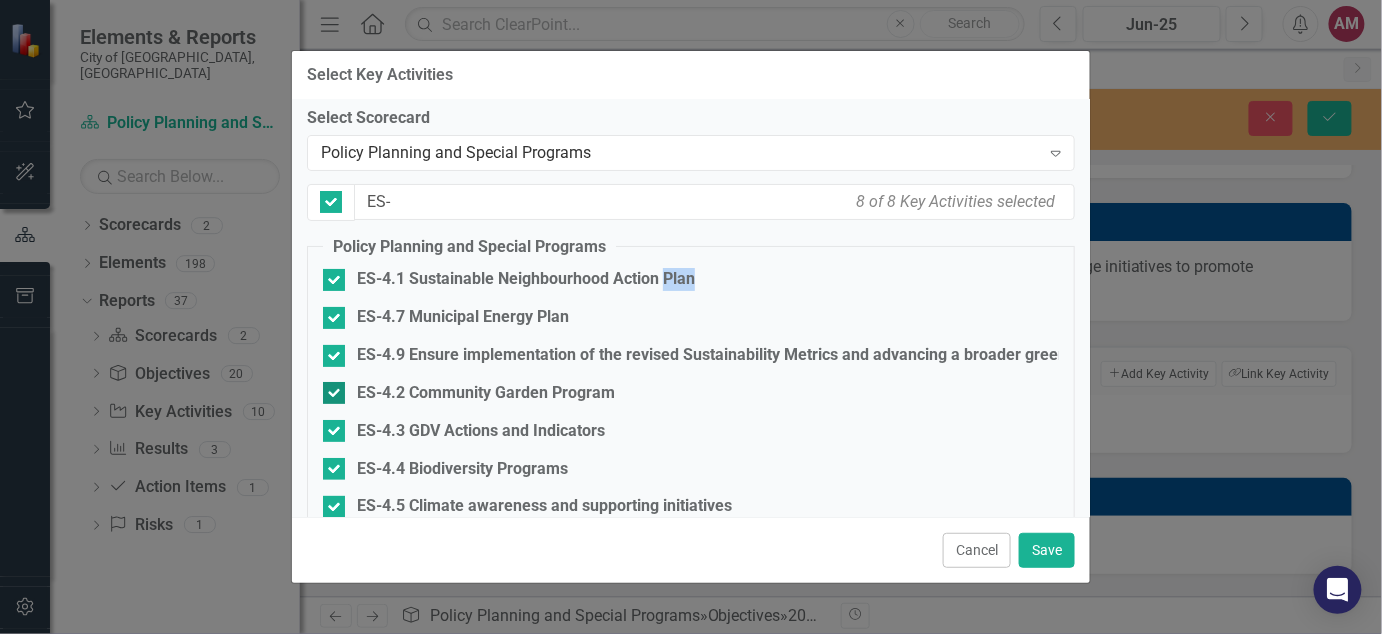 scroll, scrollTop: 10, scrollLeft: 0, axis: vertical 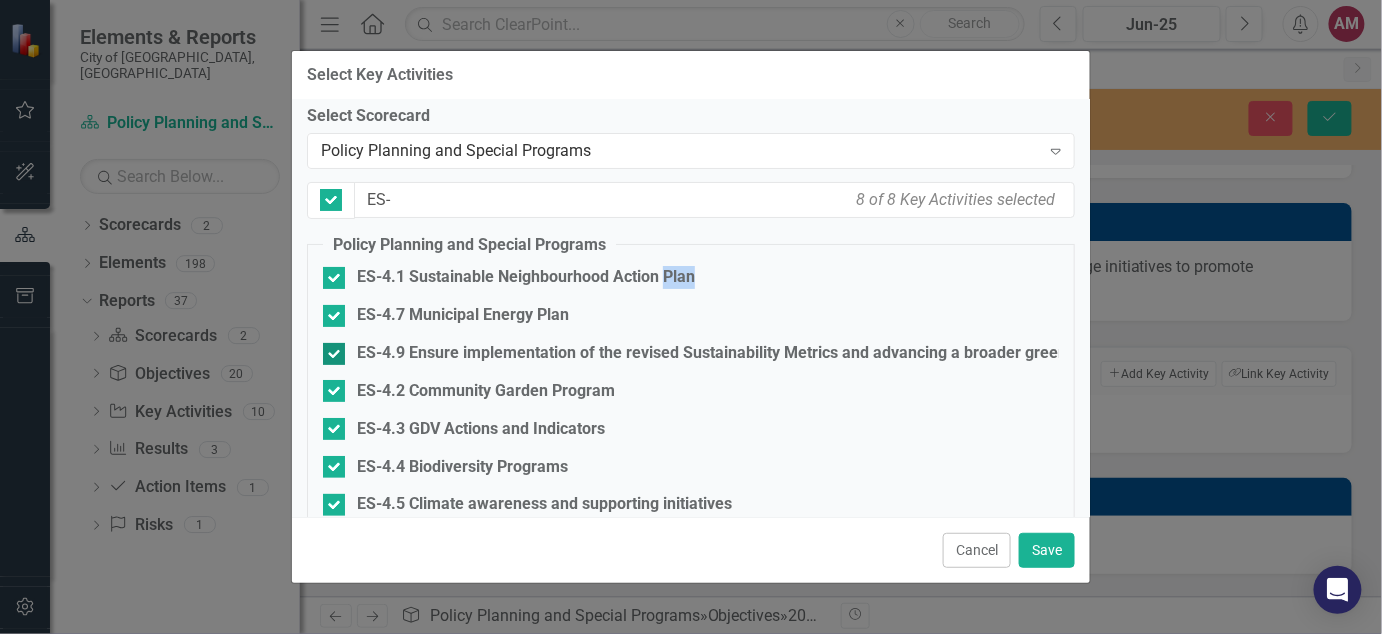 click on "ES-4.9 Ensure implementation of the revised Sustainability Metrics and advancing a broader green development toolkit" at bounding box center [329, 349] 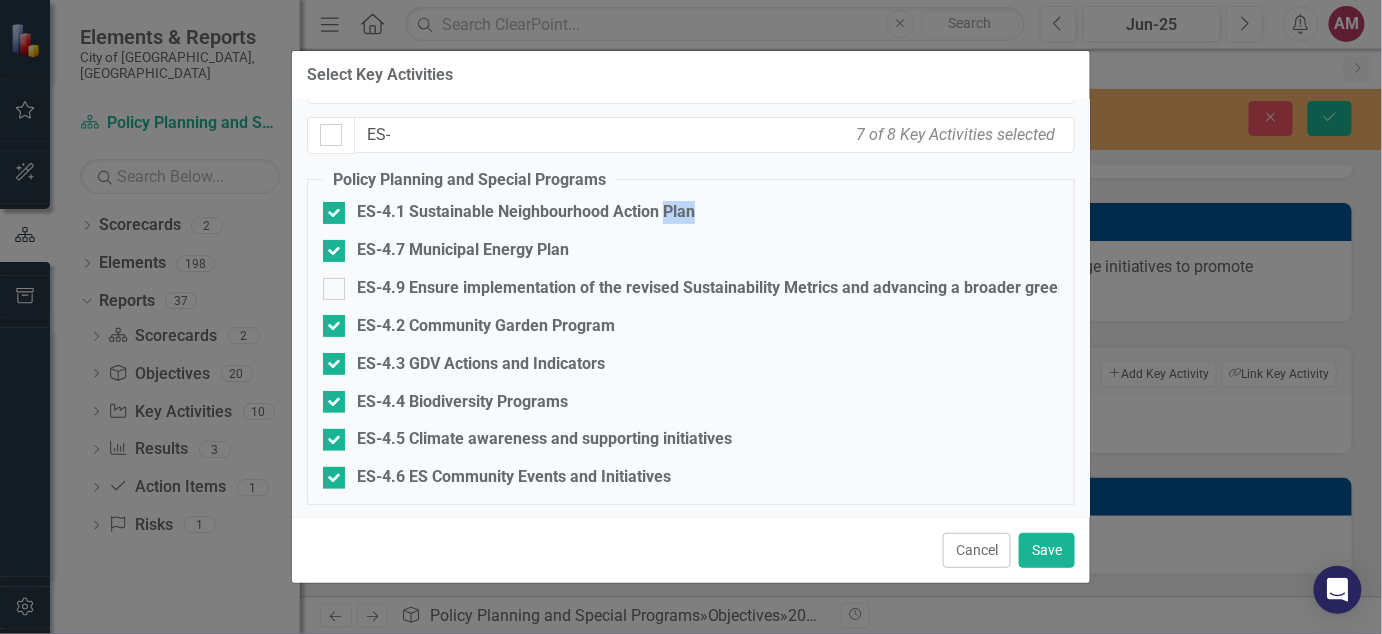 scroll, scrollTop: 80, scrollLeft: 0, axis: vertical 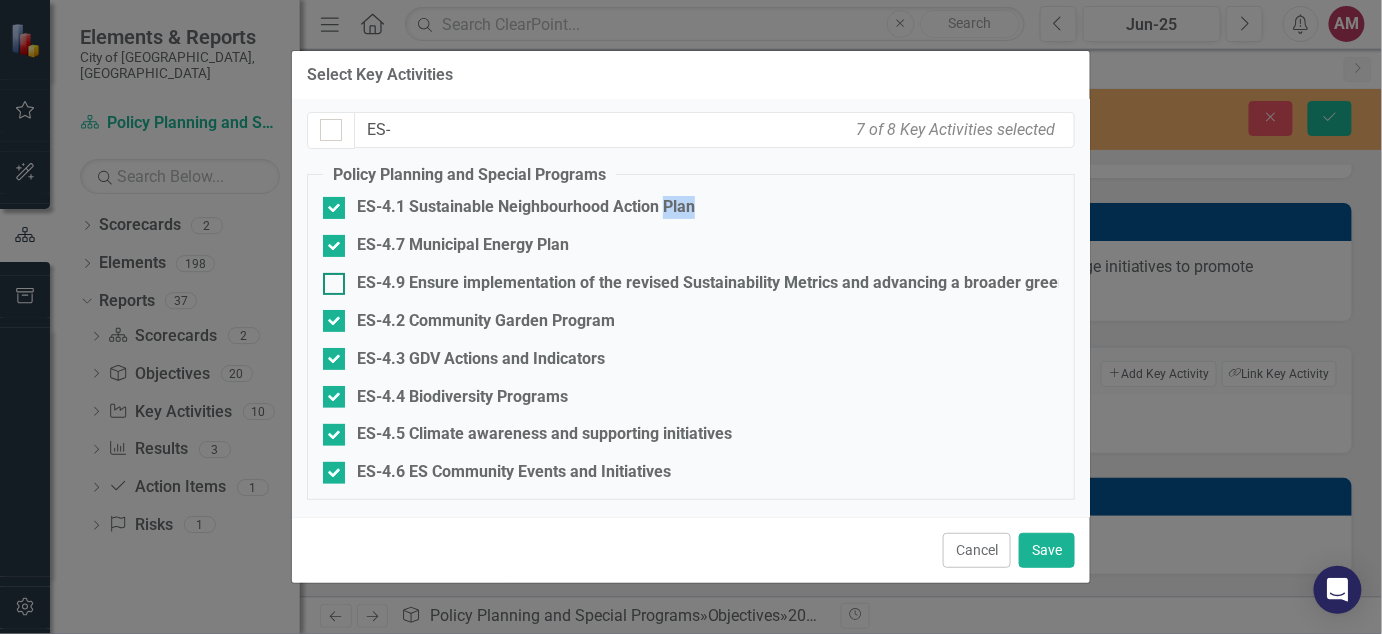 click on "ES-4.9 Ensure implementation of the revised Sustainability Metrics and advancing a broader green development toolkit" at bounding box center (329, 279) 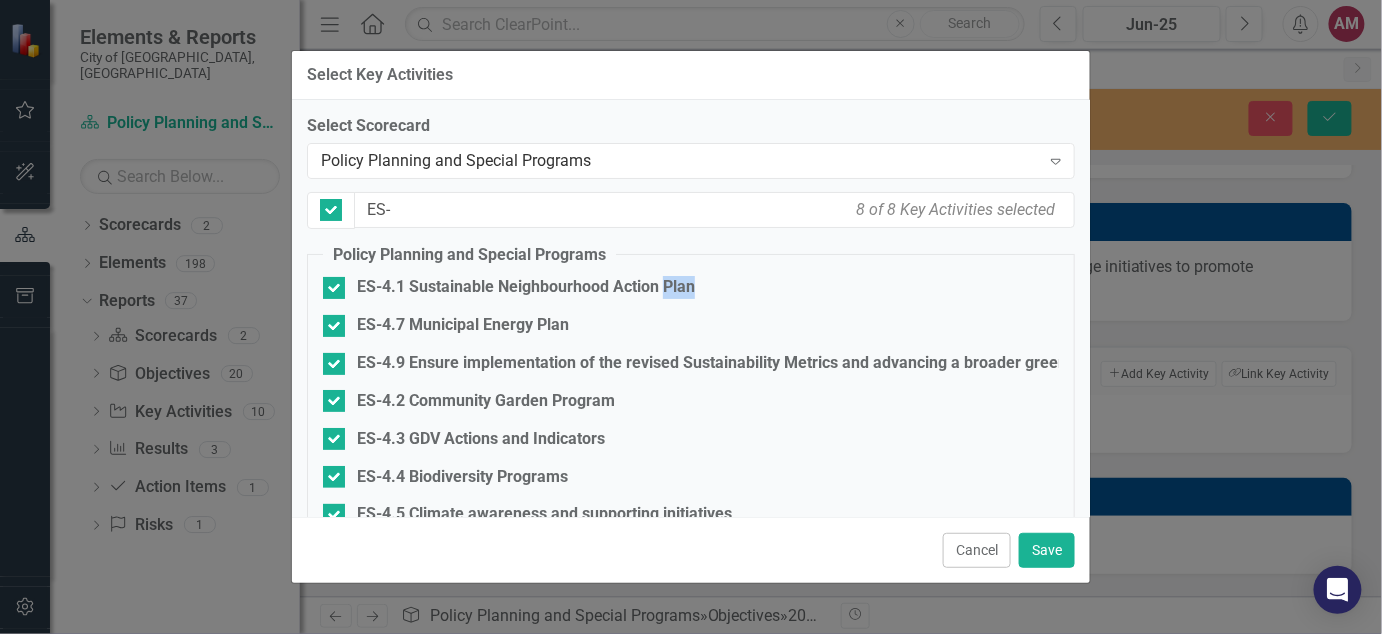 scroll, scrollTop: 82, scrollLeft: 0, axis: vertical 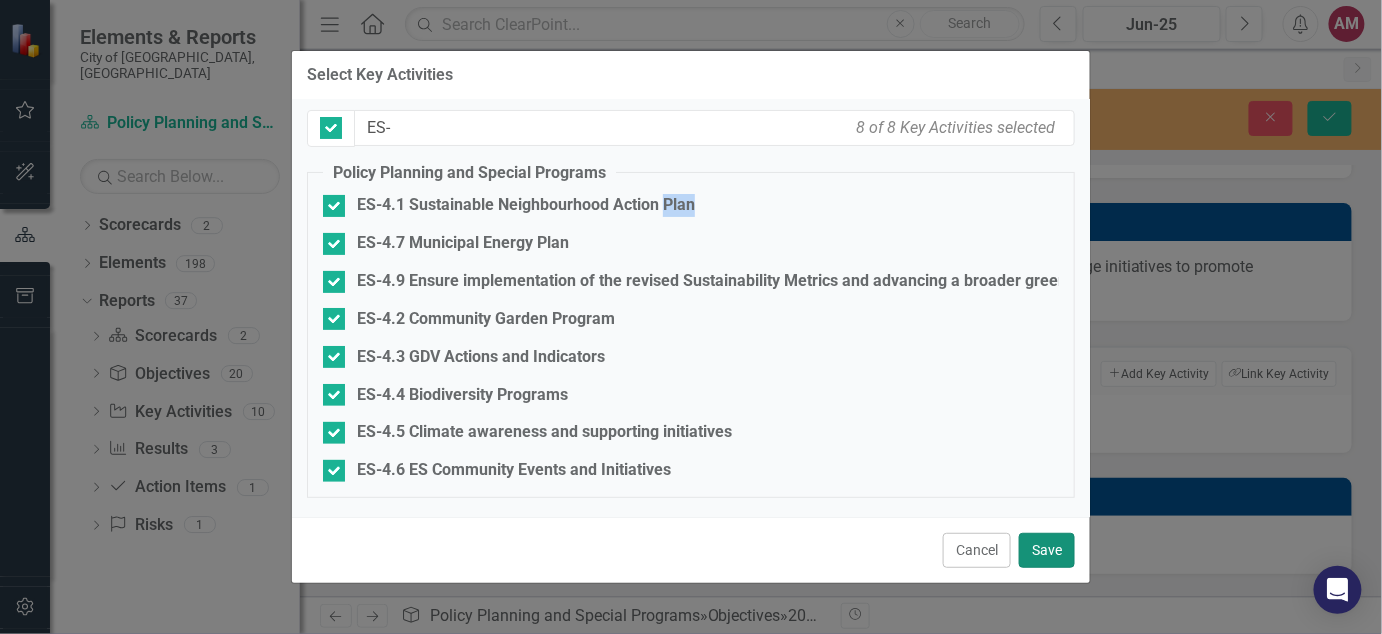 click on "Save" at bounding box center (1047, 550) 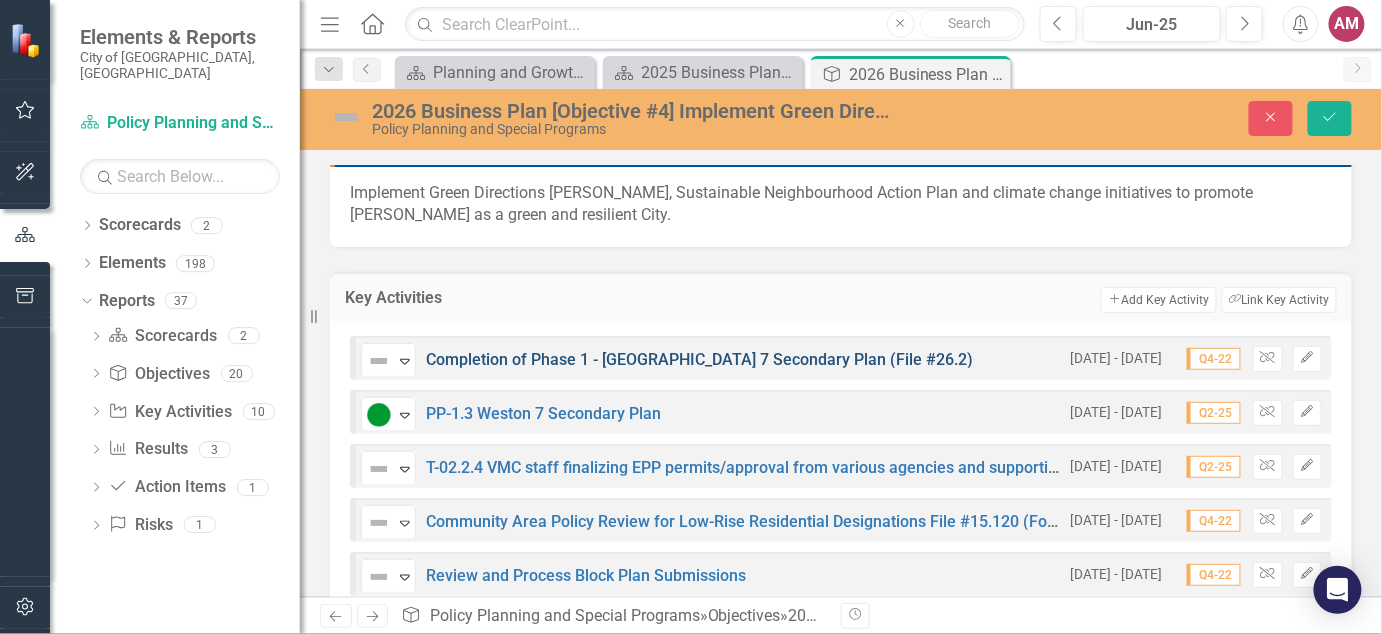 scroll, scrollTop: 284, scrollLeft: 0, axis: vertical 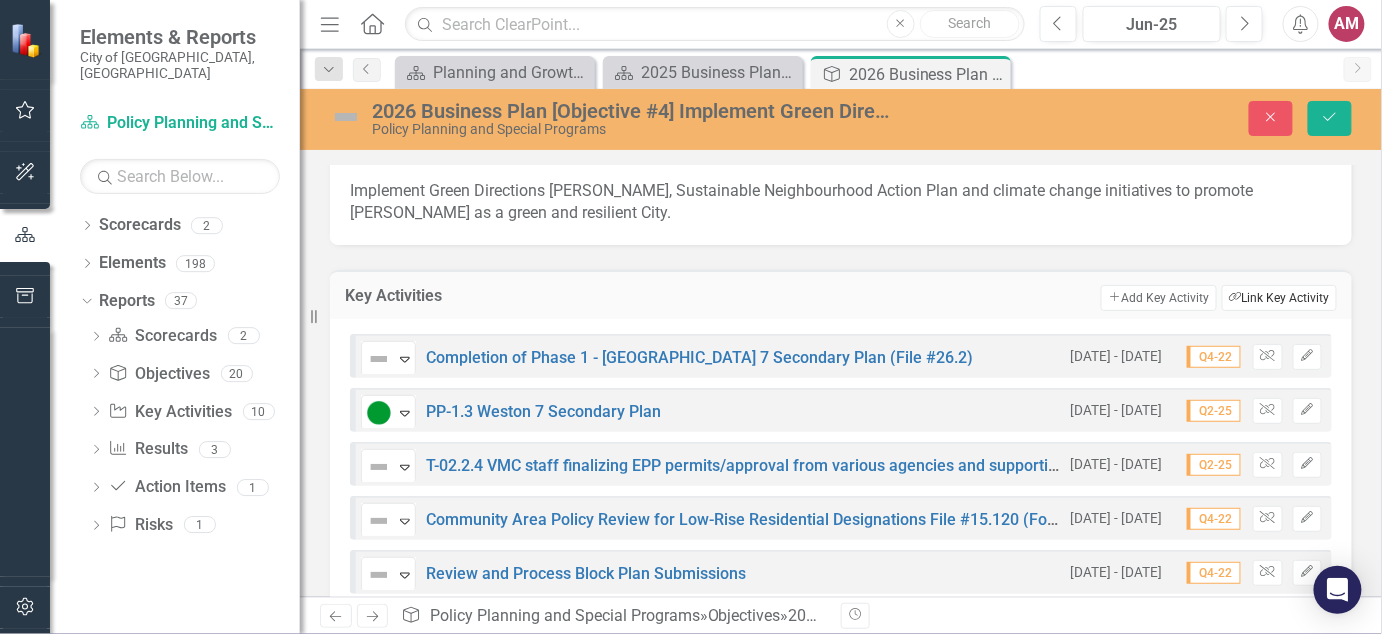 click on "Link Tag  Link Key Activity" at bounding box center [1279, 298] 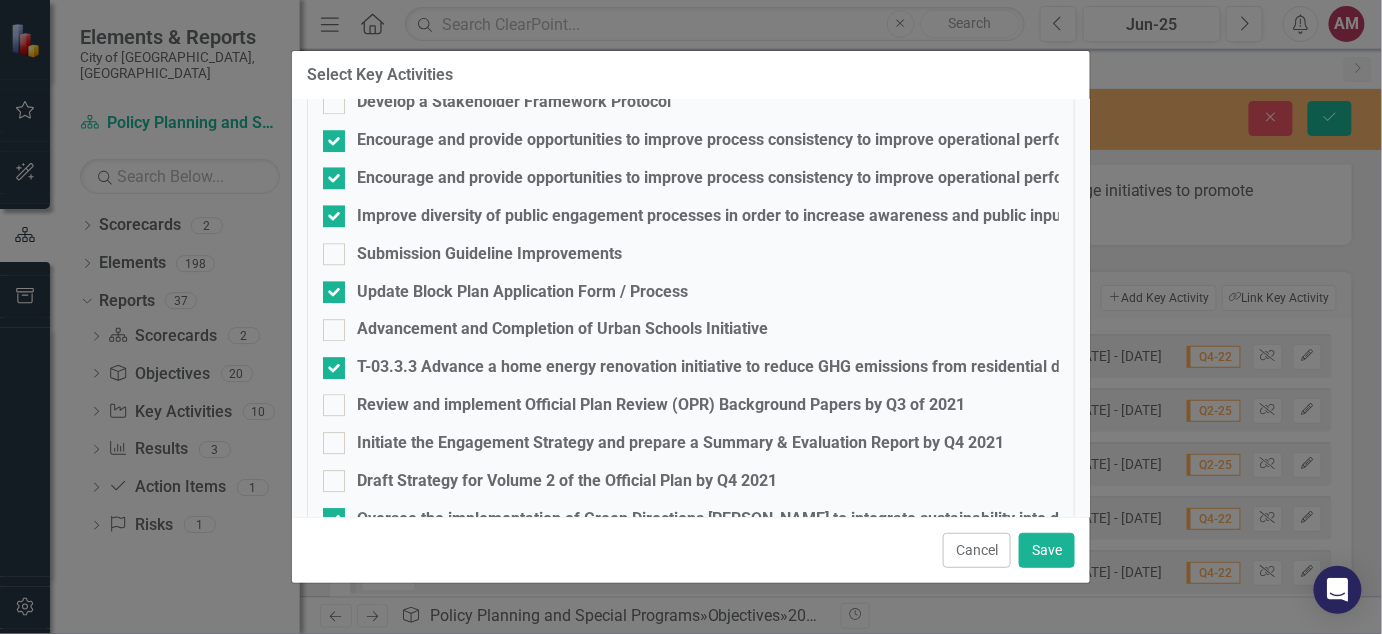 scroll, scrollTop: 1803, scrollLeft: 0, axis: vertical 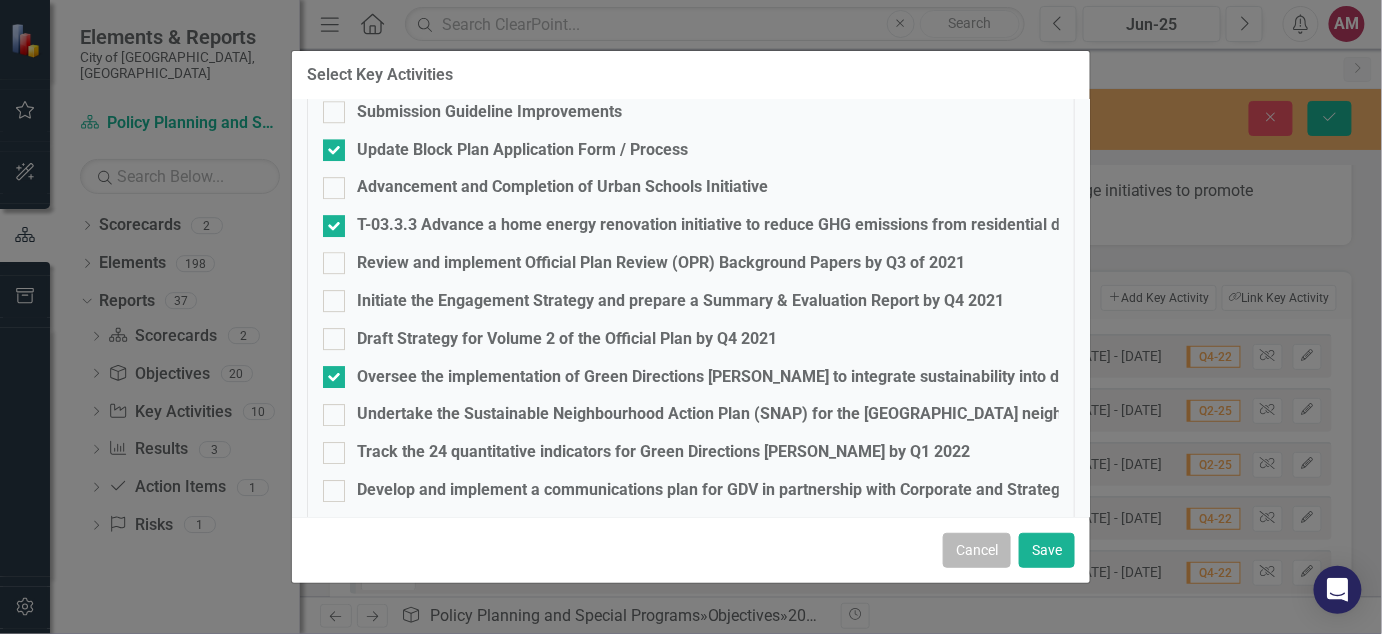click on "Cancel" at bounding box center (977, 550) 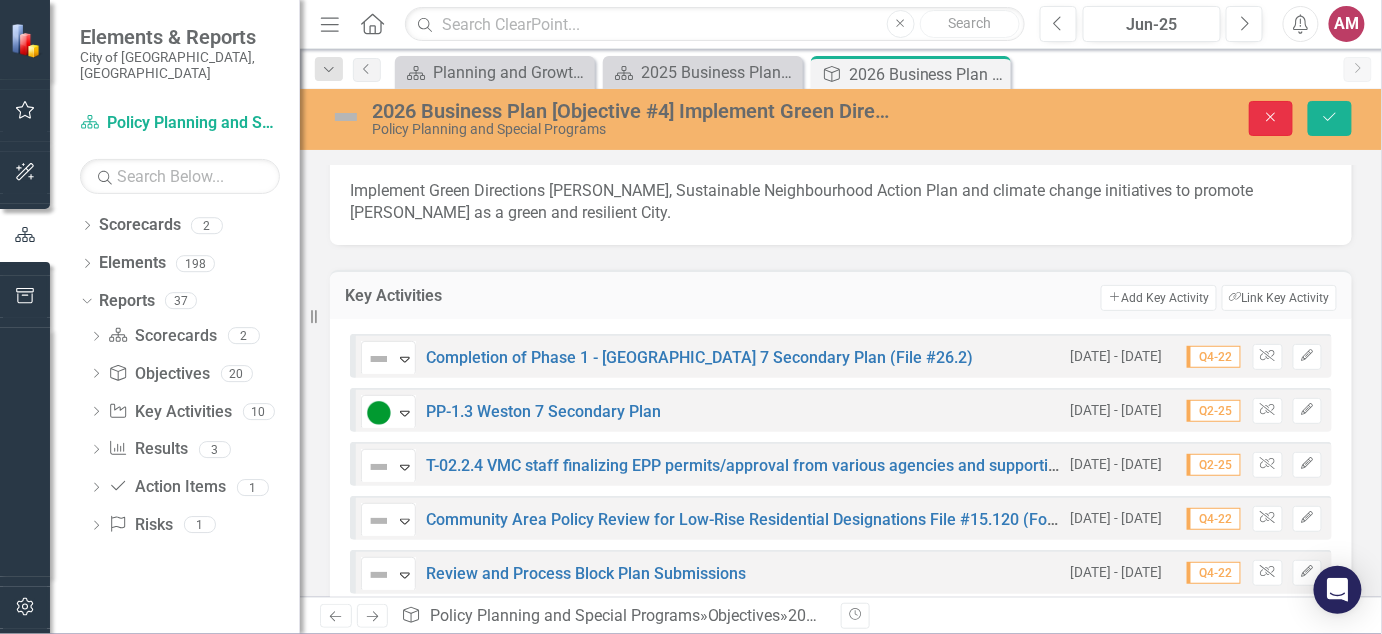 click on "Close" 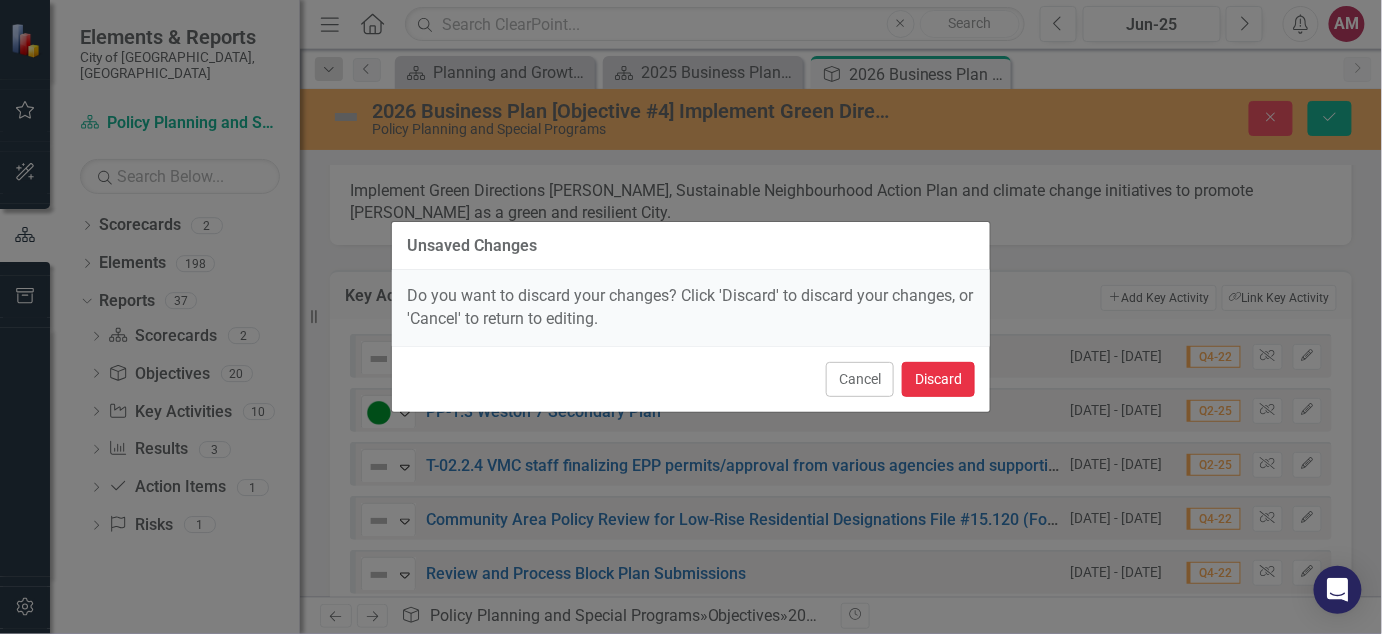 click on "Discard" at bounding box center [938, 379] 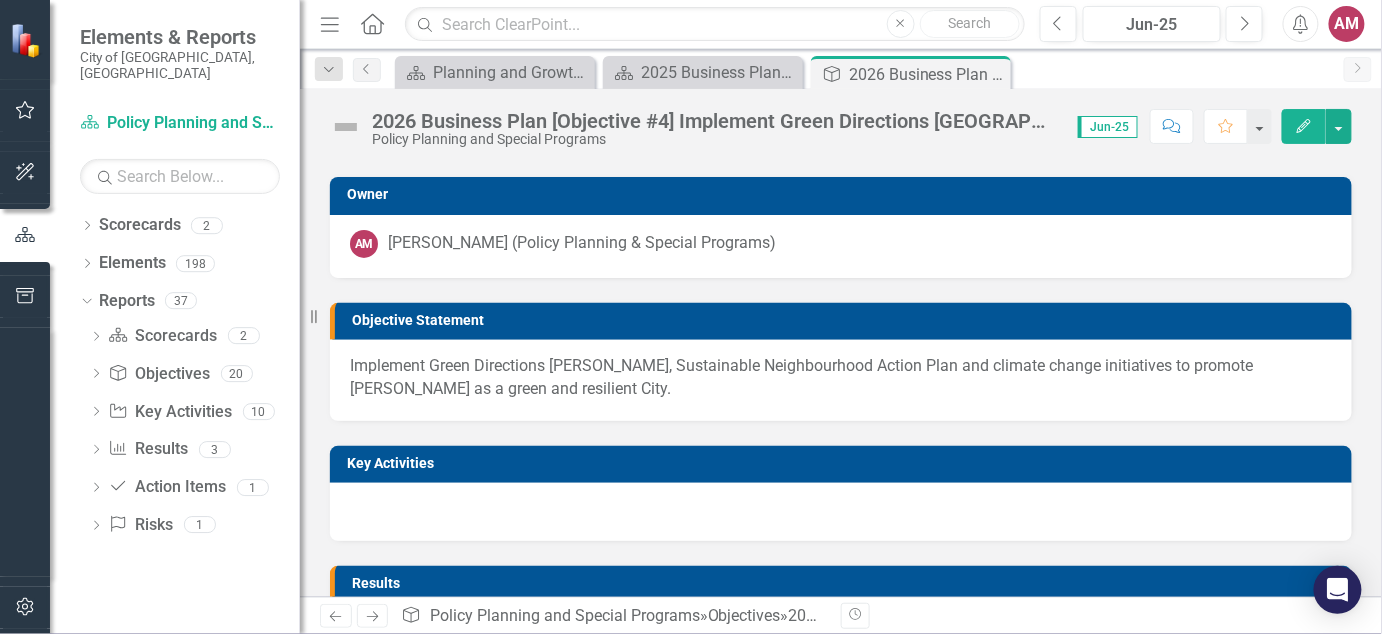 scroll, scrollTop: 96, scrollLeft: 0, axis: vertical 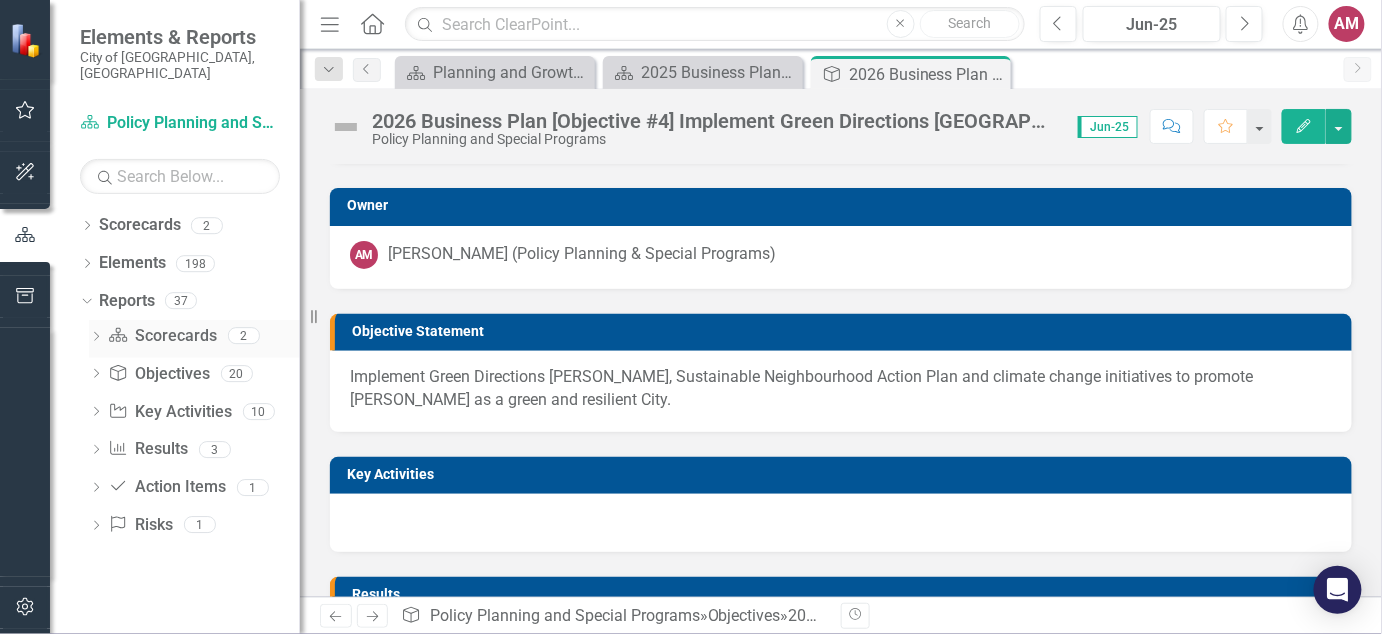 click on "Dropdown" 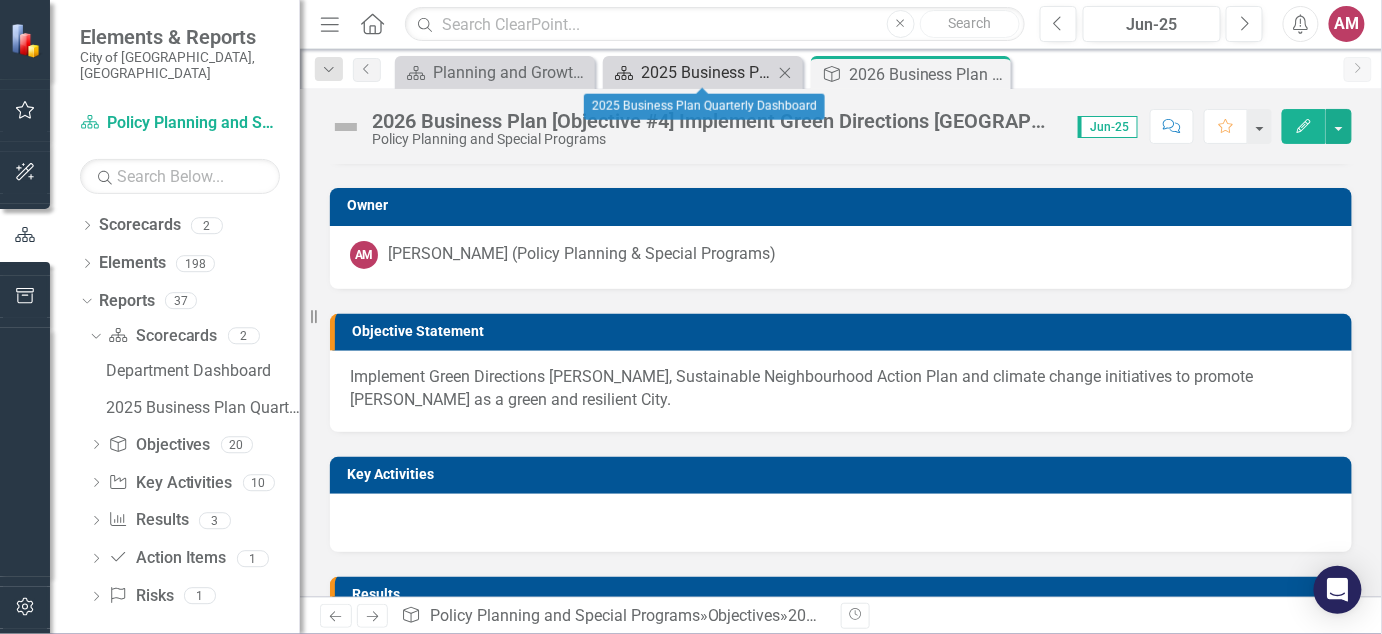click on "2025 Business Plan Quarterly Dashboard" at bounding box center [707, 72] 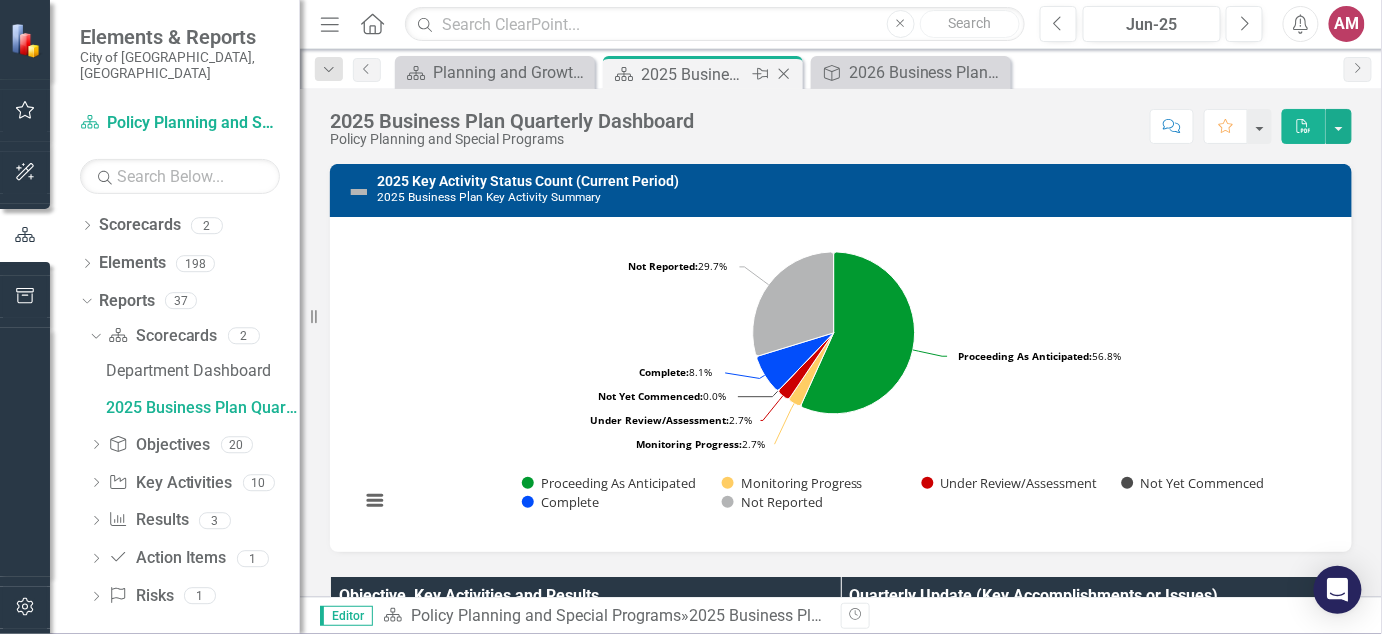 click on "Close" 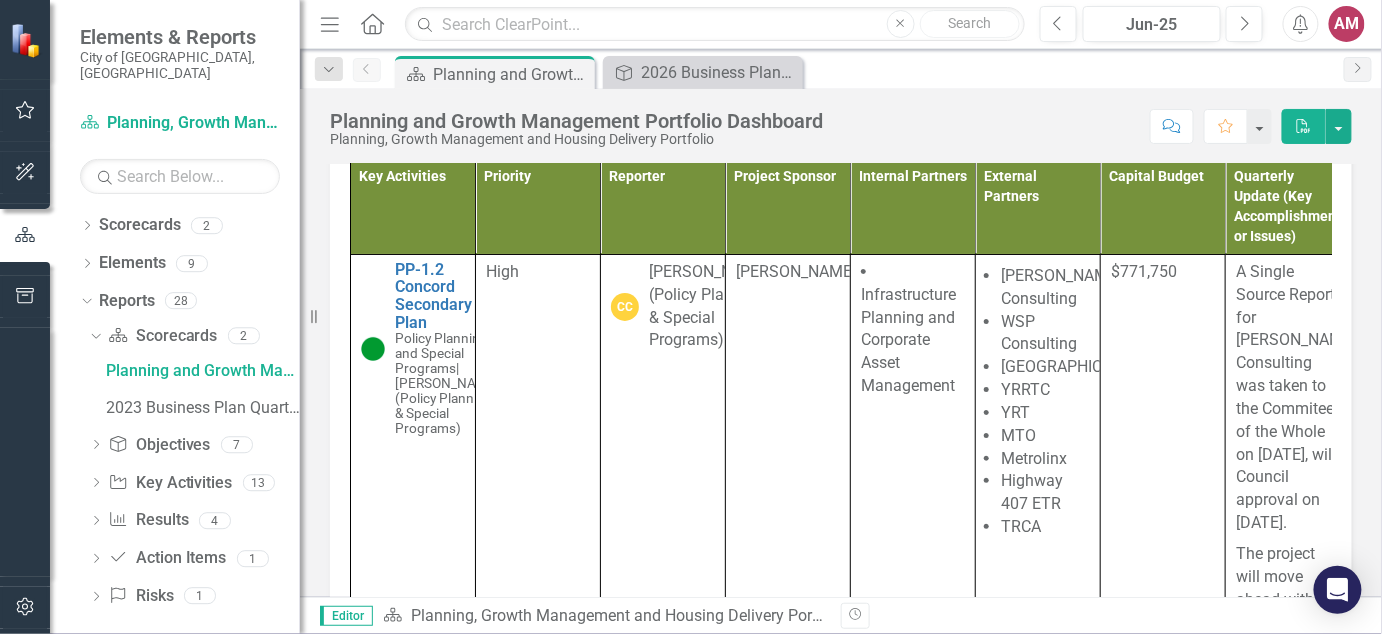 scroll, scrollTop: 323, scrollLeft: 0, axis: vertical 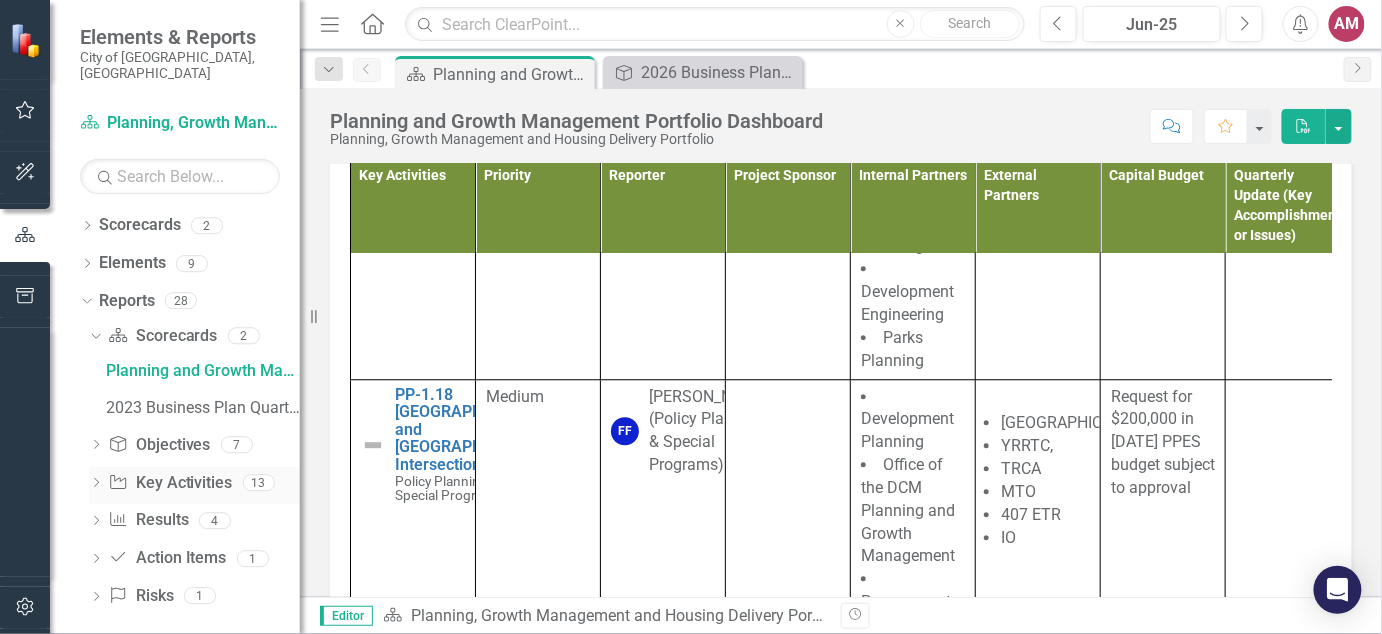 click on "Dropdown" 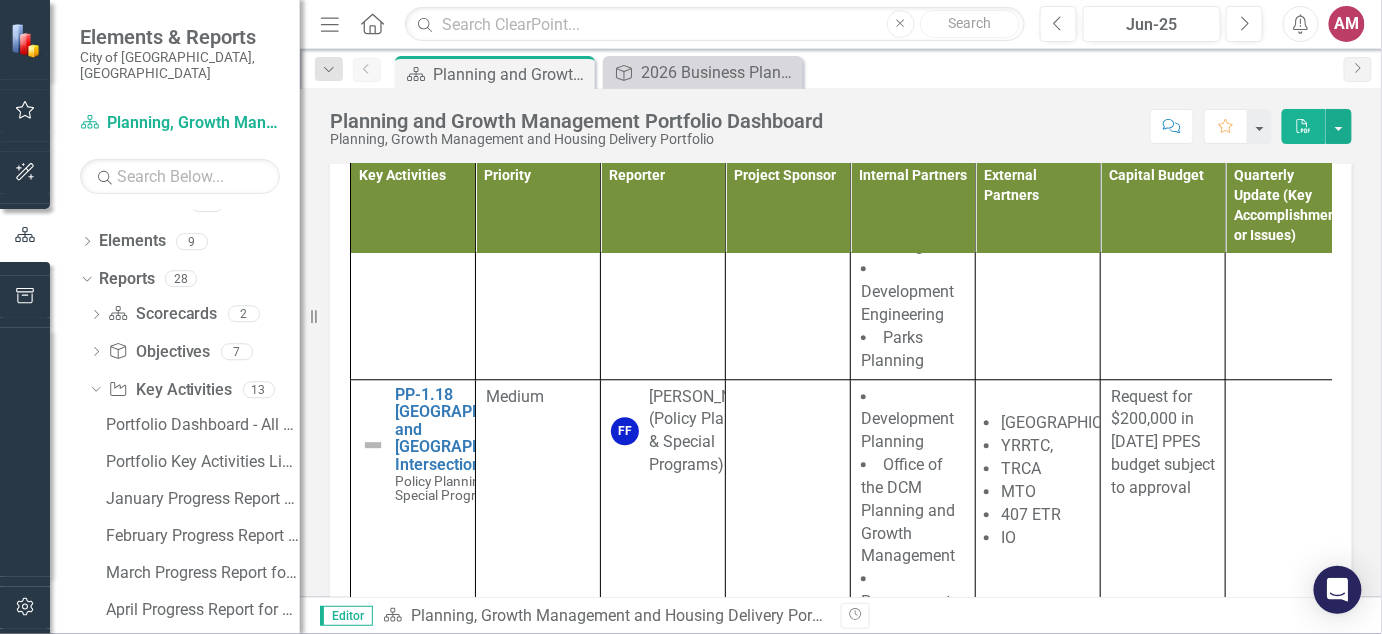 scroll, scrollTop: 19, scrollLeft: 0, axis: vertical 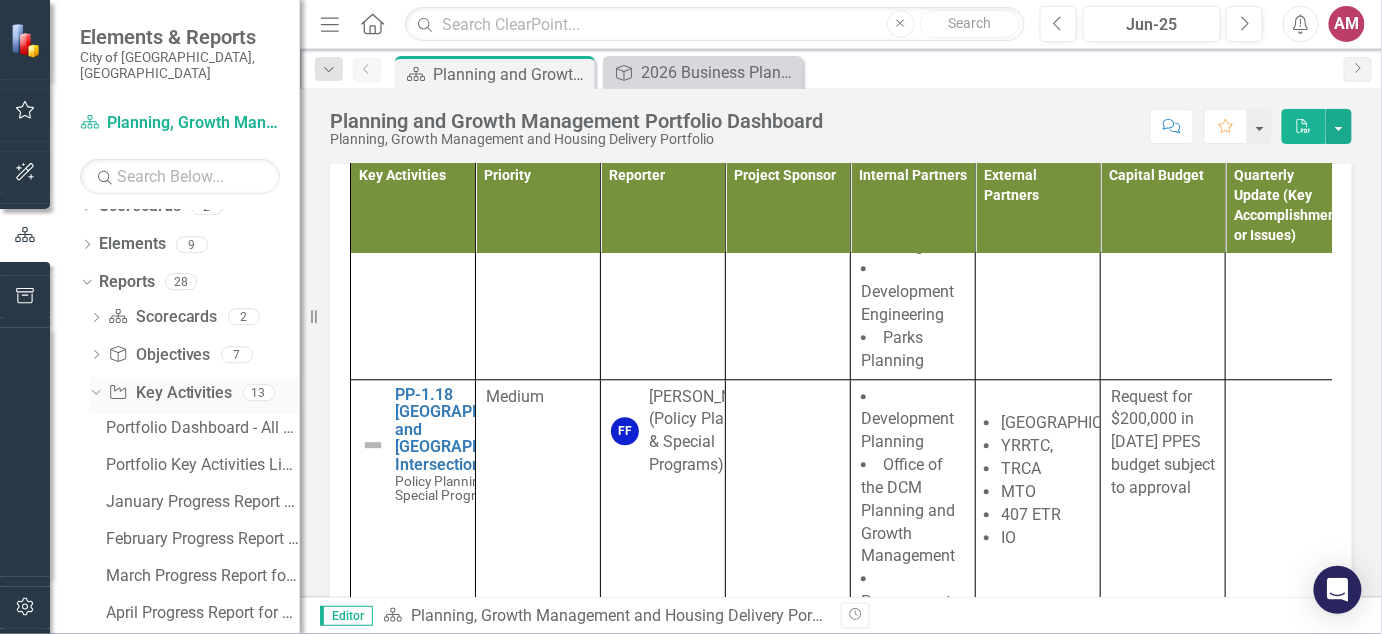 click 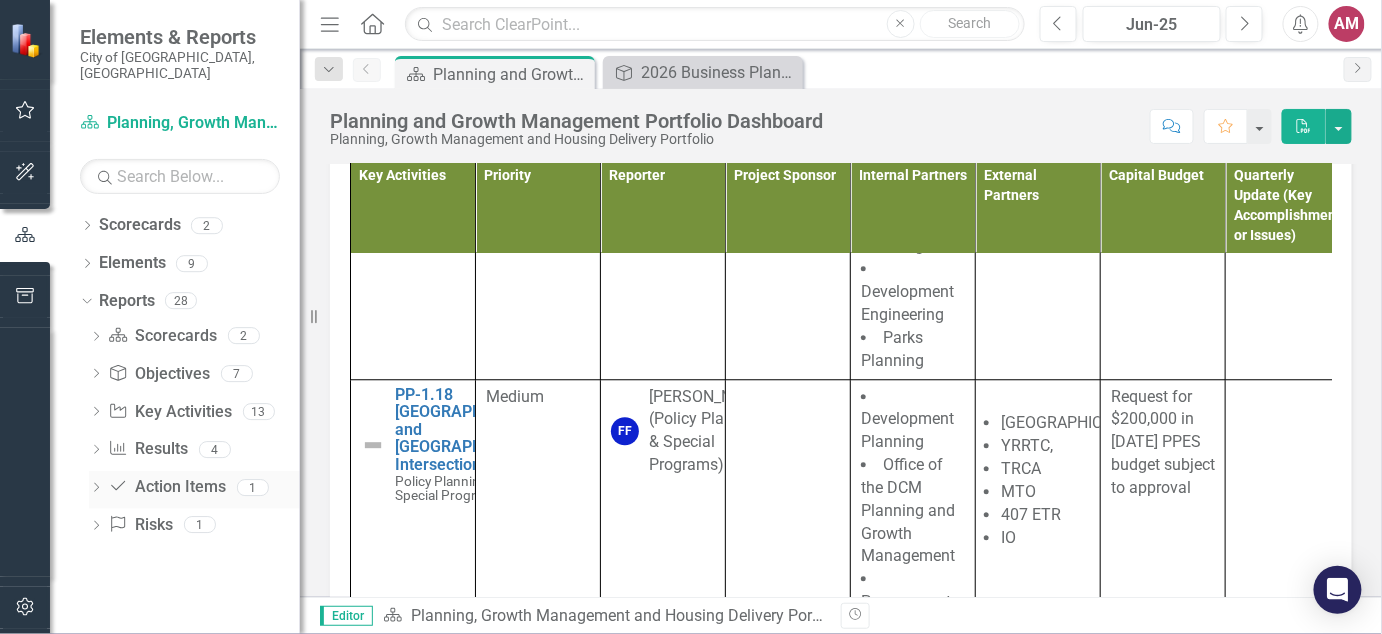 click on "Dropdown" 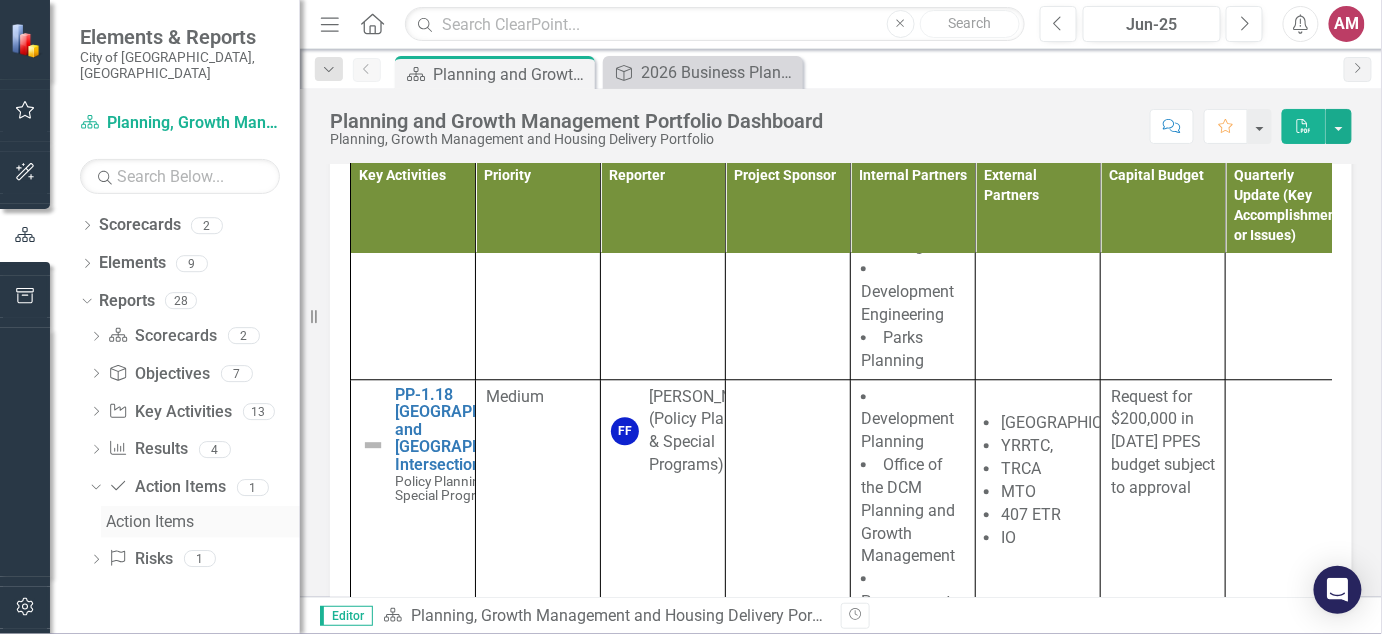 click on "Action Items" at bounding box center [200, 522] 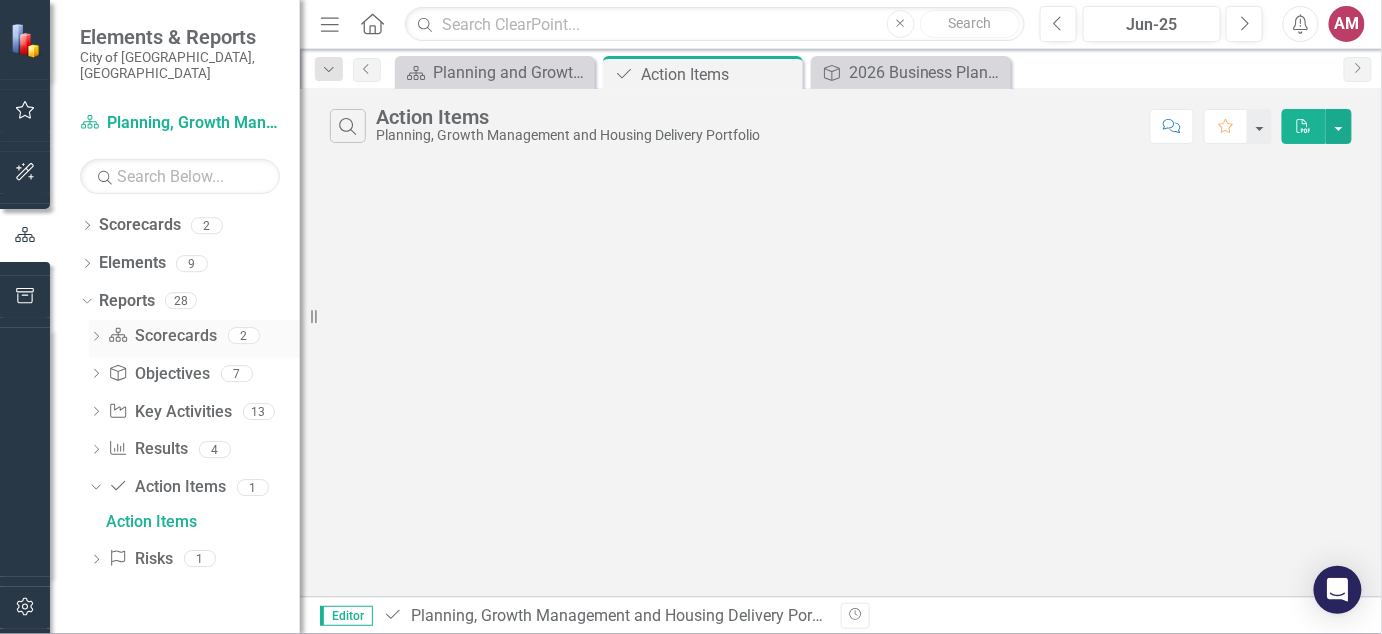 click on "Dropdown" 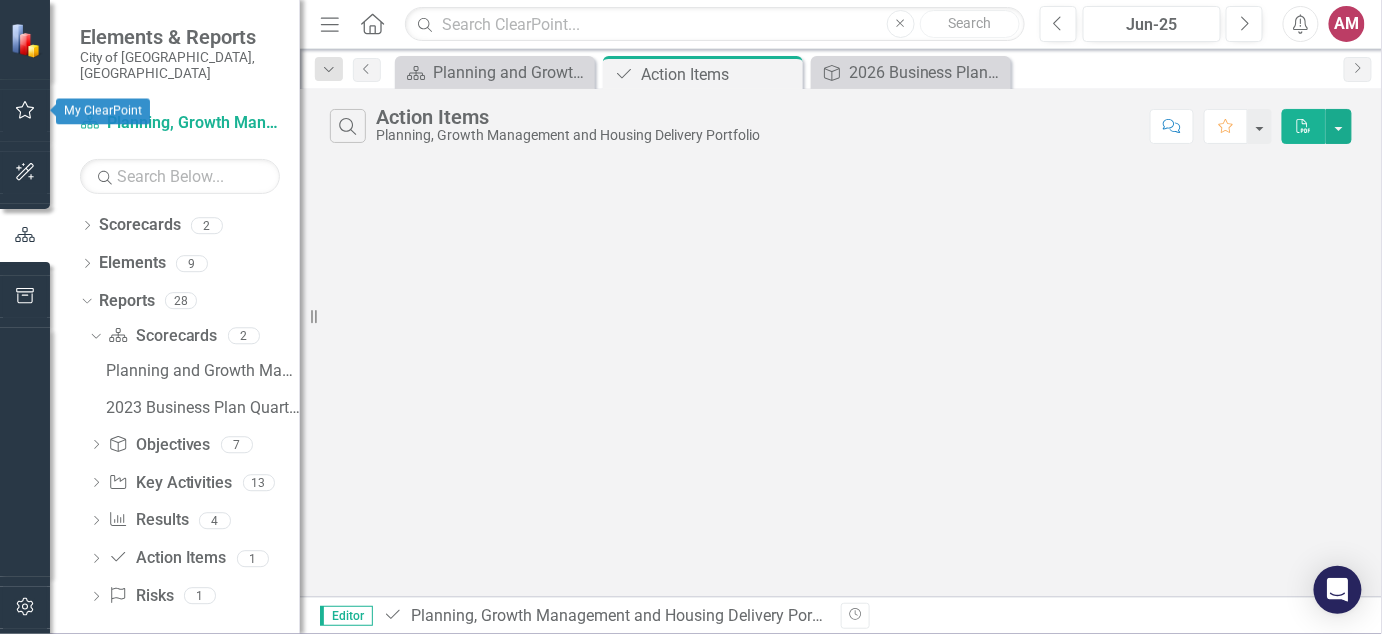 click 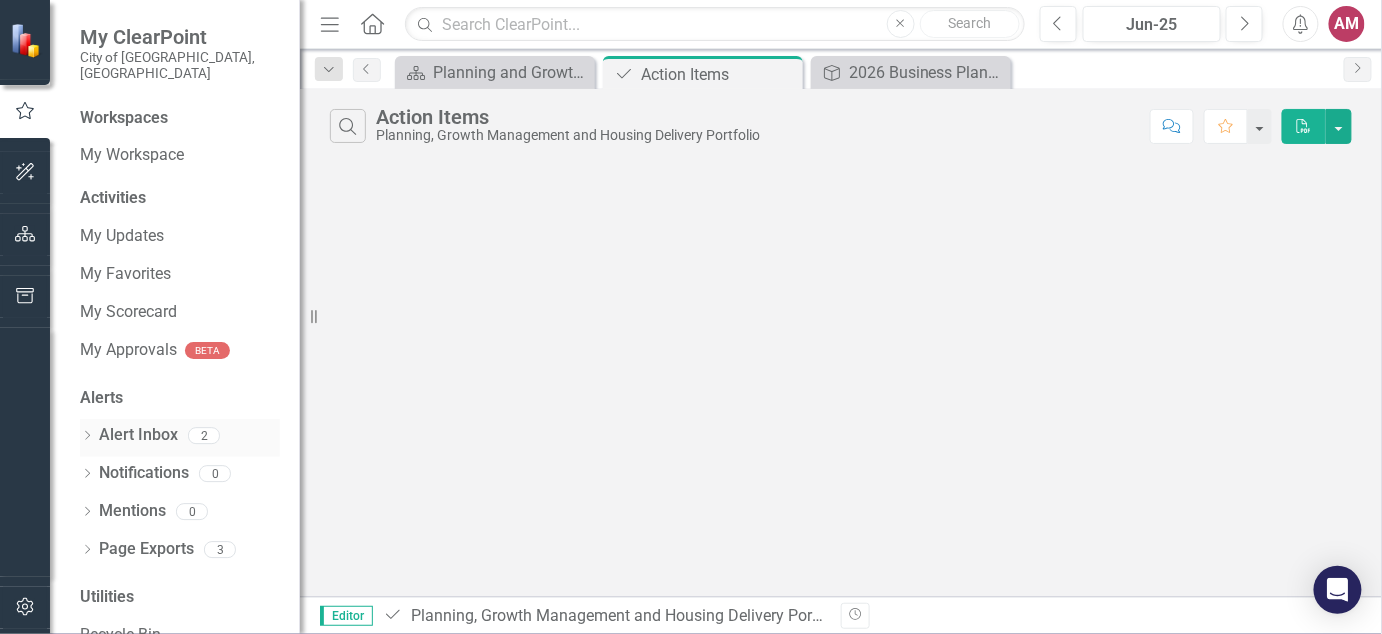 scroll, scrollTop: 26, scrollLeft: 0, axis: vertical 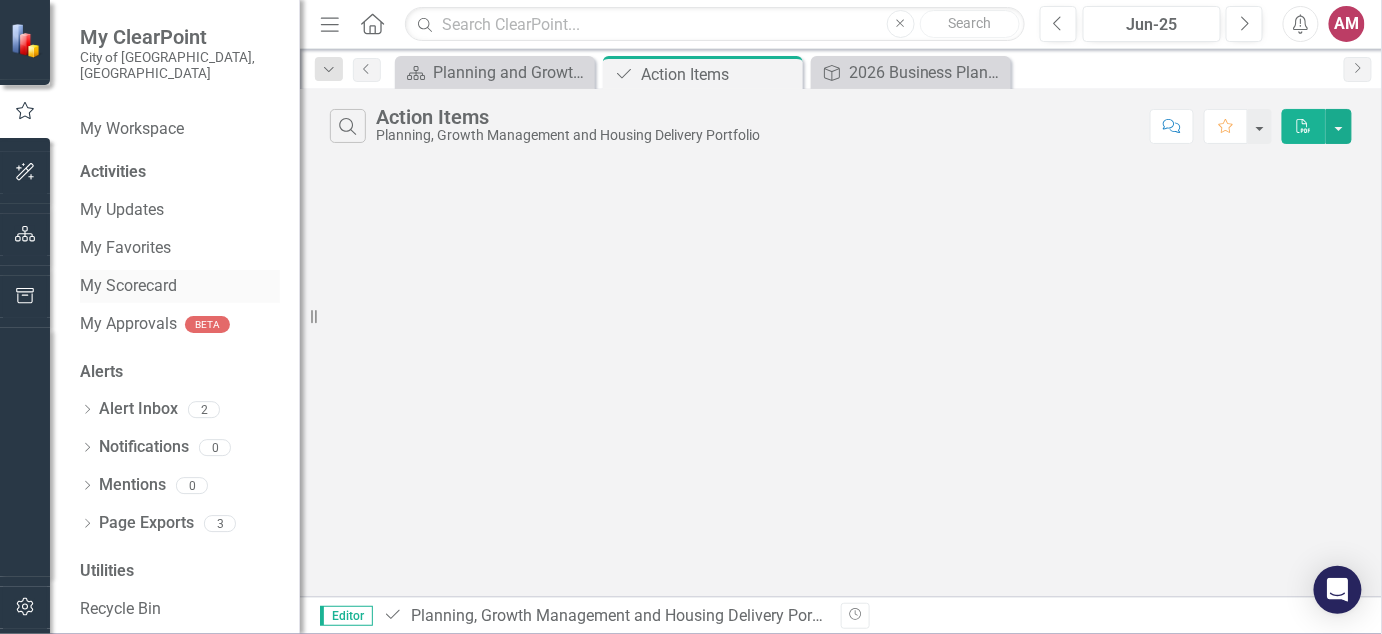 click on "My Scorecard" at bounding box center (180, 286) 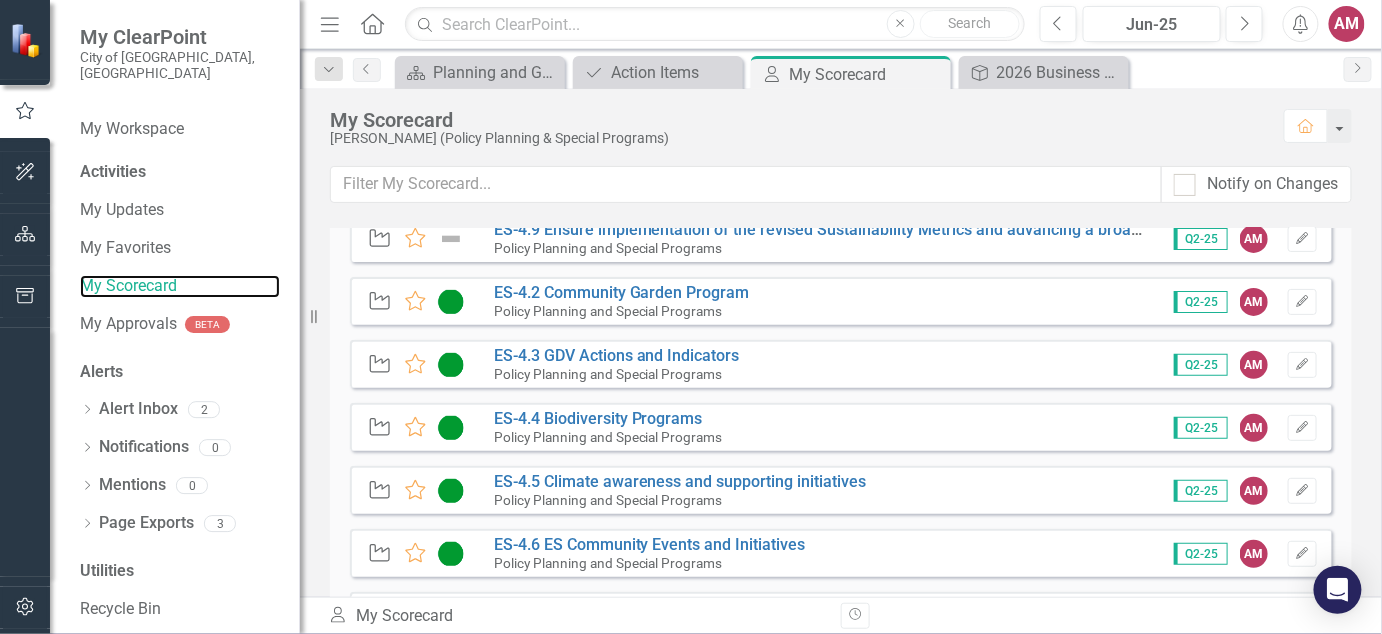 scroll, scrollTop: 23, scrollLeft: 0, axis: vertical 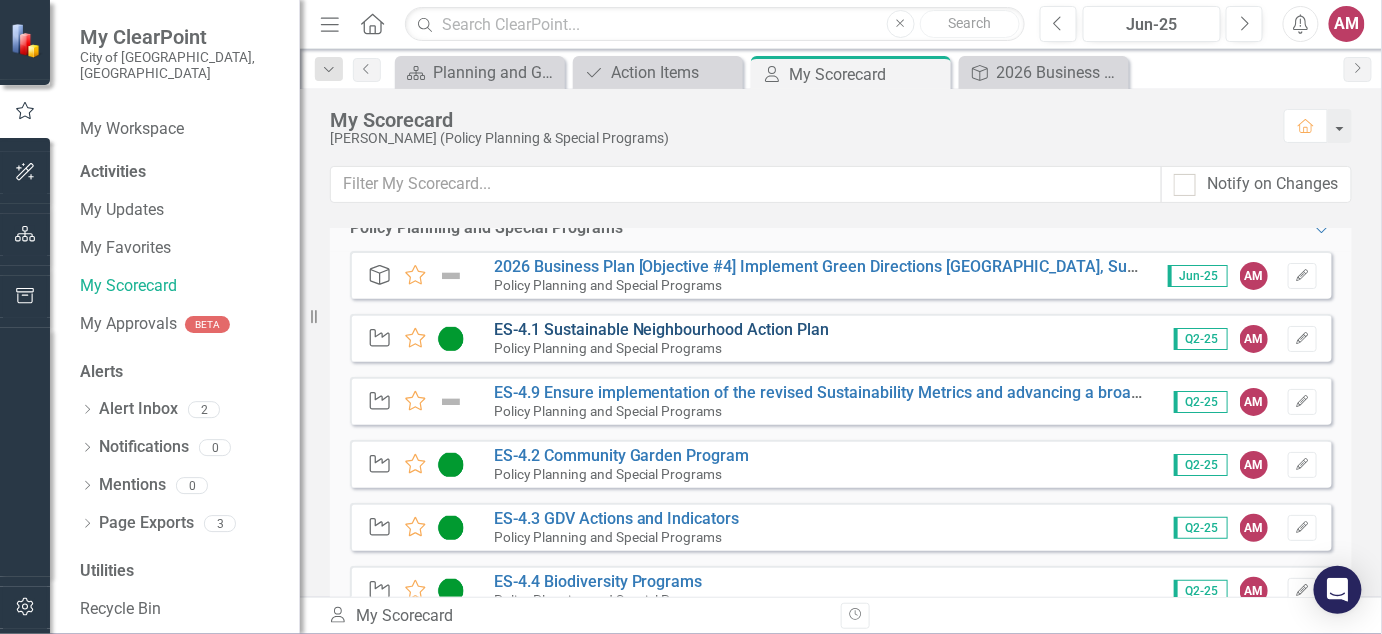 click on "ES-4.1 Sustainable Neighbourhood Action Plan" at bounding box center [662, 329] 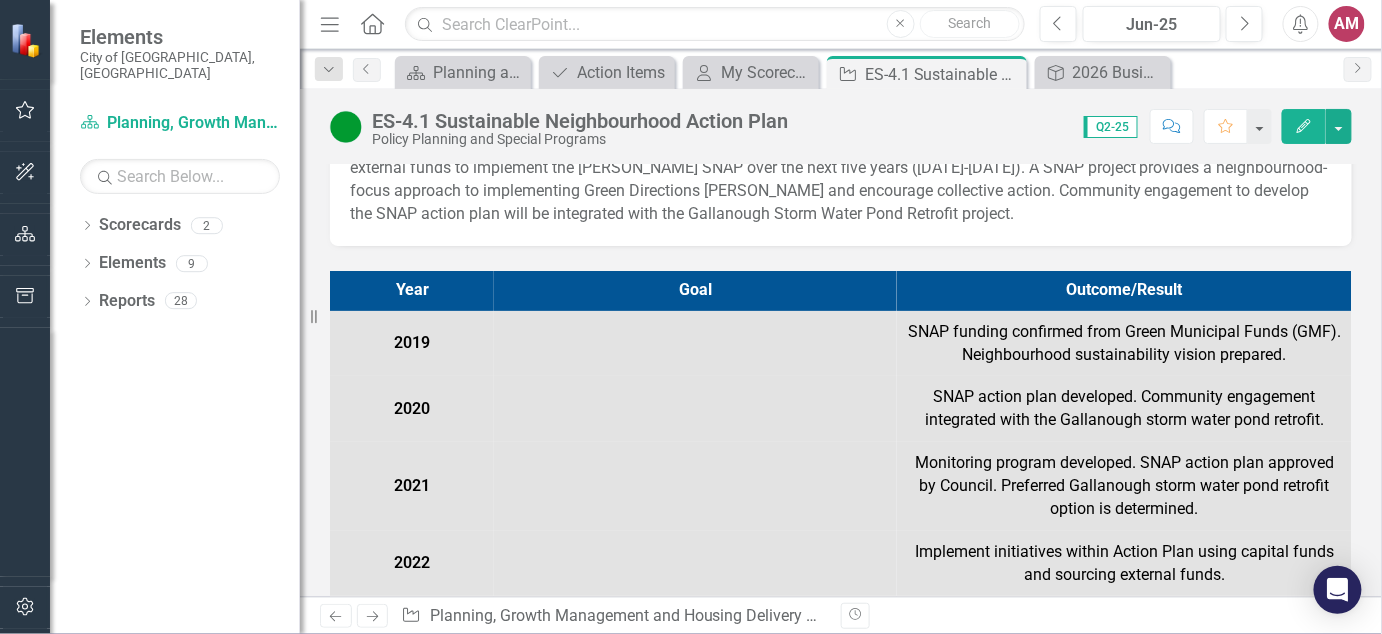 scroll, scrollTop: 0, scrollLeft: 0, axis: both 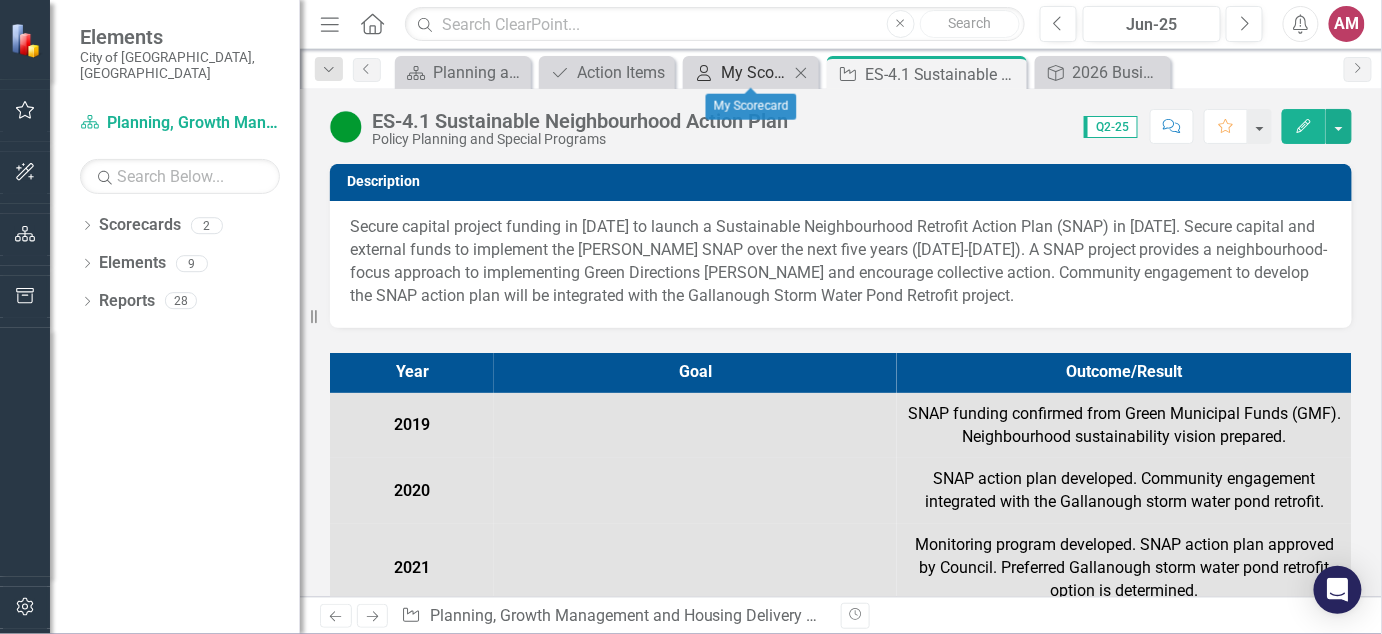 click on "My Scorecard" at bounding box center (755, 72) 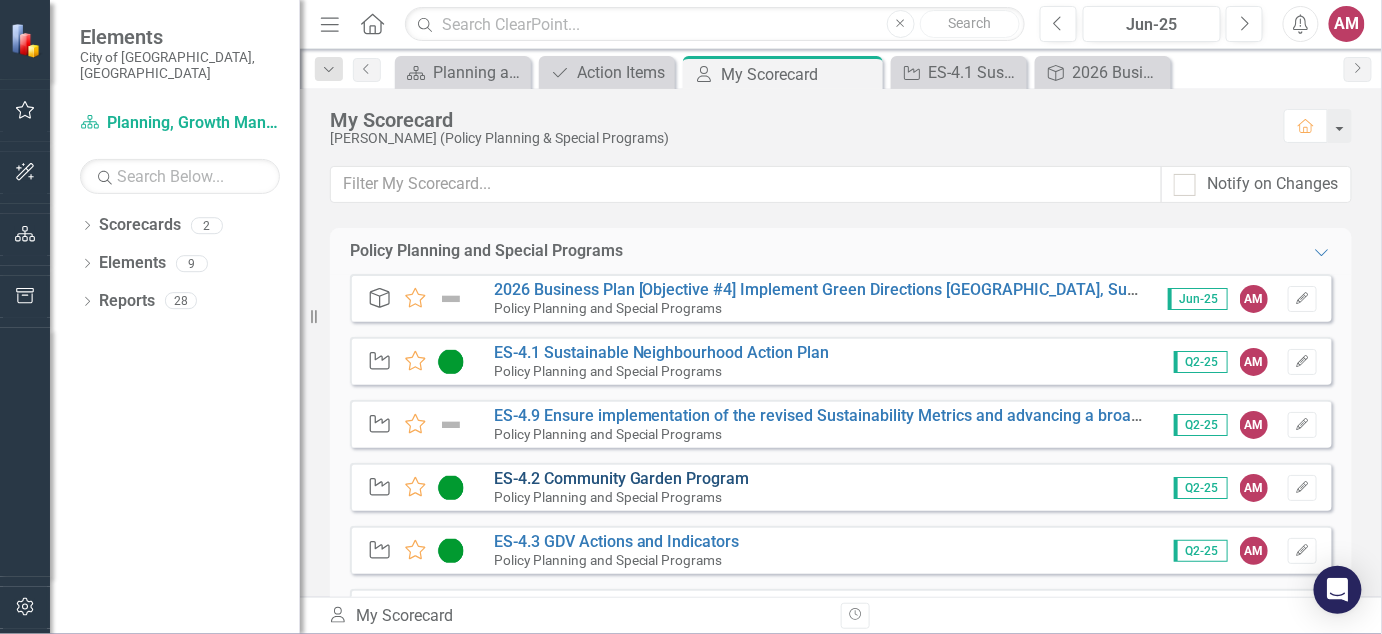 click on "ES-4.2 Community Garden Program" at bounding box center [622, 478] 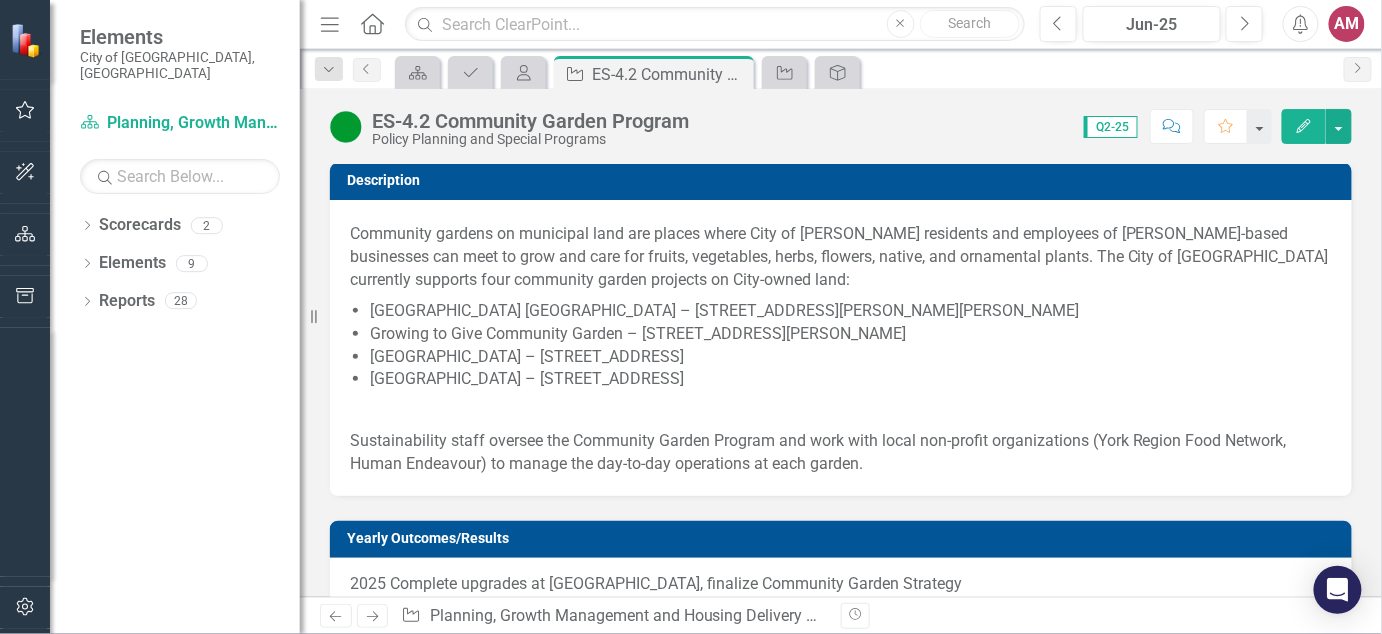 scroll, scrollTop: 0, scrollLeft: 0, axis: both 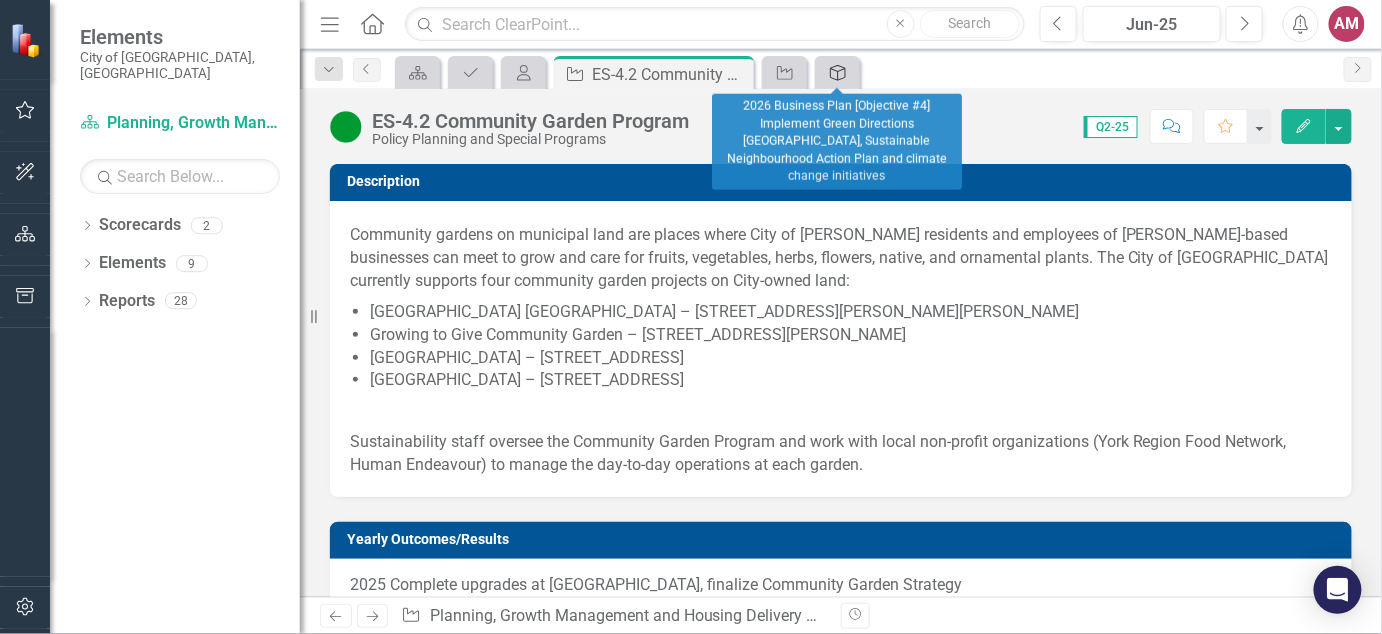 click on "Objective" at bounding box center [834, 72] 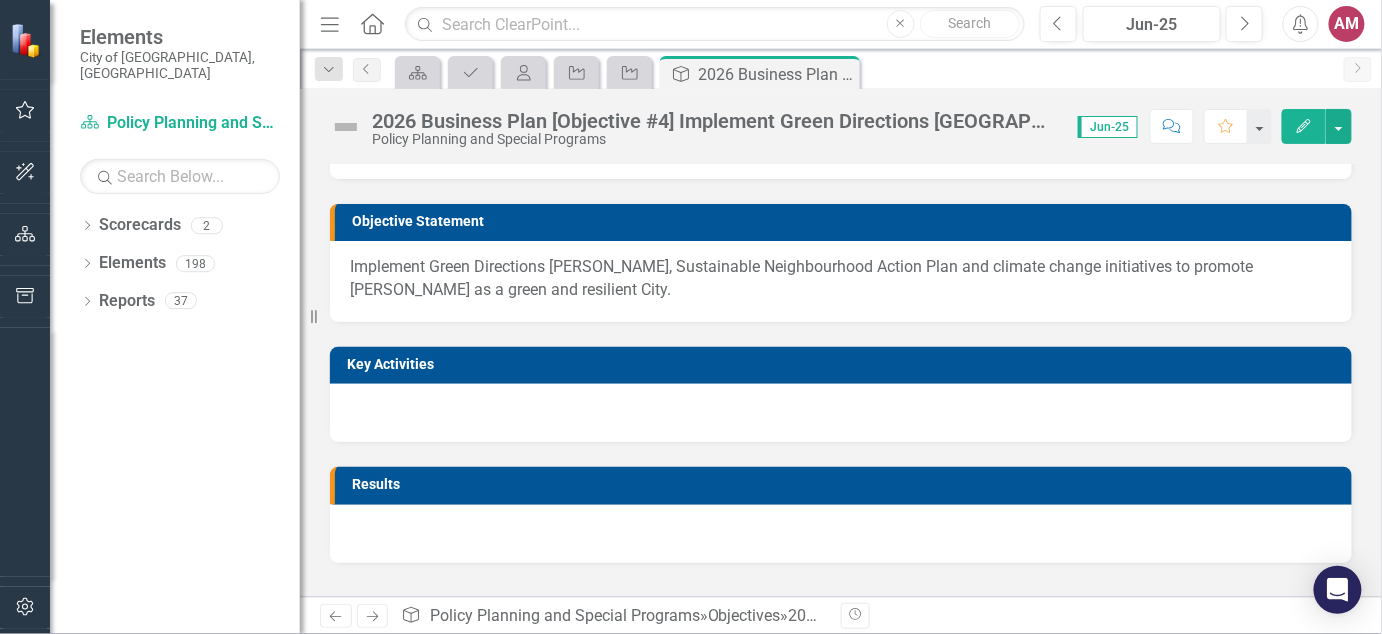 scroll, scrollTop: 207, scrollLeft: 0, axis: vertical 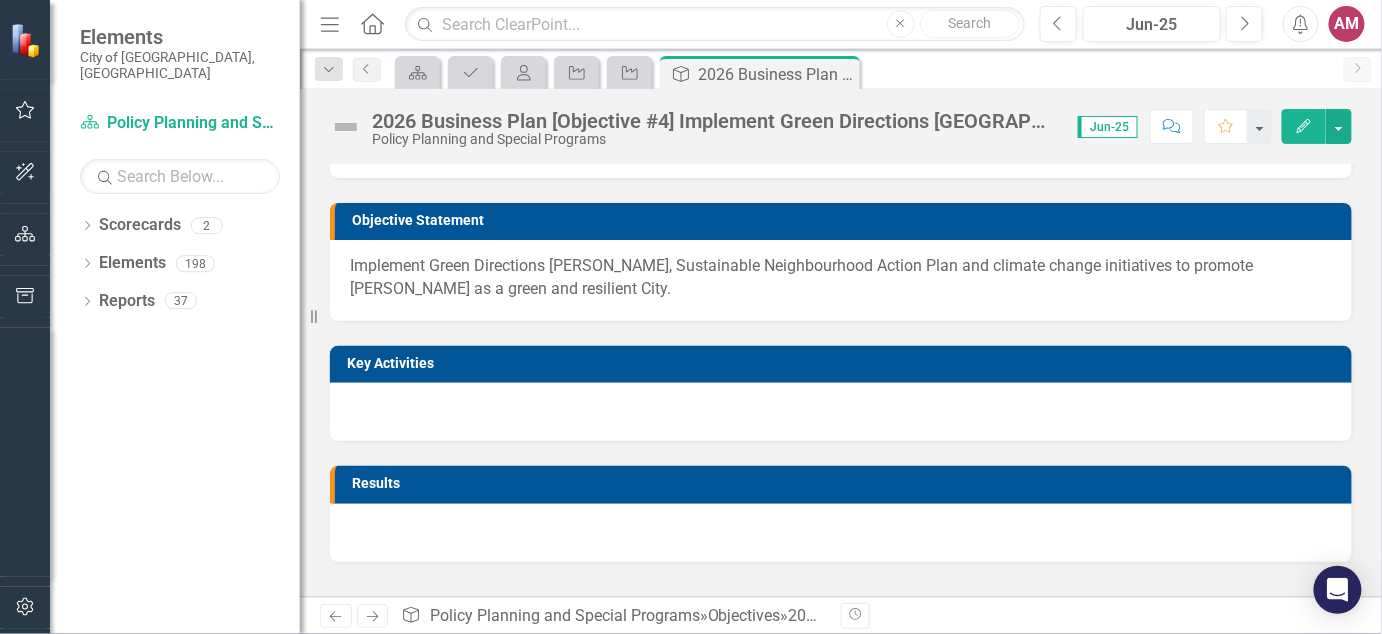 click at bounding box center [841, 412] 